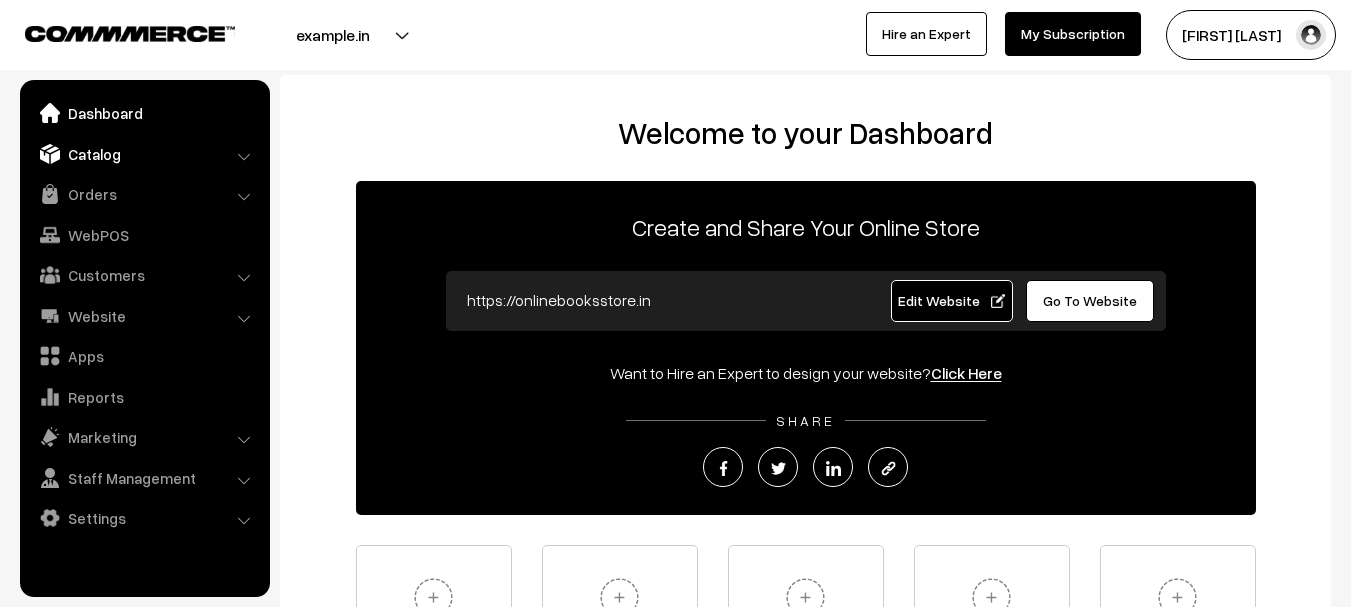 scroll, scrollTop: 0, scrollLeft: 0, axis: both 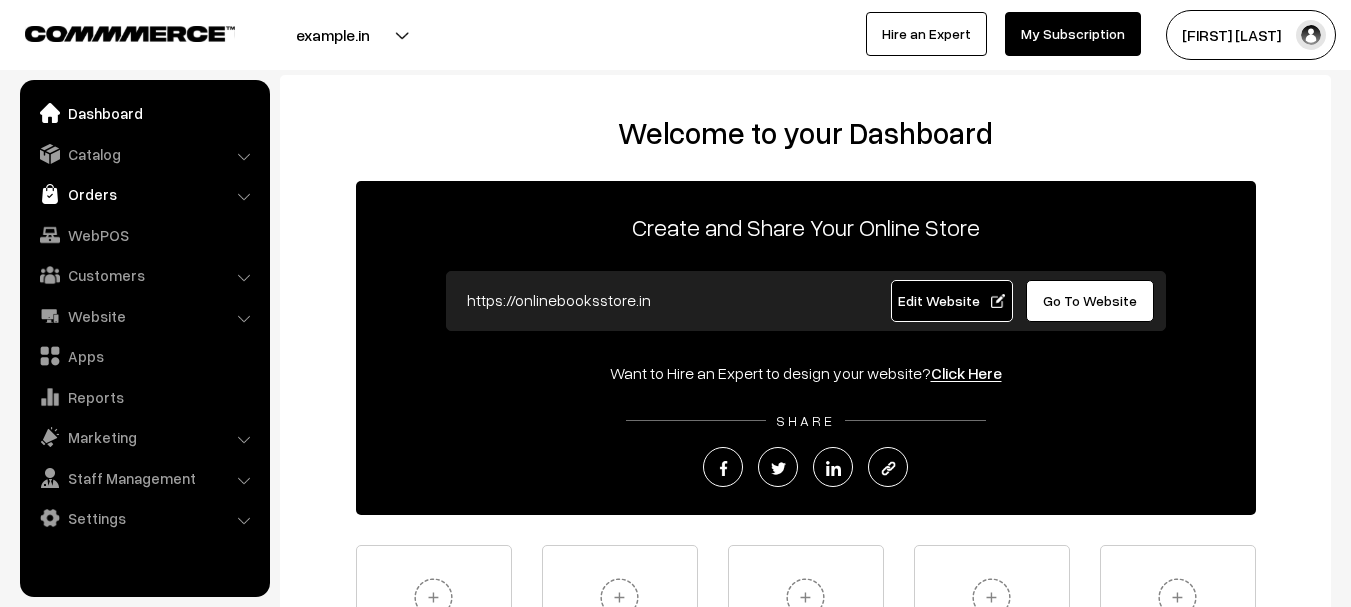 click on "Orders" at bounding box center [144, 194] 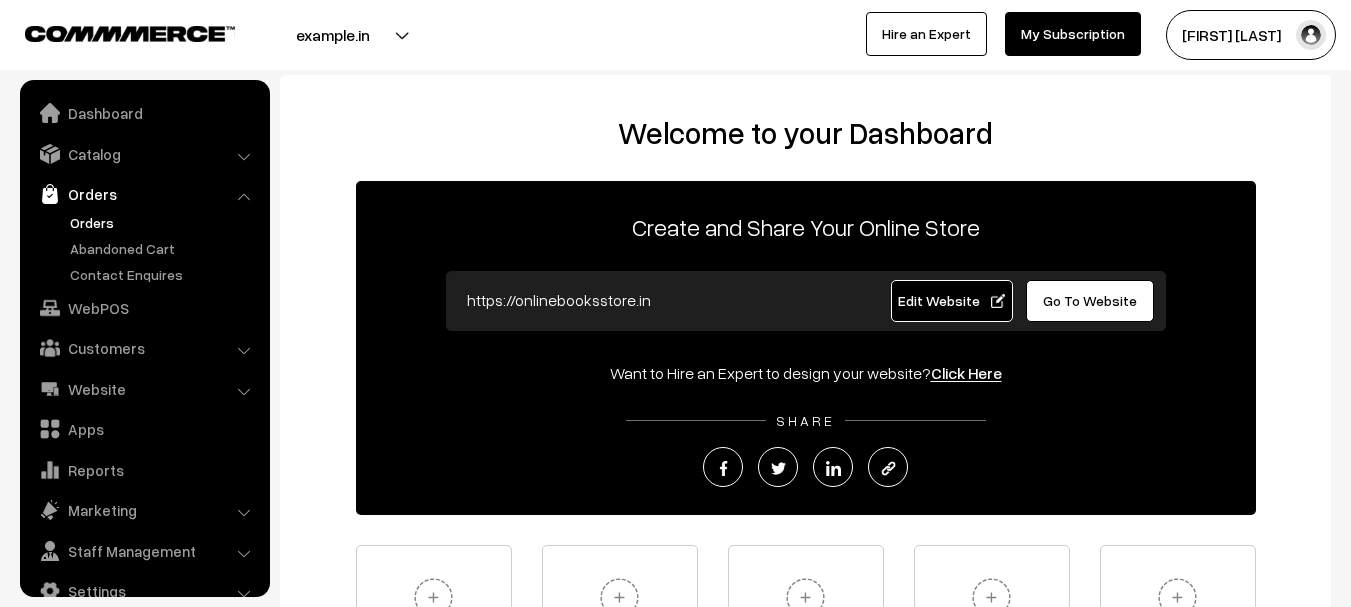 click on "Orders" at bounding box center [164, 222] 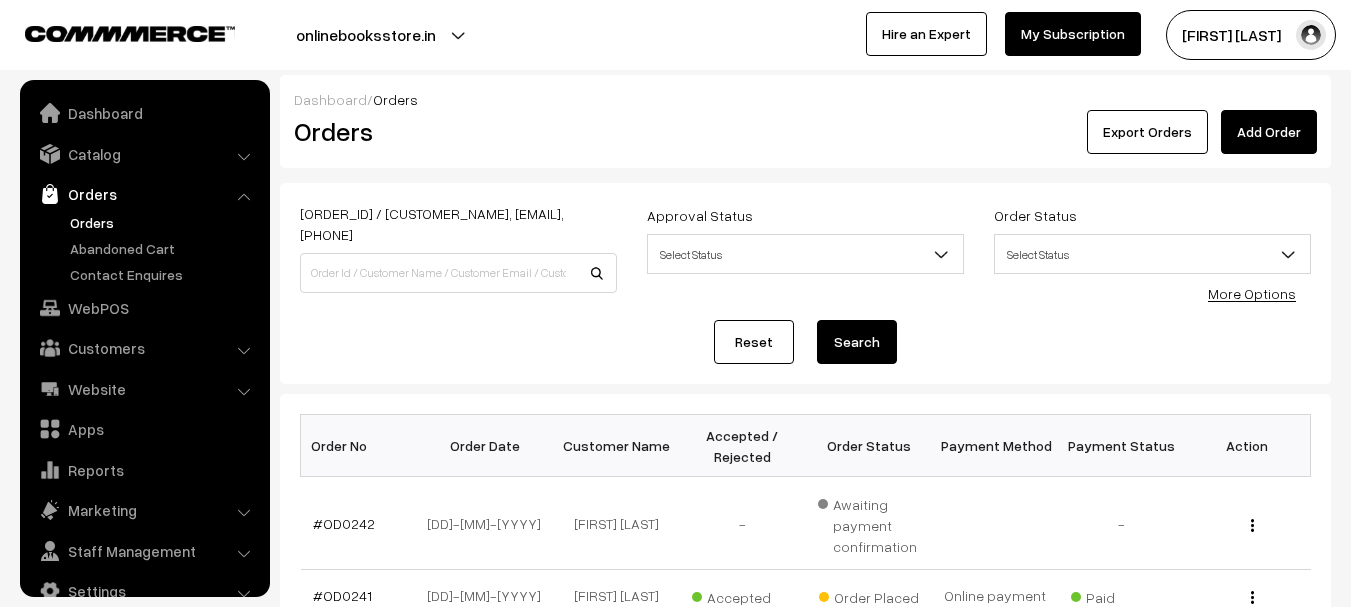 scroll, scrollTop: 0, scrollLeft: 0, axis: both 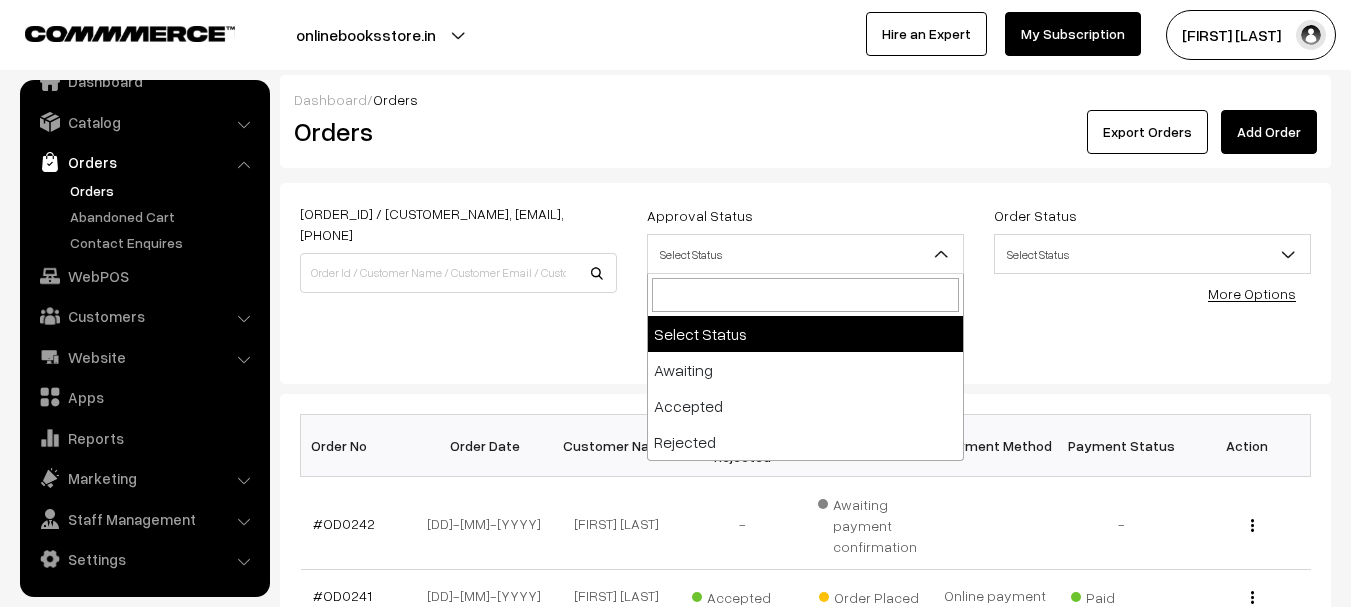 click on "Select Status" at bounding box center (805, 254) 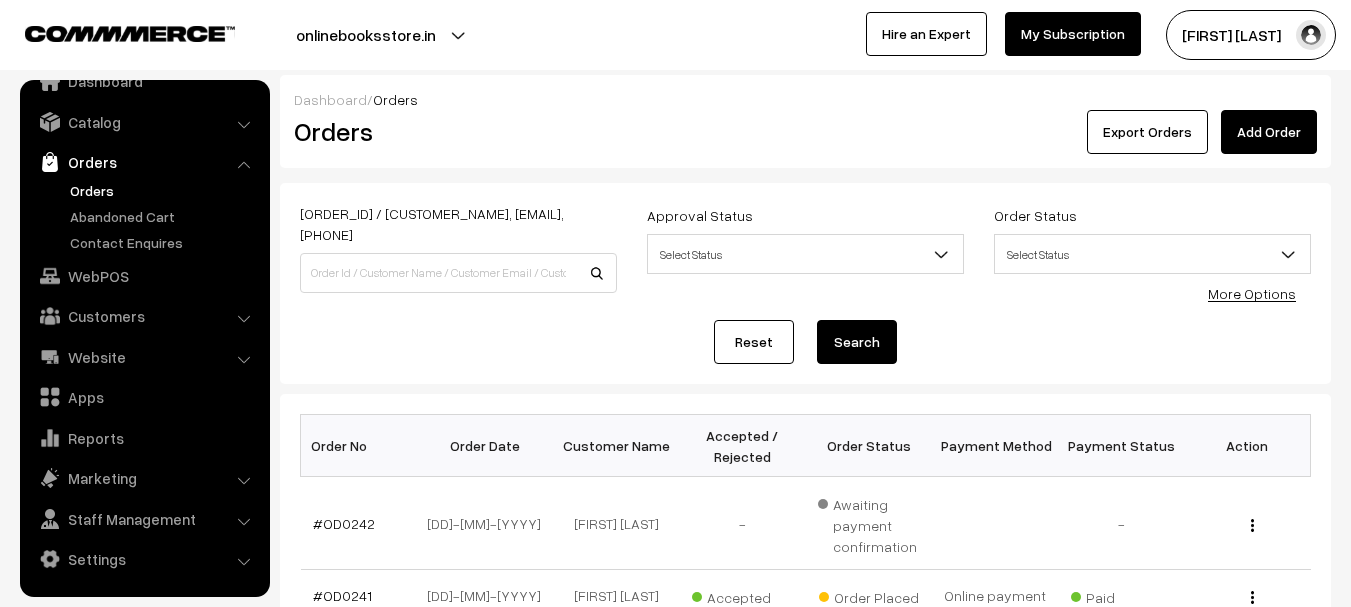 click on "Reset
Search" at bounding box center (805, 342) 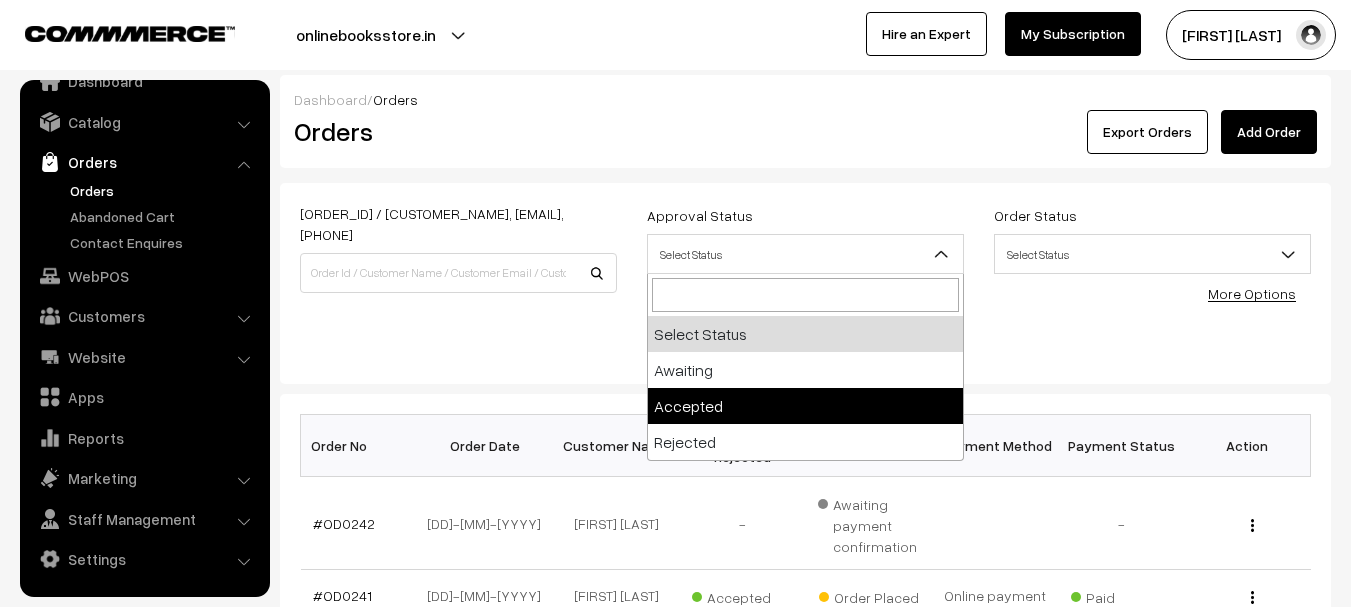 select on "1" 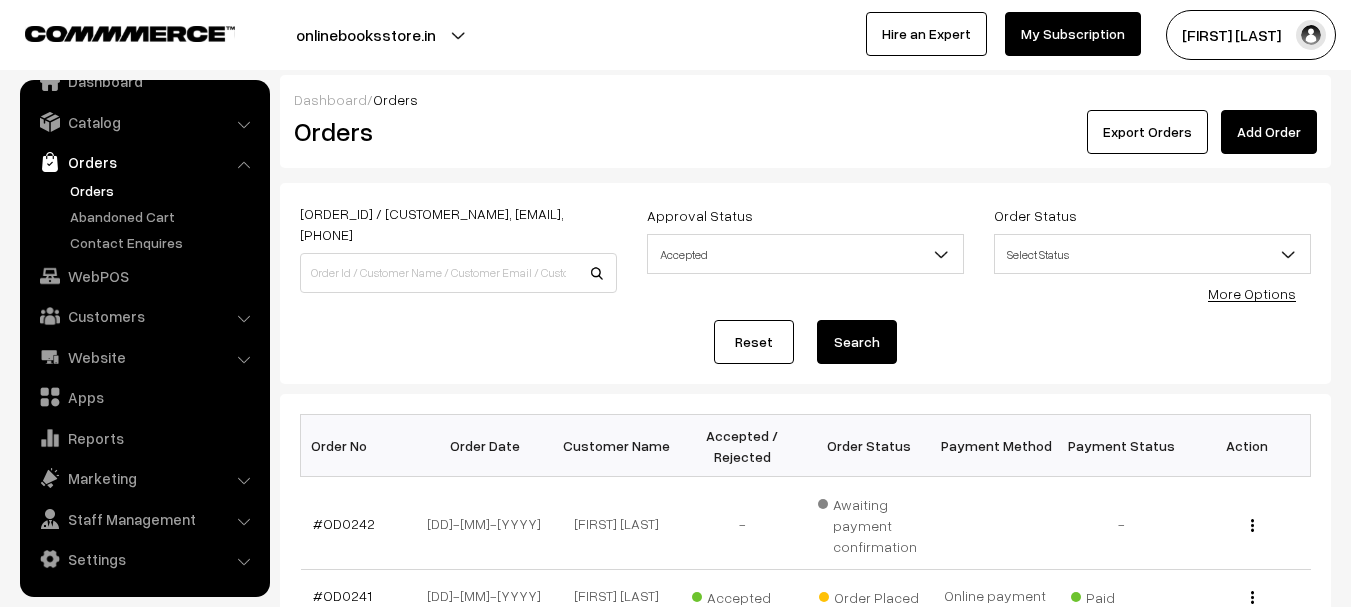 scroll, scrollTop: 100, scrollLeft: 0, axis: vertical 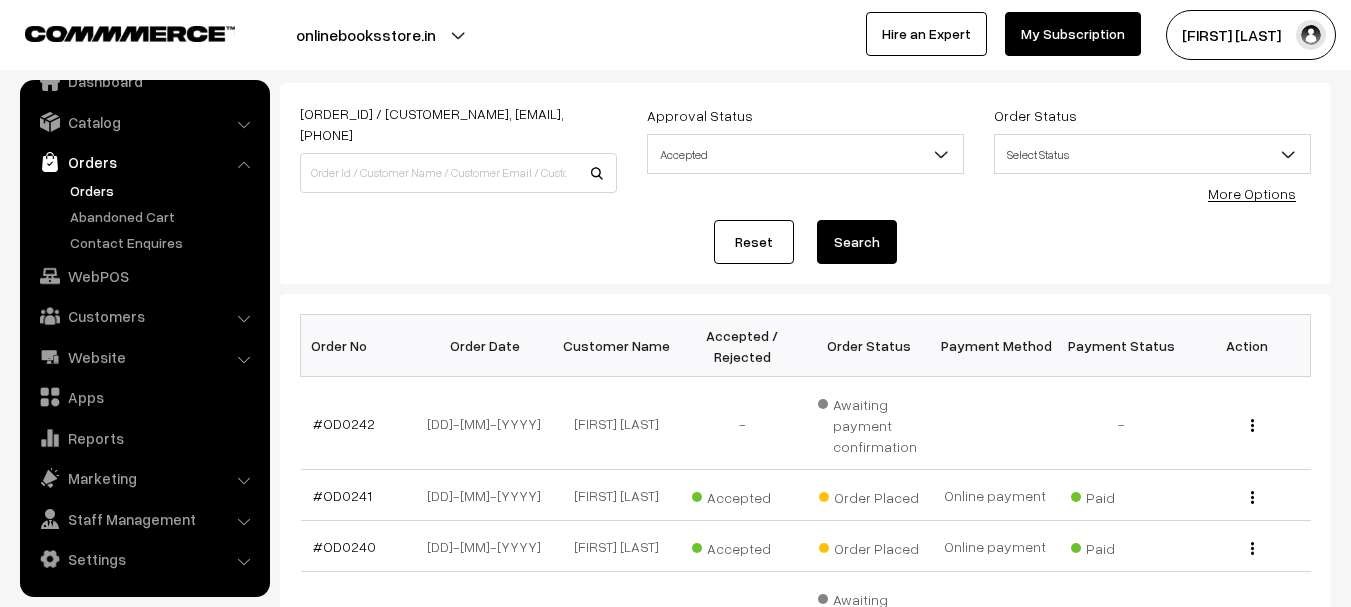 drag, startPoint x: 1099, startPoint y: 181, endPoint x: 1087, endPoint y: 152, distance: 31.38471 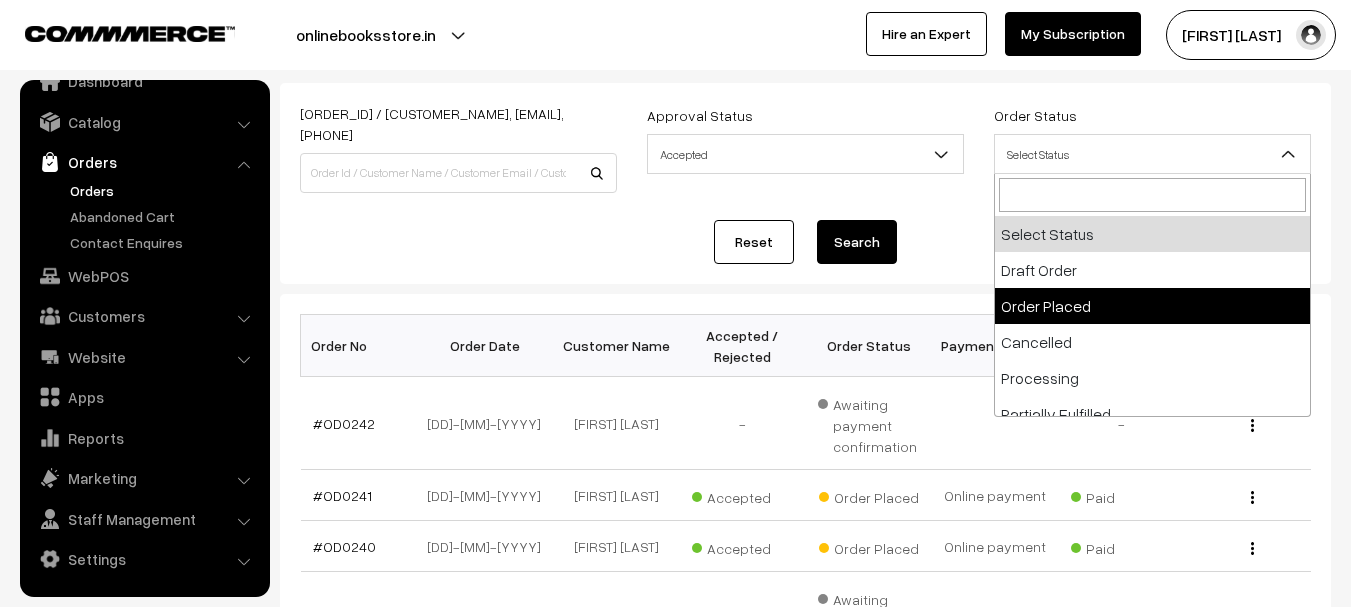select on "2" 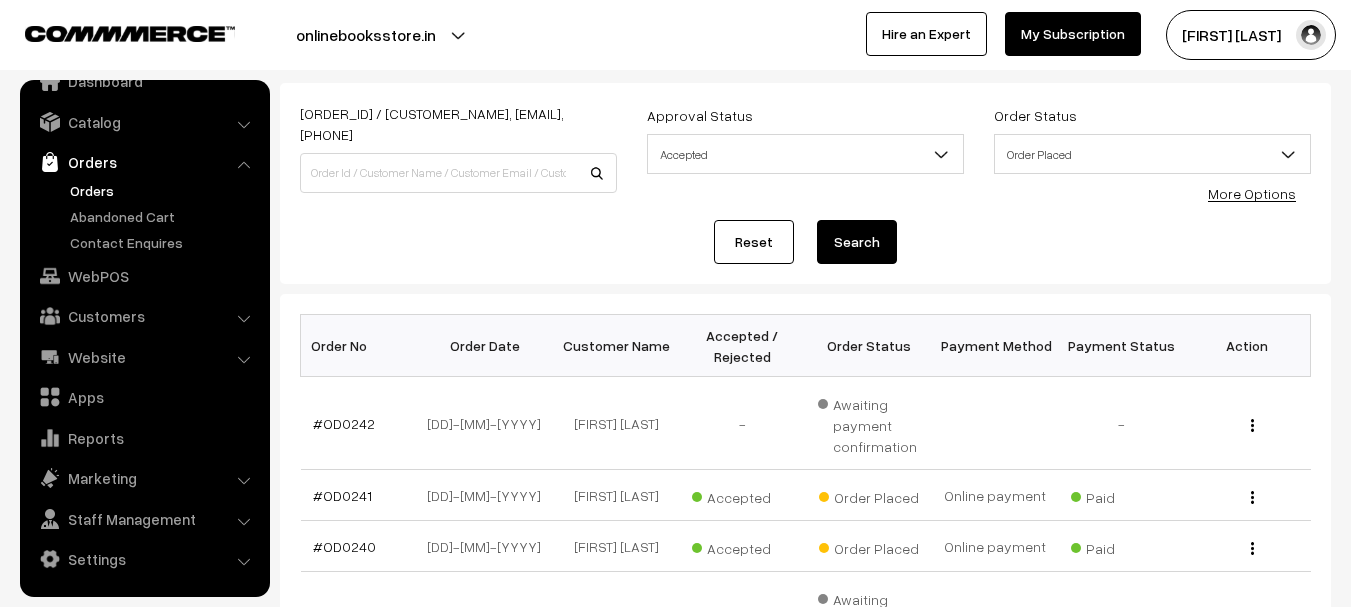 click on "Search" at bounding box center [857, 242] 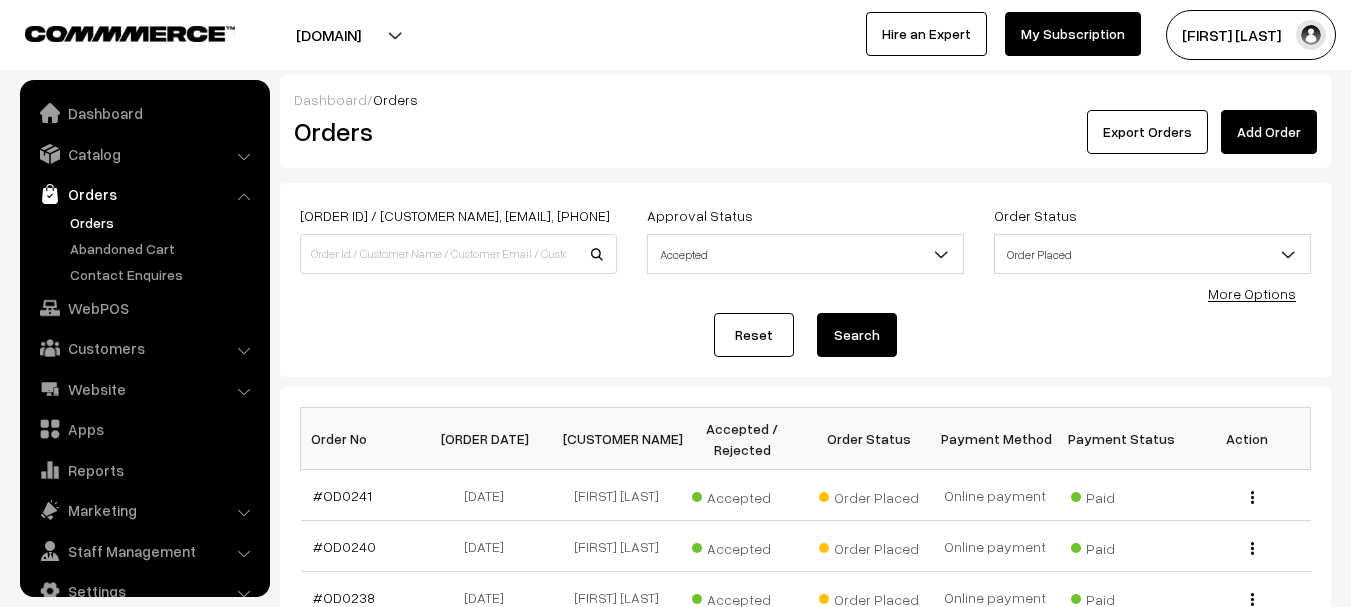 scroll, scrollTop: 0, scrollLeft: 0, axis: both 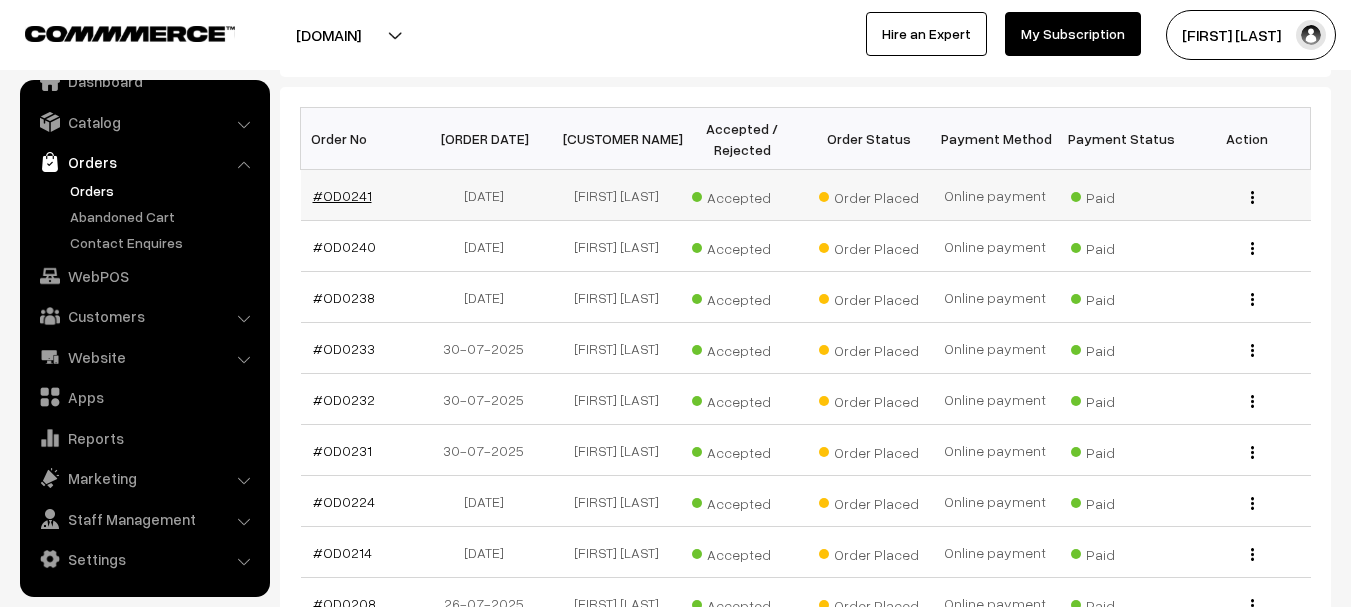 click on "#OD0241" at bounding box center [342, 195] 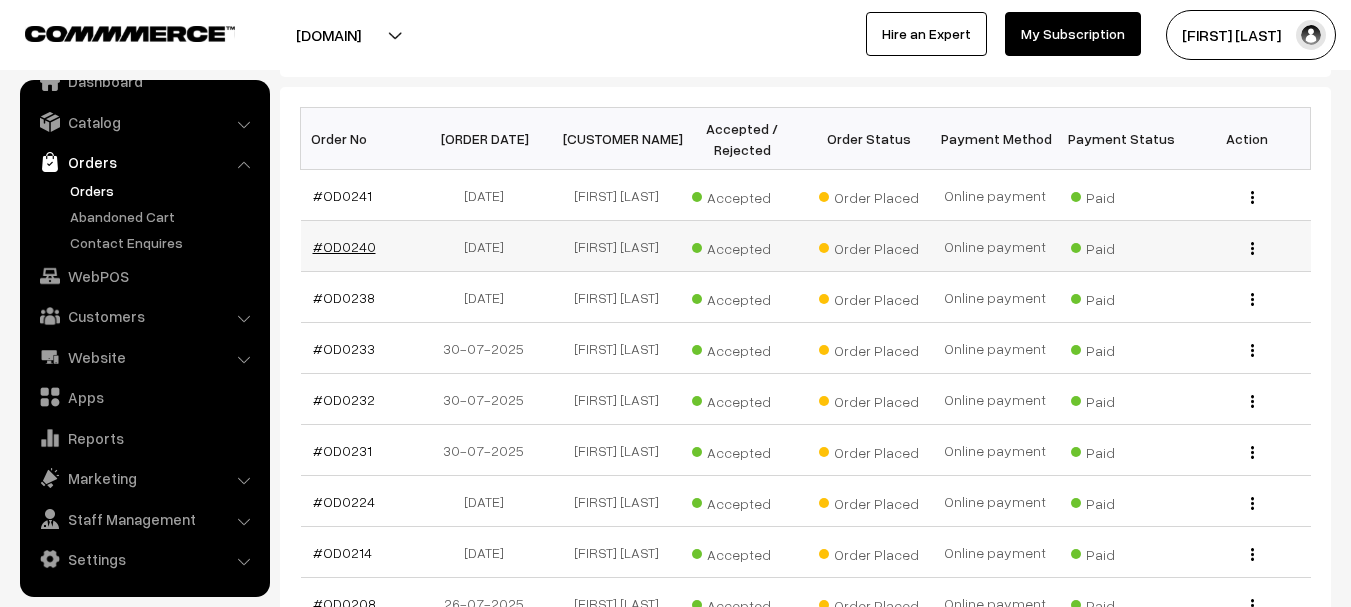click on "#OD0240" at bounding box center [344, 246] 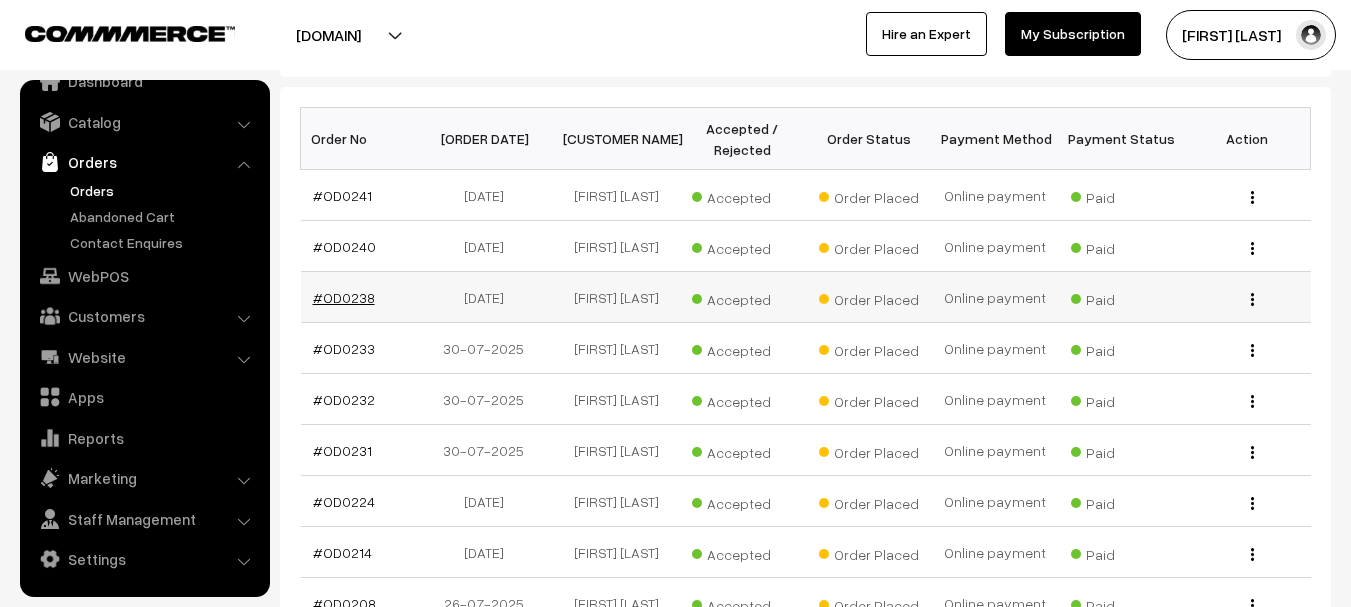 click on "#OD0238" at bounding box center [344, 297] 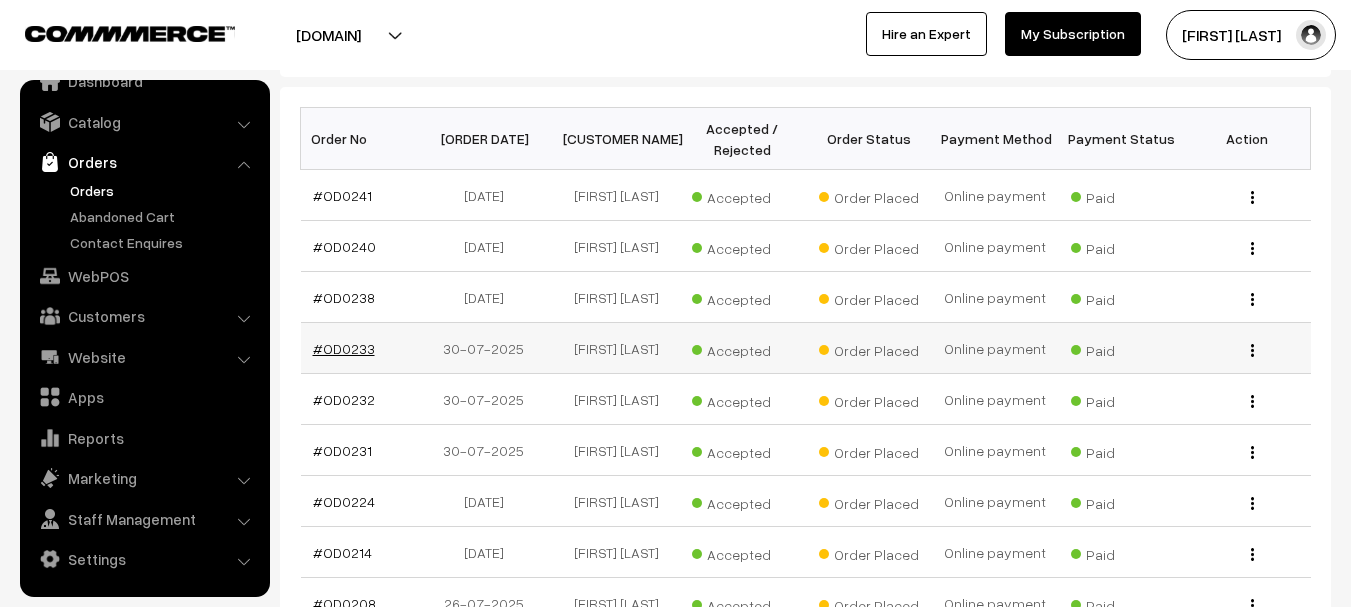 click on "#OD0233" at bounding box center (344, 348) 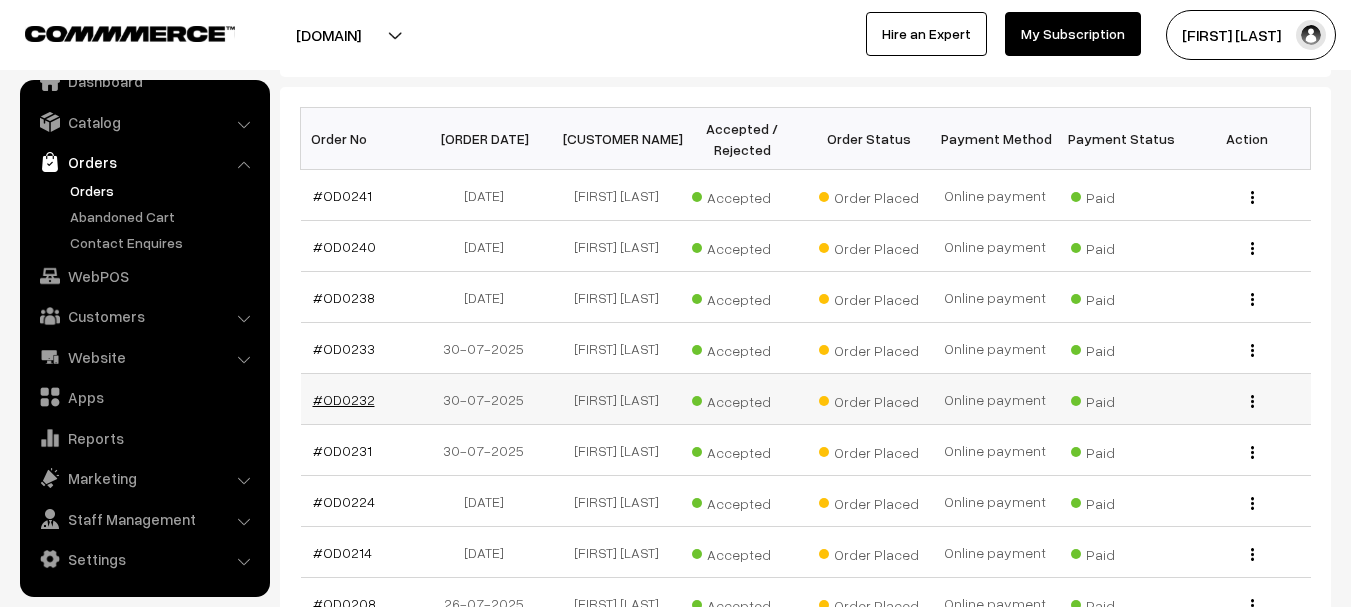 click on "#OD0232" at bounding box center [344, 399] 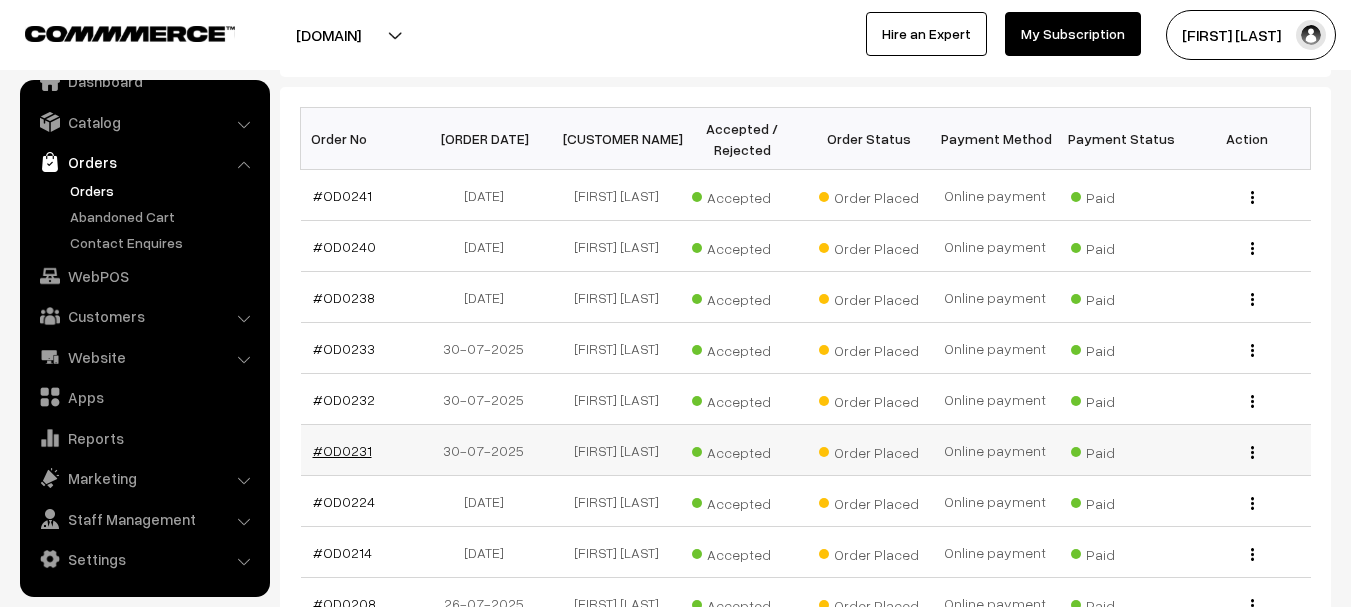 click on "#OD0231" at bounding box center (342, 450) 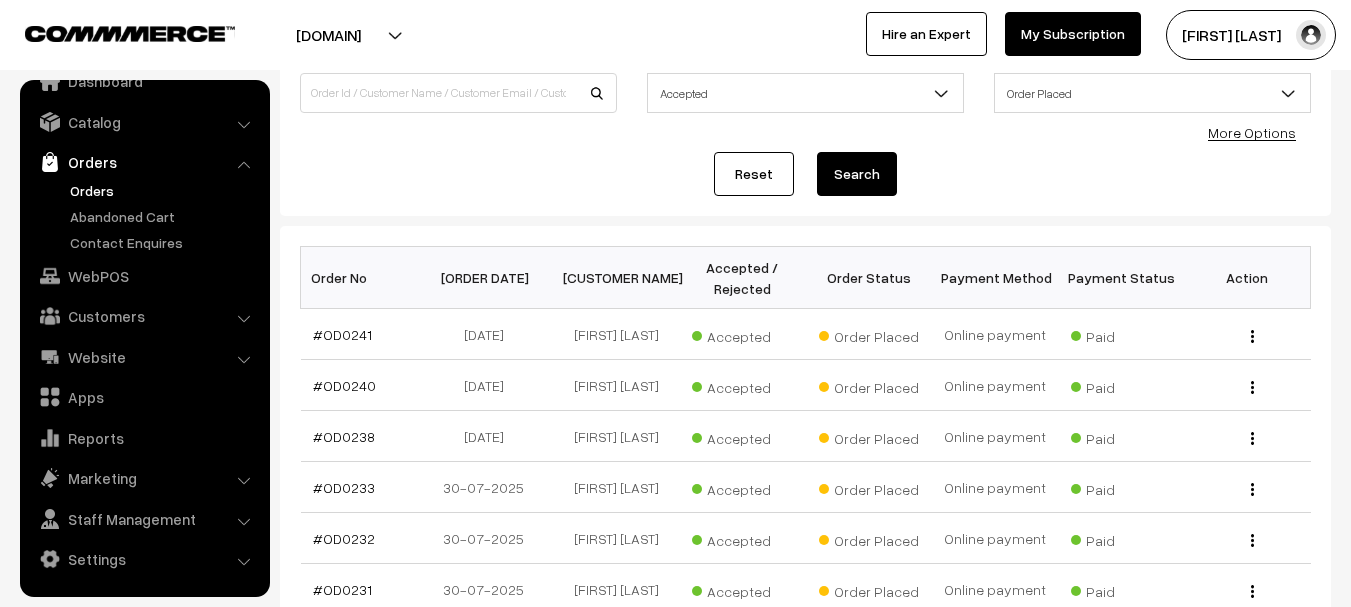 scroll, scrollTop: 0, scrollLeft: 0, axis: both 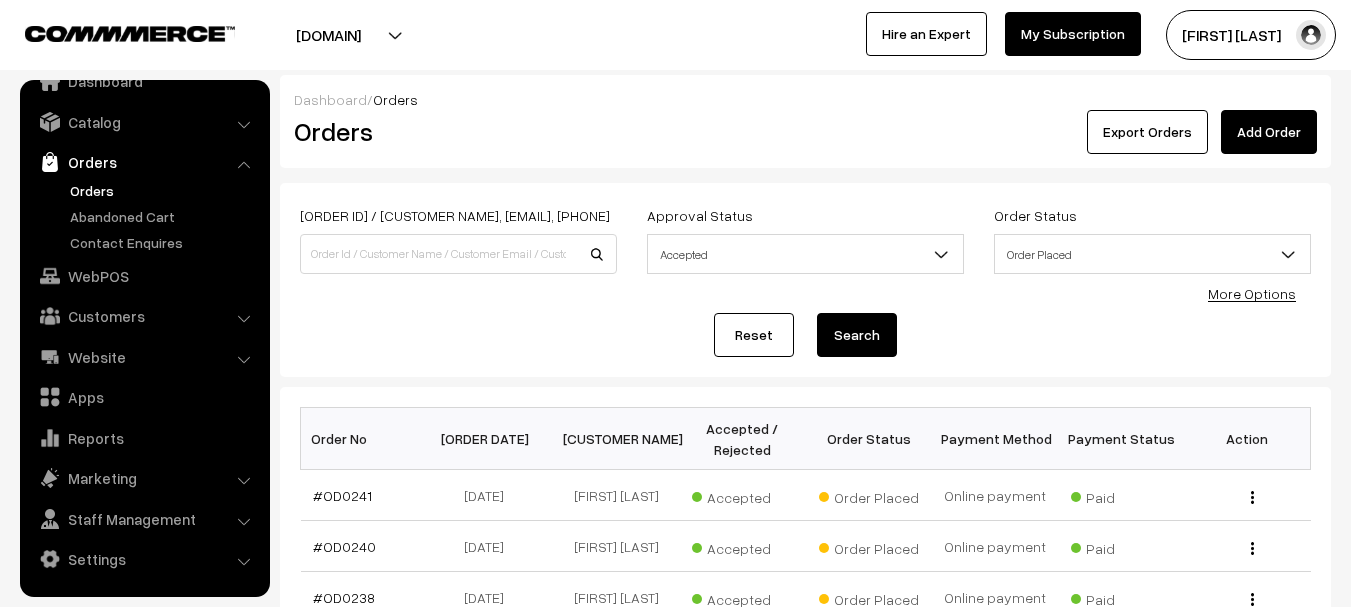click on "Bulk Options
Delete Selected
Bulk Options
Order No
Order Date
Customer Name
Accepted / Rejected
Order Status
Payment Method
Payment Status
Action" at bounding box center (805, 744) 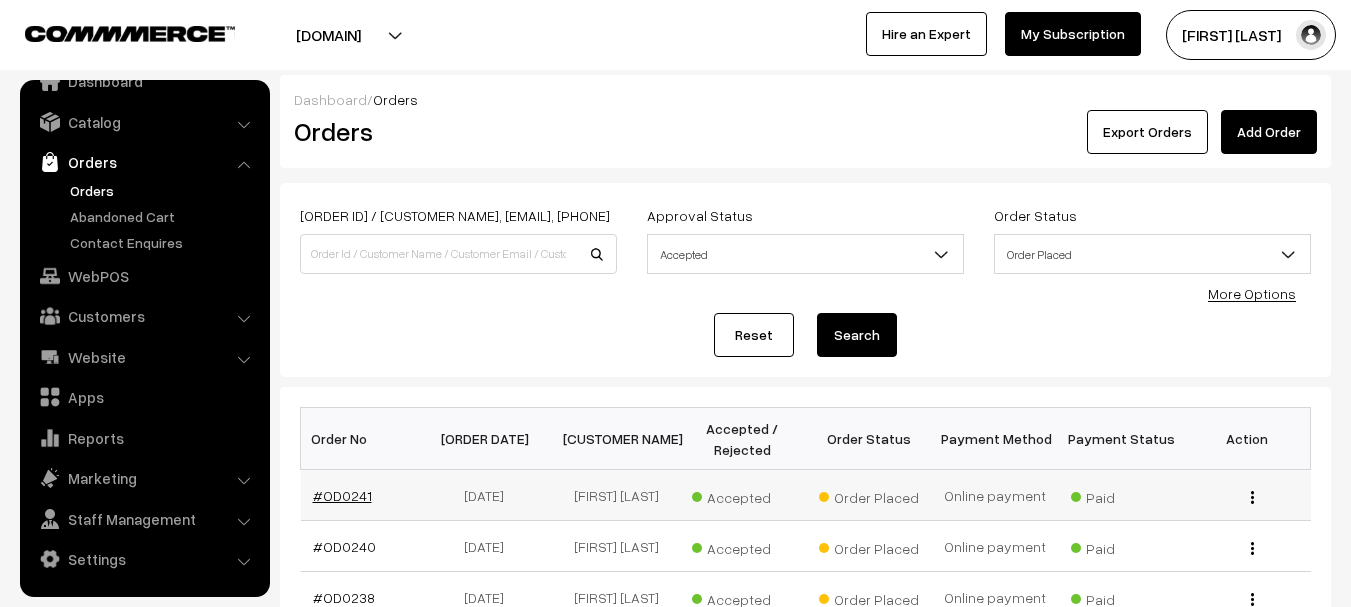 click on "#OD0241" at bounding box center (342, 495) 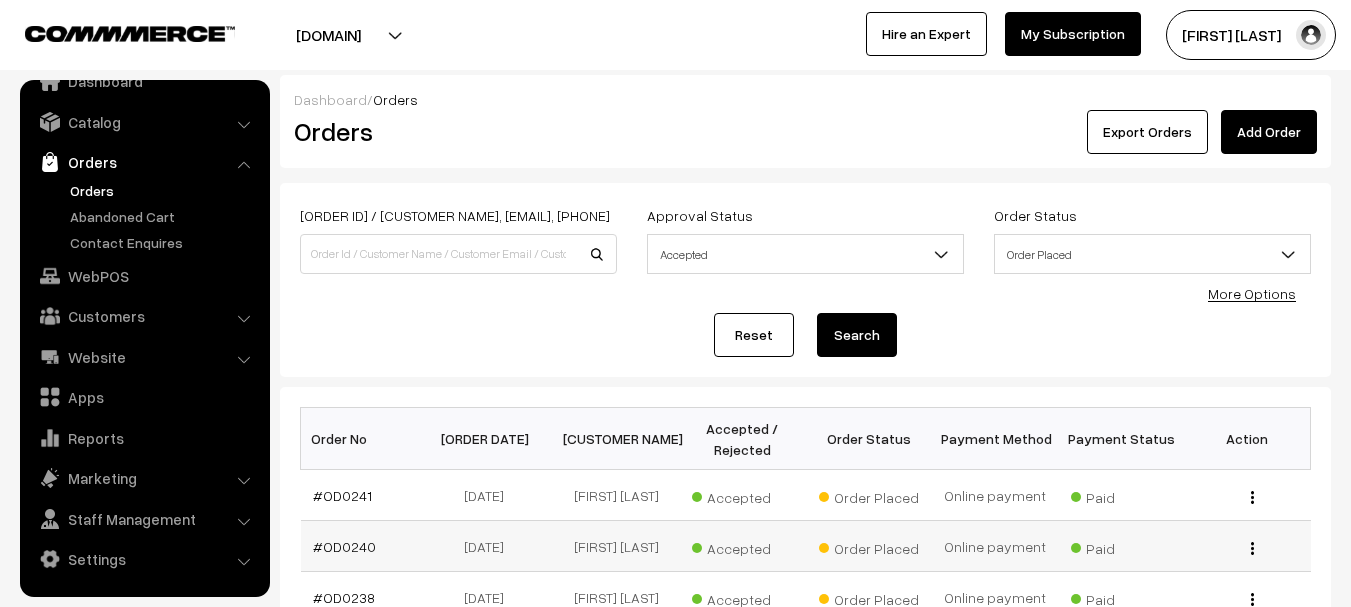 scroll, scrollTop: 100, scrollLeft: 0, axis: vertical 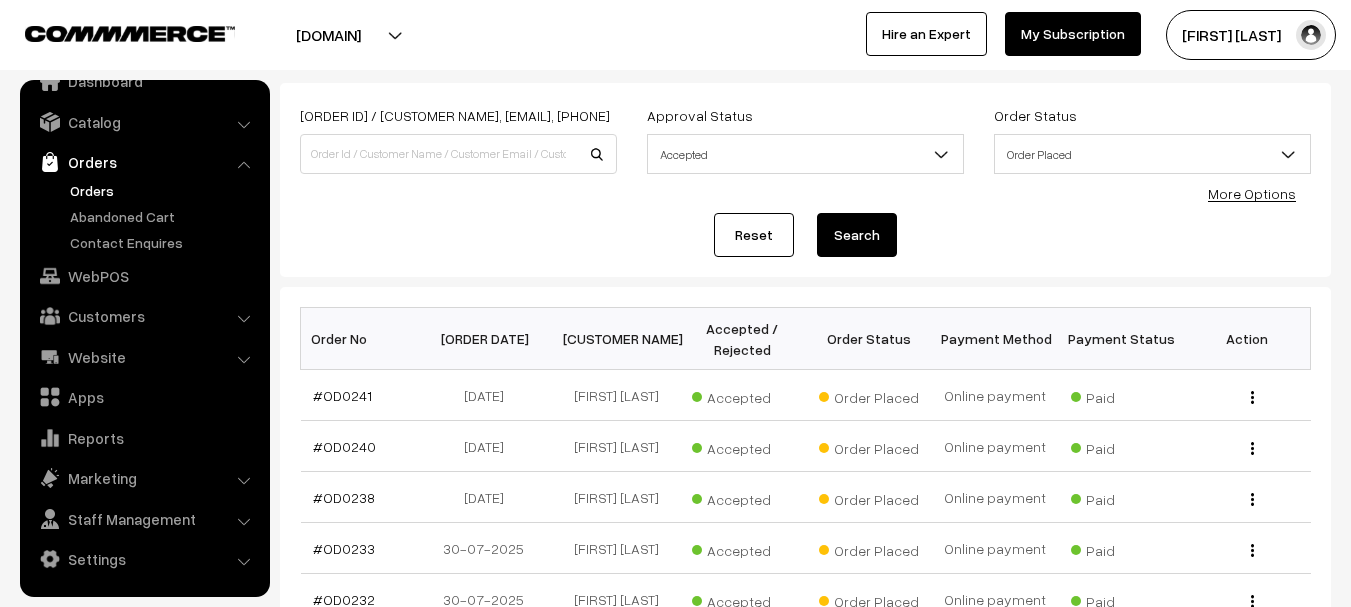 click on "Search" at bounding box center [857, 235] 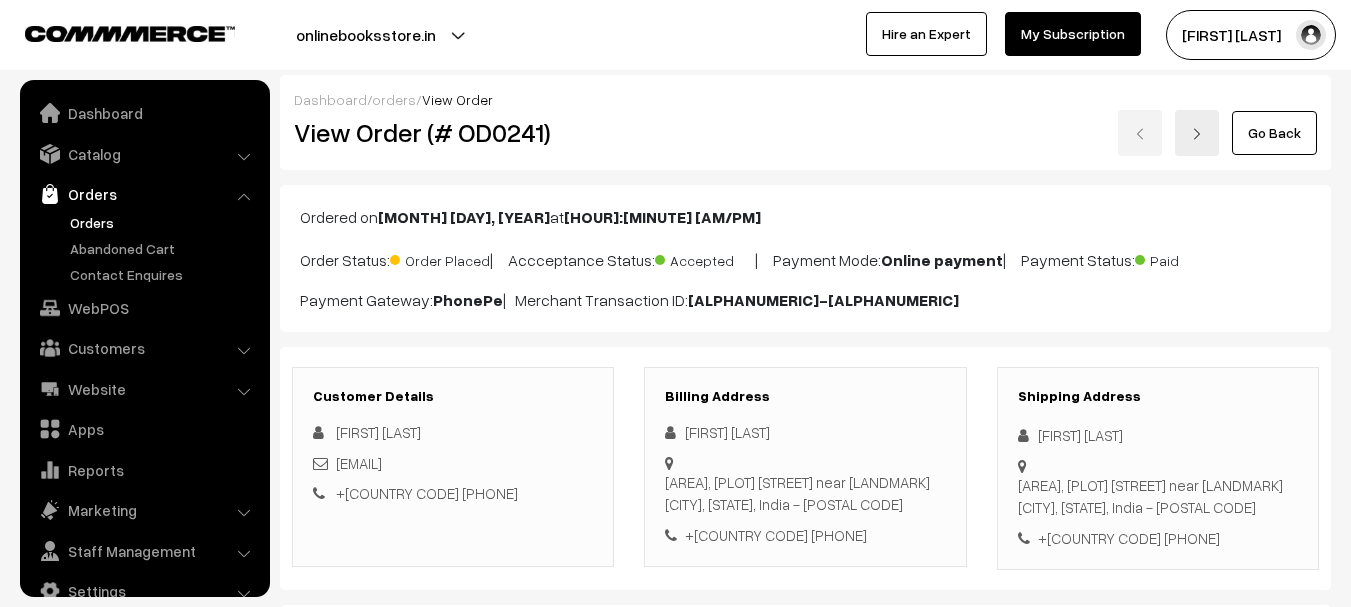 scroll, scrollTop: 0, scrollLeft: 0, axis: both 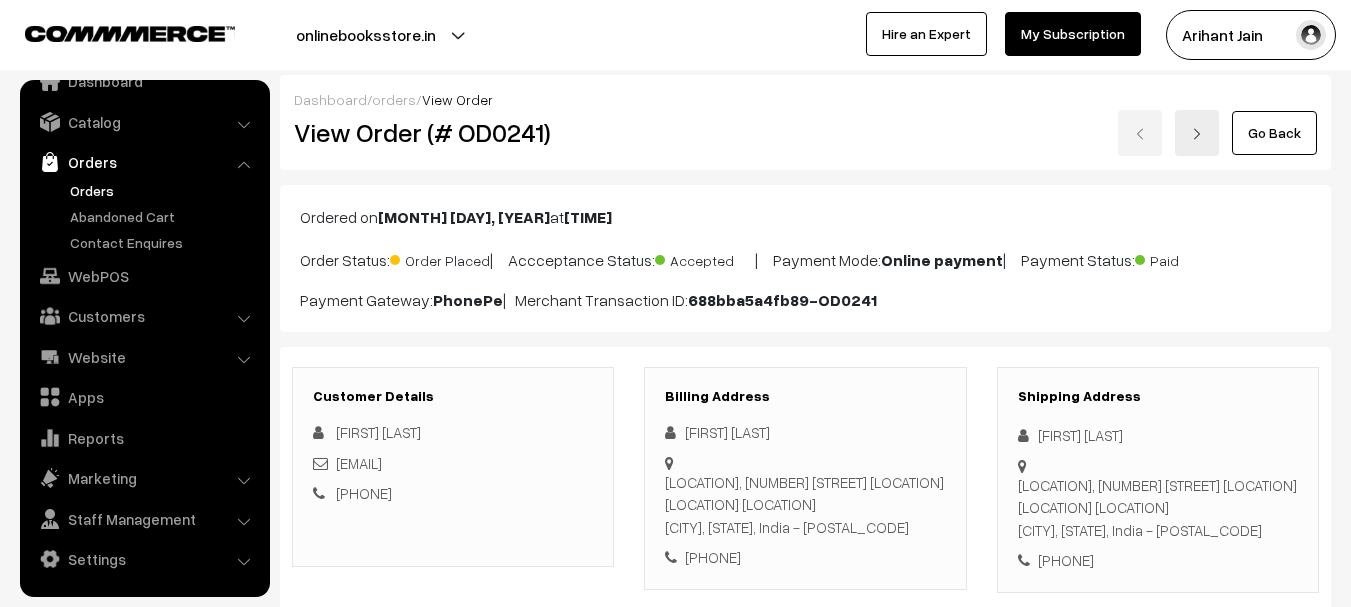 click on "View Order (# OD0241)" at bounding box center (454, 132) 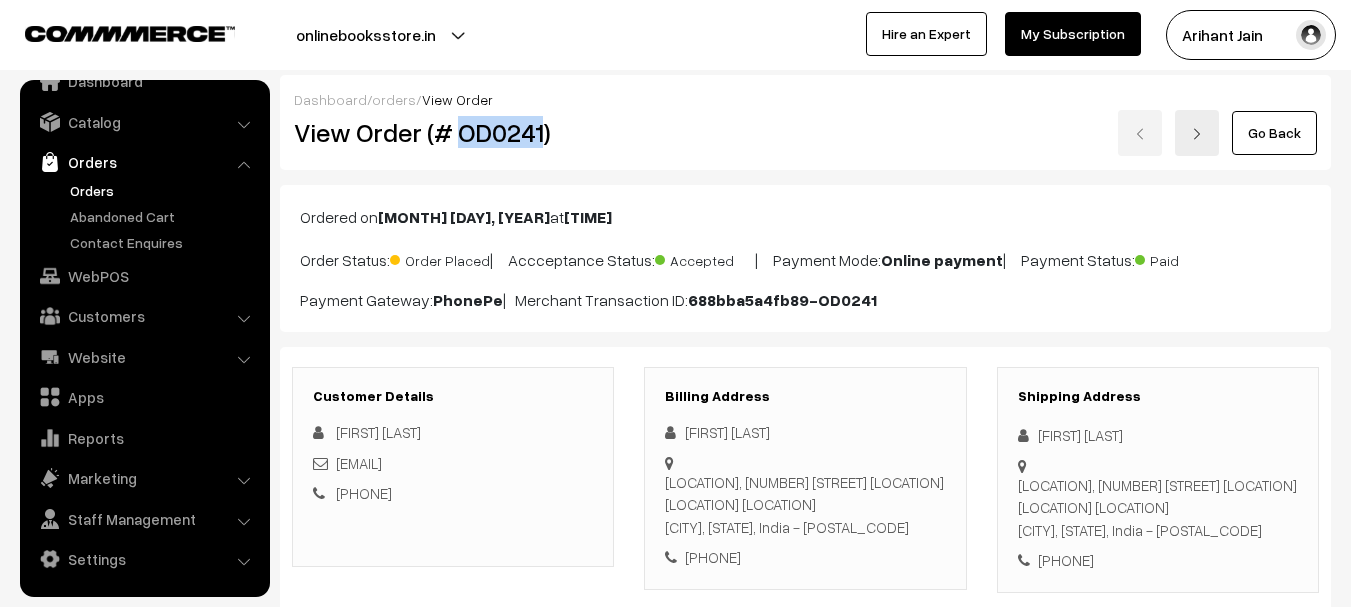 click on "View Order (# OD0241)" at bounding box center (454, 132) 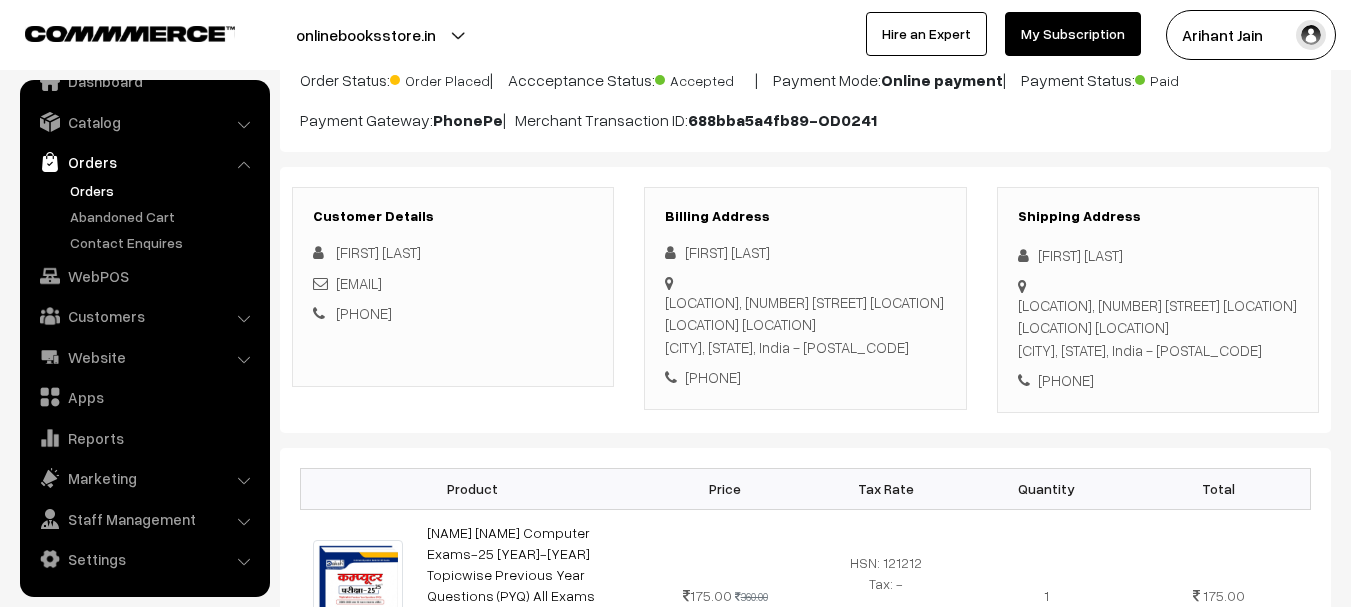 scroll, scrollTop: 200, scrollLeft: 0, axis: vertical 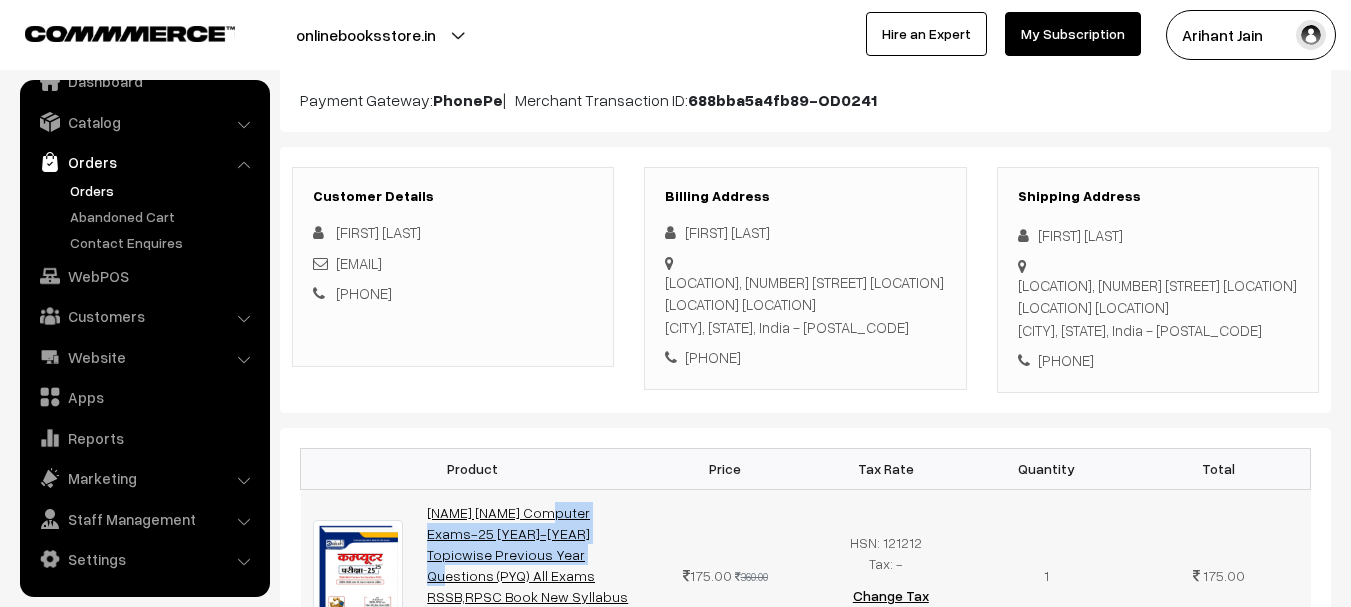 drag, startPoint x: 420, startPoint y: 506, endPoint x: 617, endPoint y: 530, distance: 198.45654 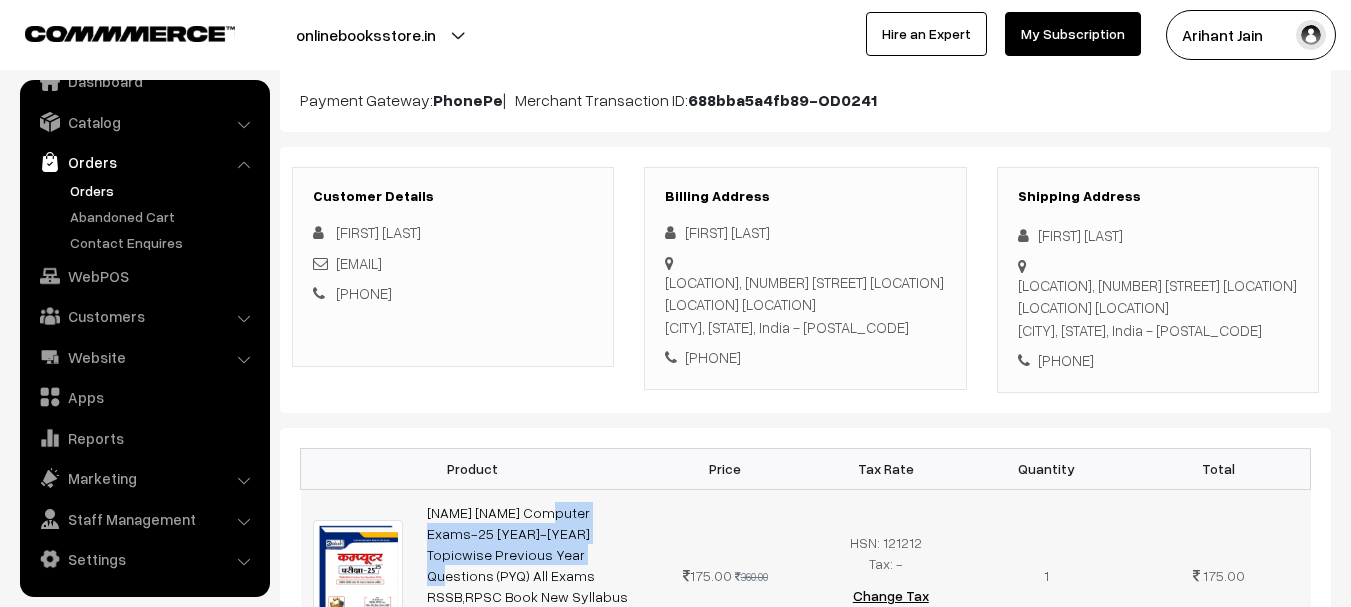 copy on "Daksh Publication Computer Exams-25 2005-2025 Topicwise" 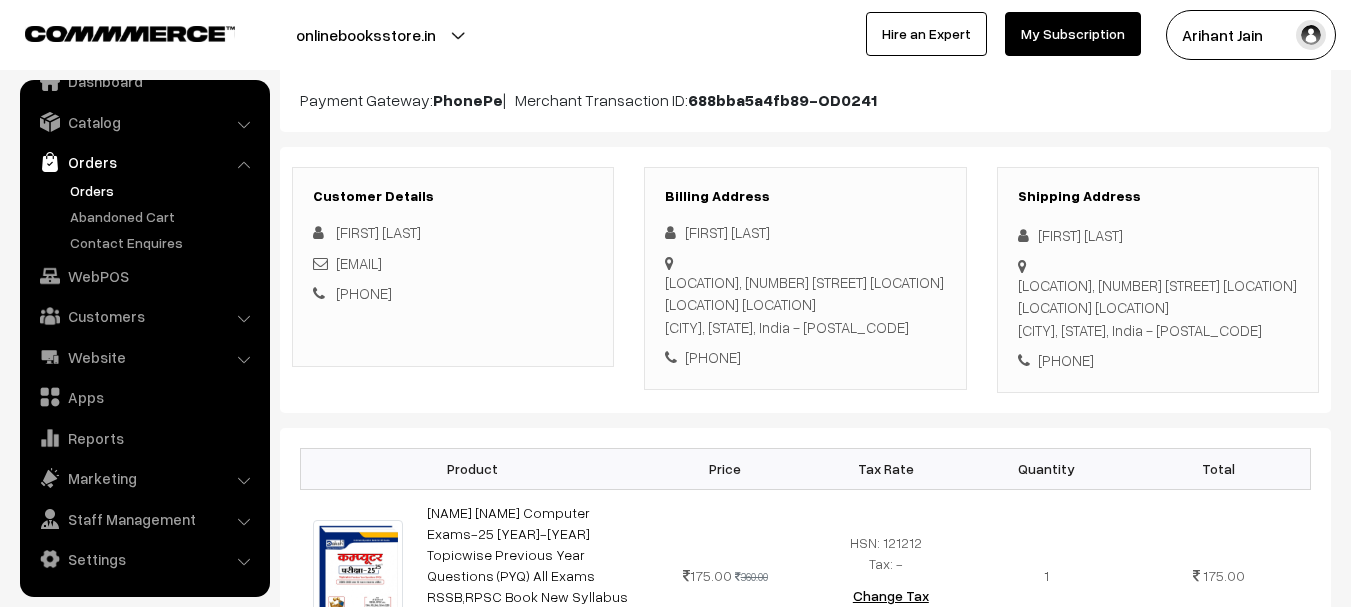 drag, startPoint x: 1066, startPoint y: 251, endPoint x: 1059, endPoint y: 233, distance: 19.313208 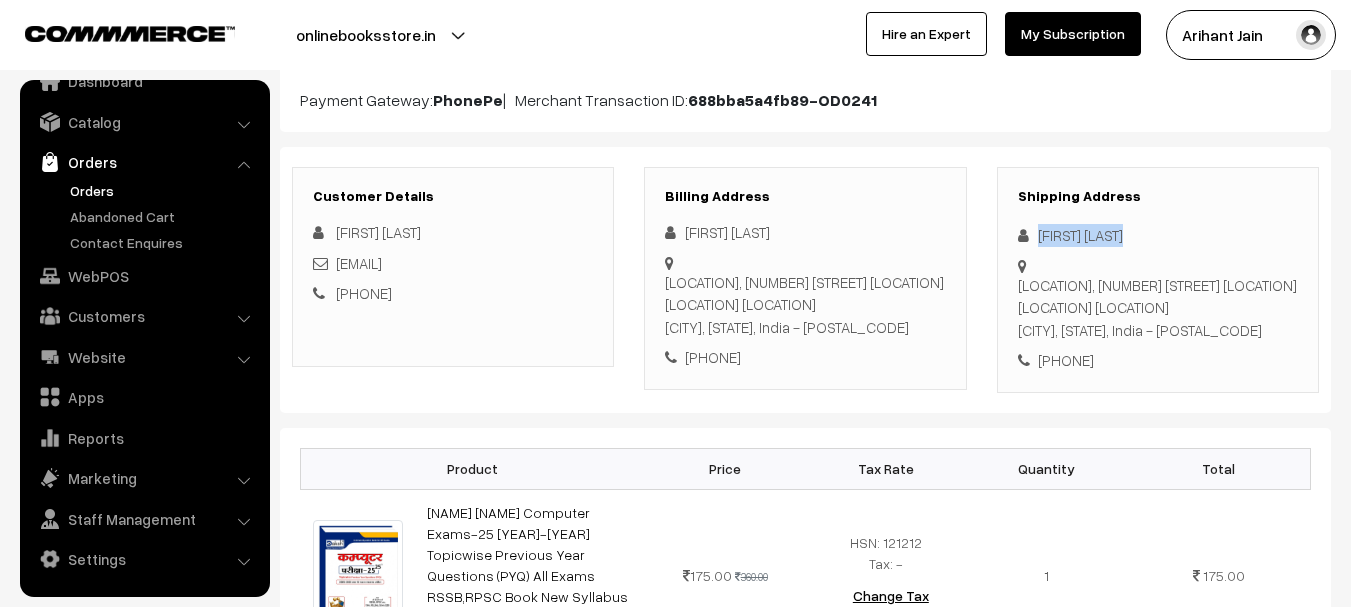copy on "Suman Kajala" 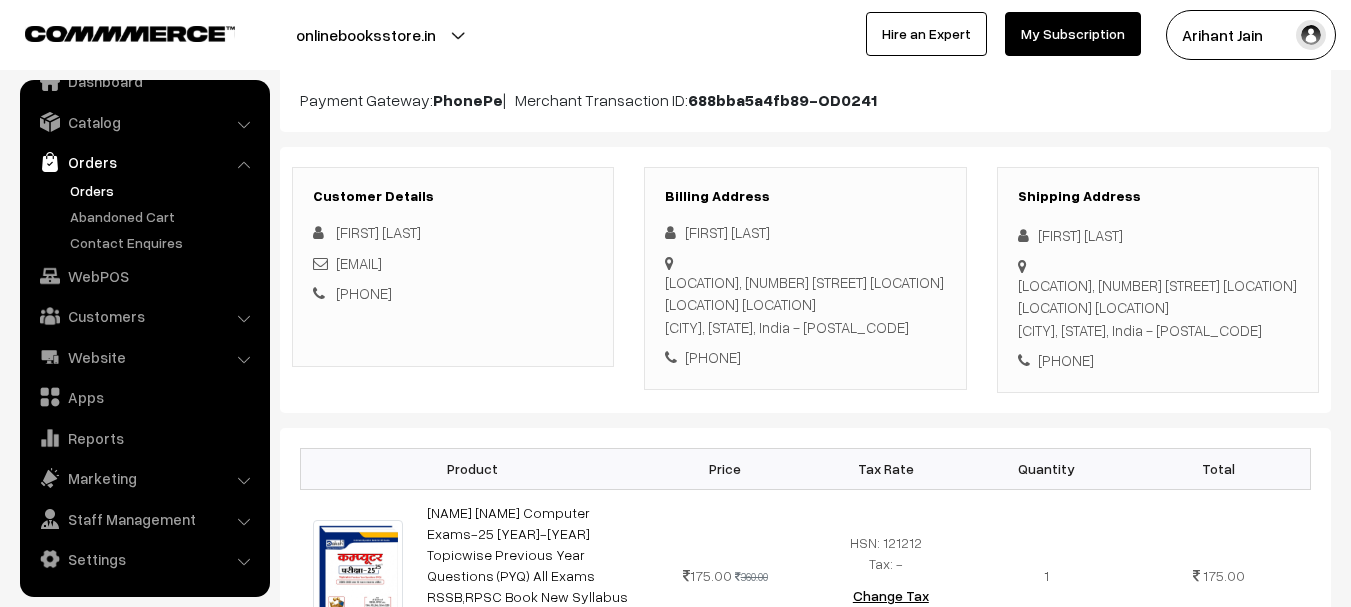 click on "Shipping Address
Suman Kajala
Pisangan, Plot no 16 dildar nagar near shyam hospital
Ajmer,                                 Rajasthan,  India                                 - 305204
+91 7300227226" at bounding box center [1158, 280] 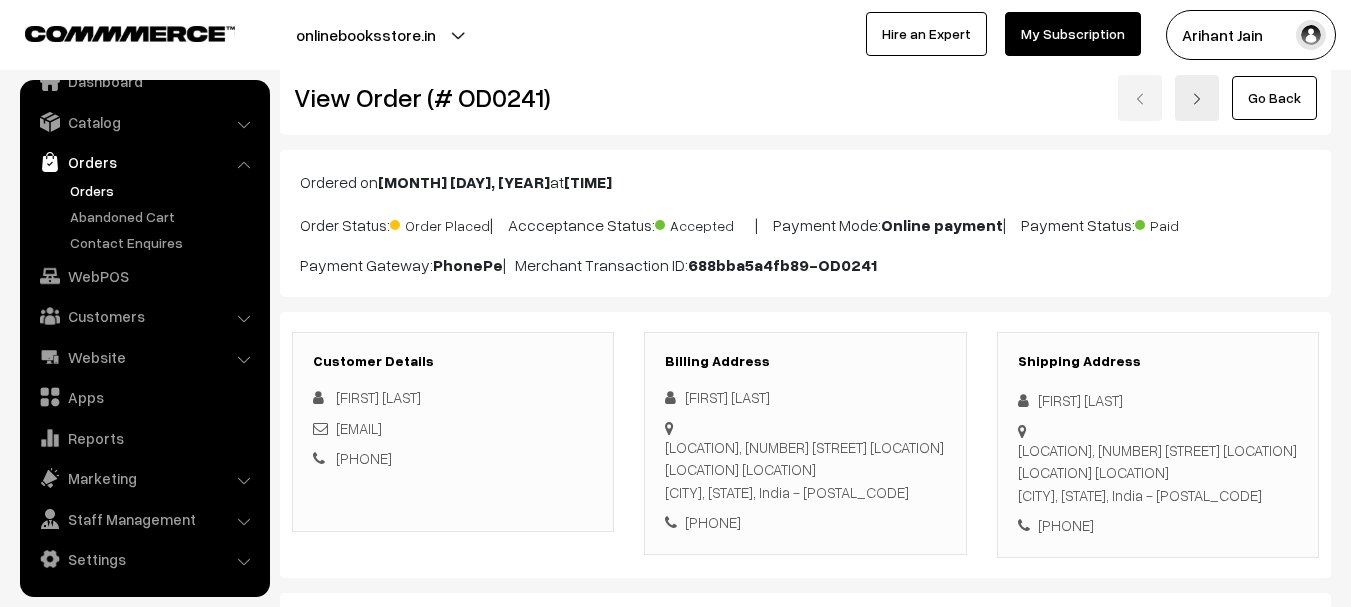 scroll, scrollTop: 0, scrollLeft: 0, axis: both 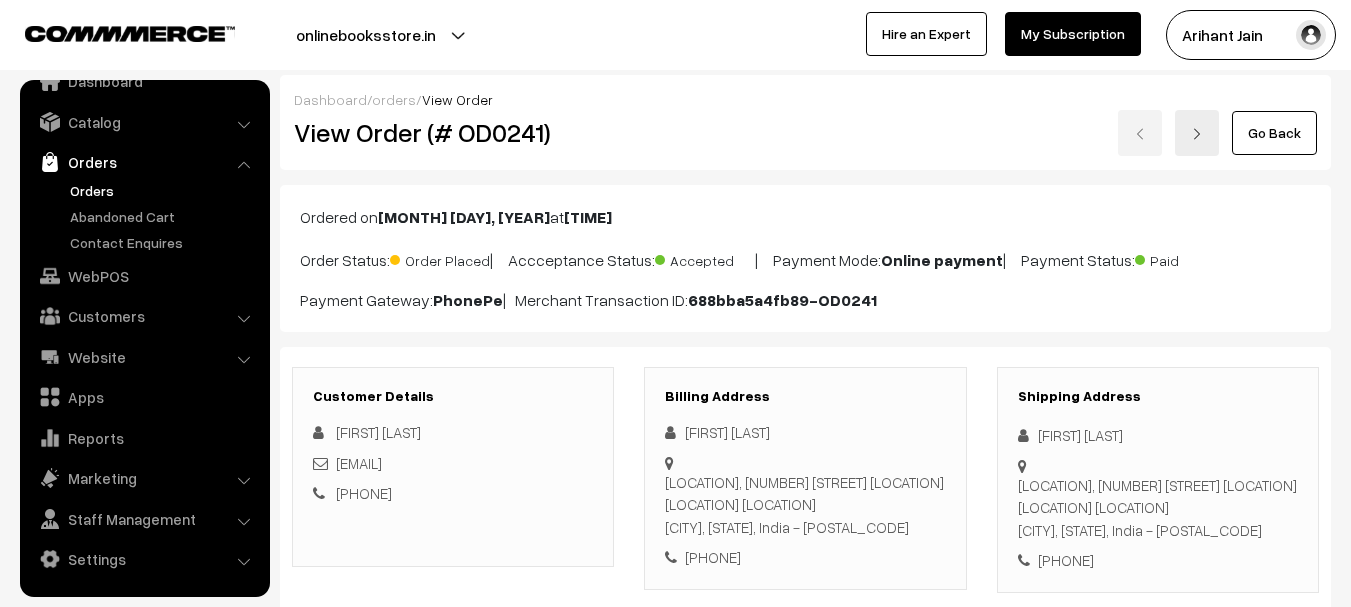 click on "Suman Kajala" at bounding box center [1158, 435] 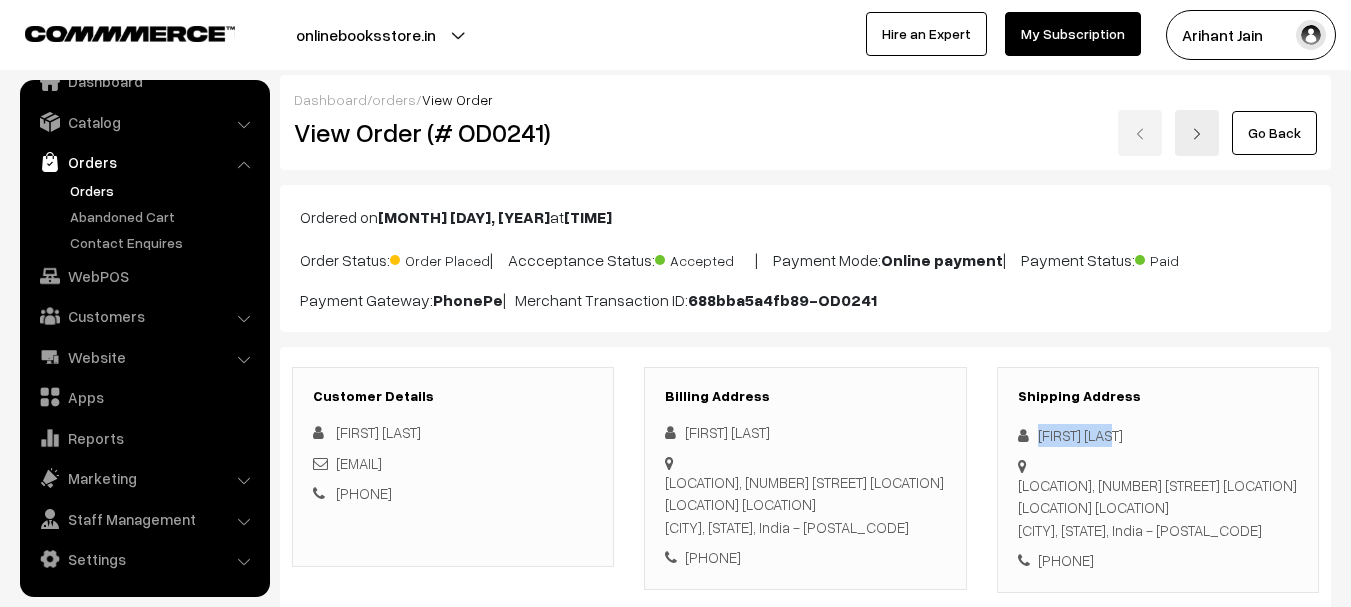 copy on "Suman Kajala" 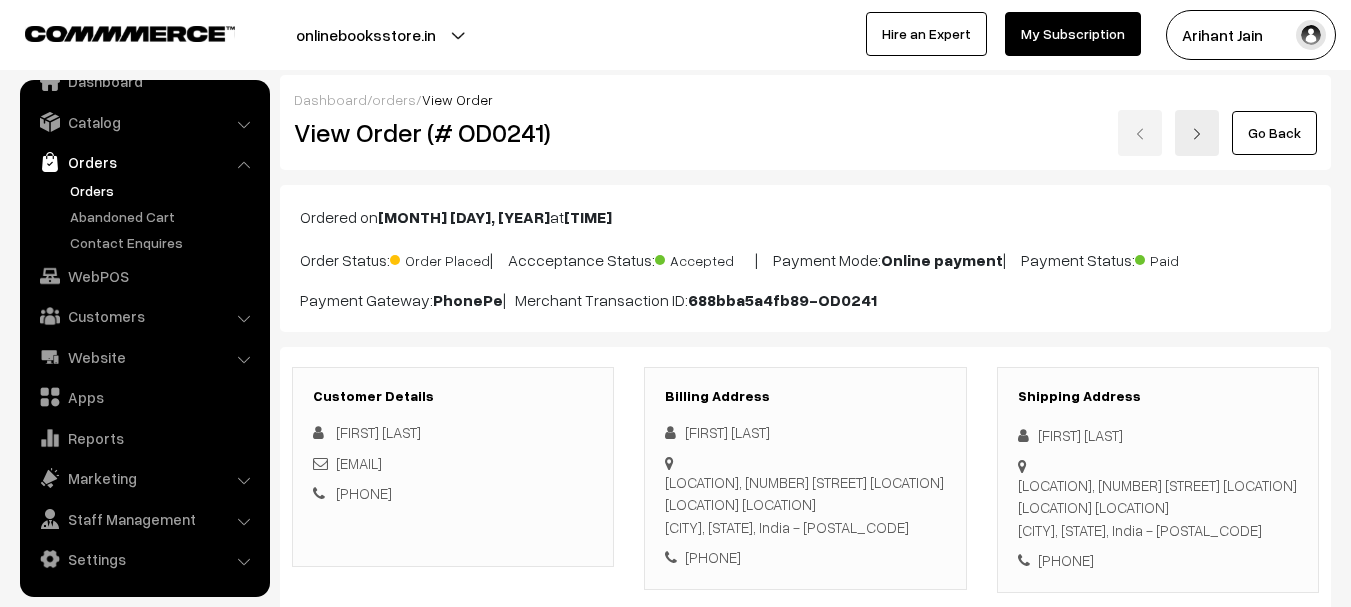 click on "Pisangan, Plot no 16 dildar nagar near shyam hospital
Ajmer,                                 Rajasthan,  India                                 - 305204" at bounding box center [1158, 508] 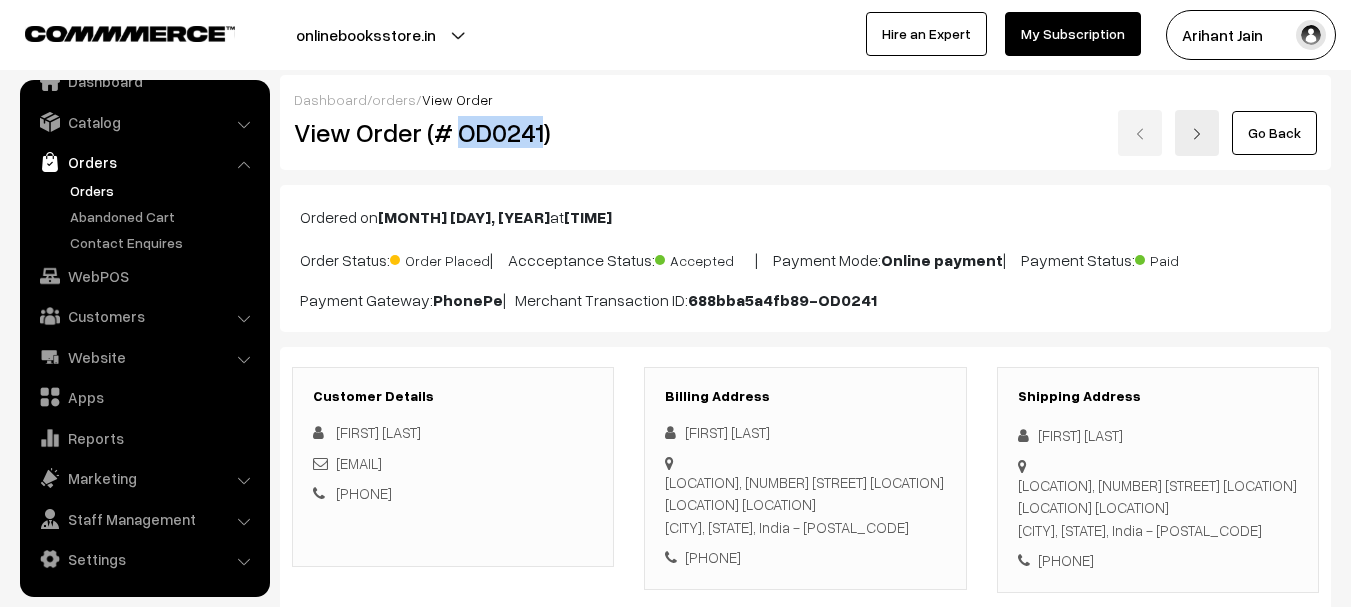 copy on "OD0241" 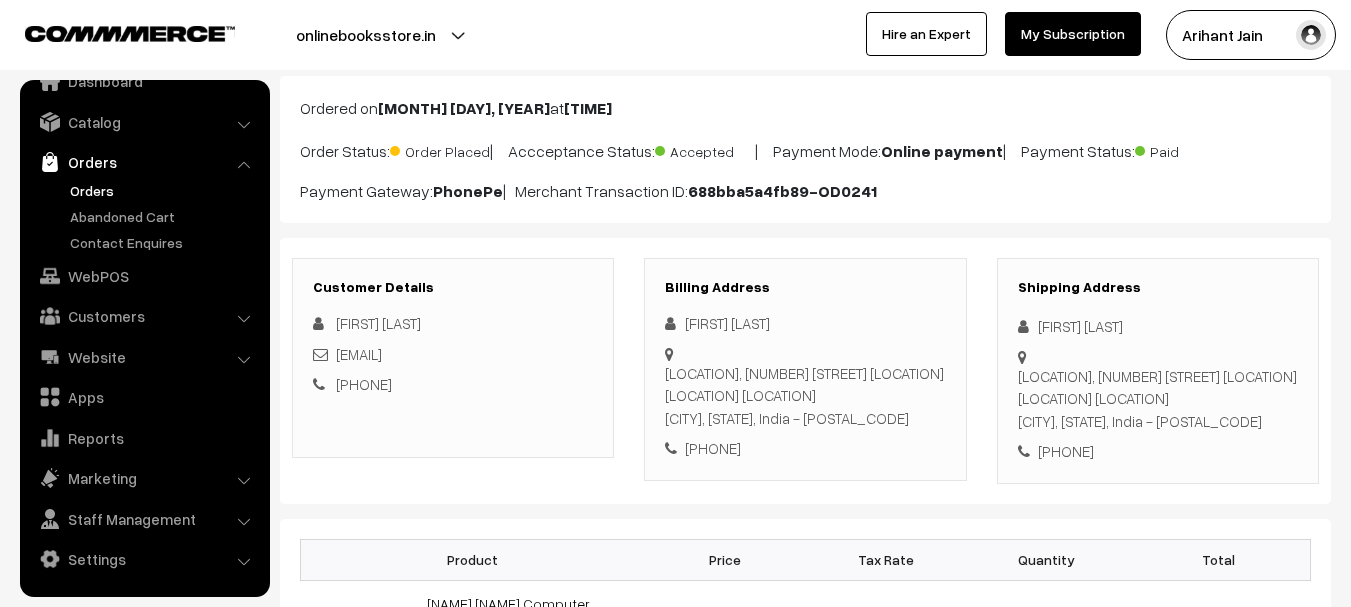 scroll, scrollTop: 300, scrollLeft: 0, axis: vertical 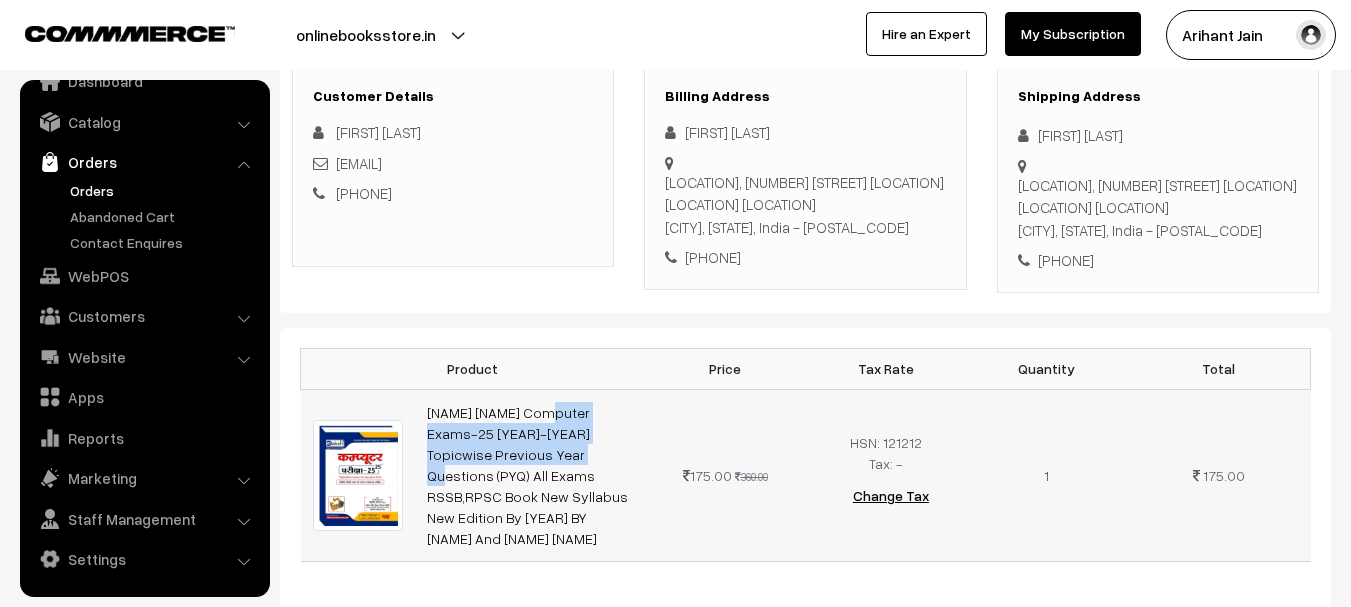 drag, startPoint x: 417, startPoint y: 398, endPoint x: 639, endPoint y: 430, distance: 224.29445 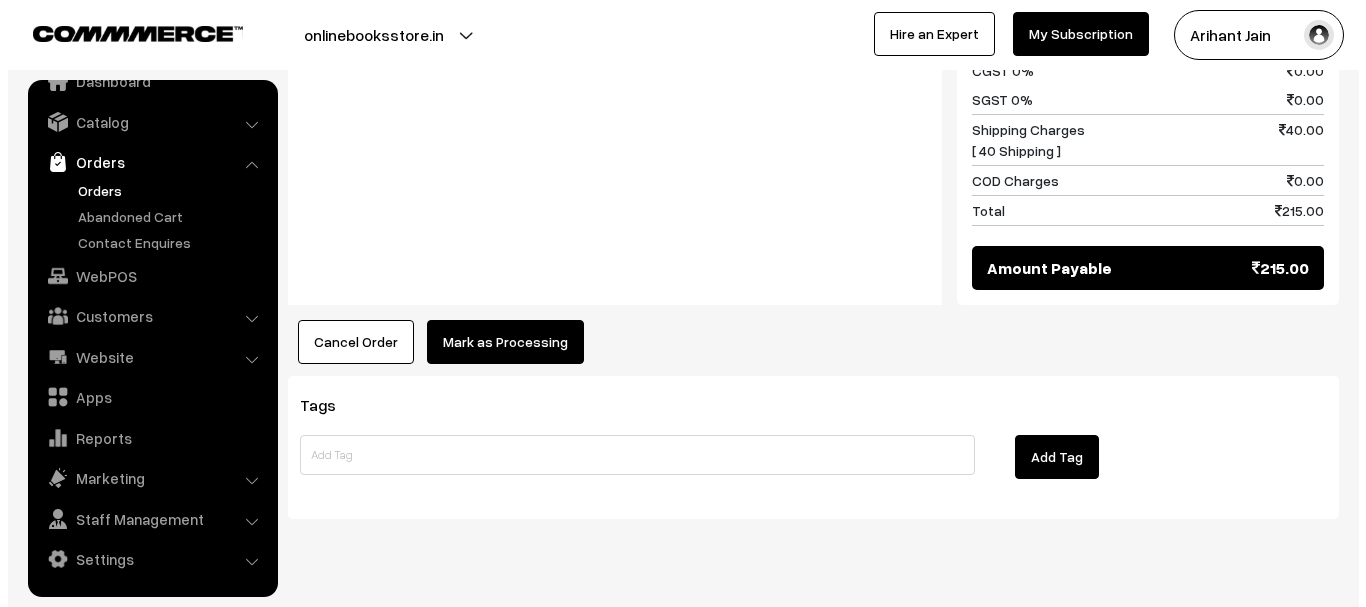 scroll, scrollTop: 1112, scrollLeft: 0, axis: vertical 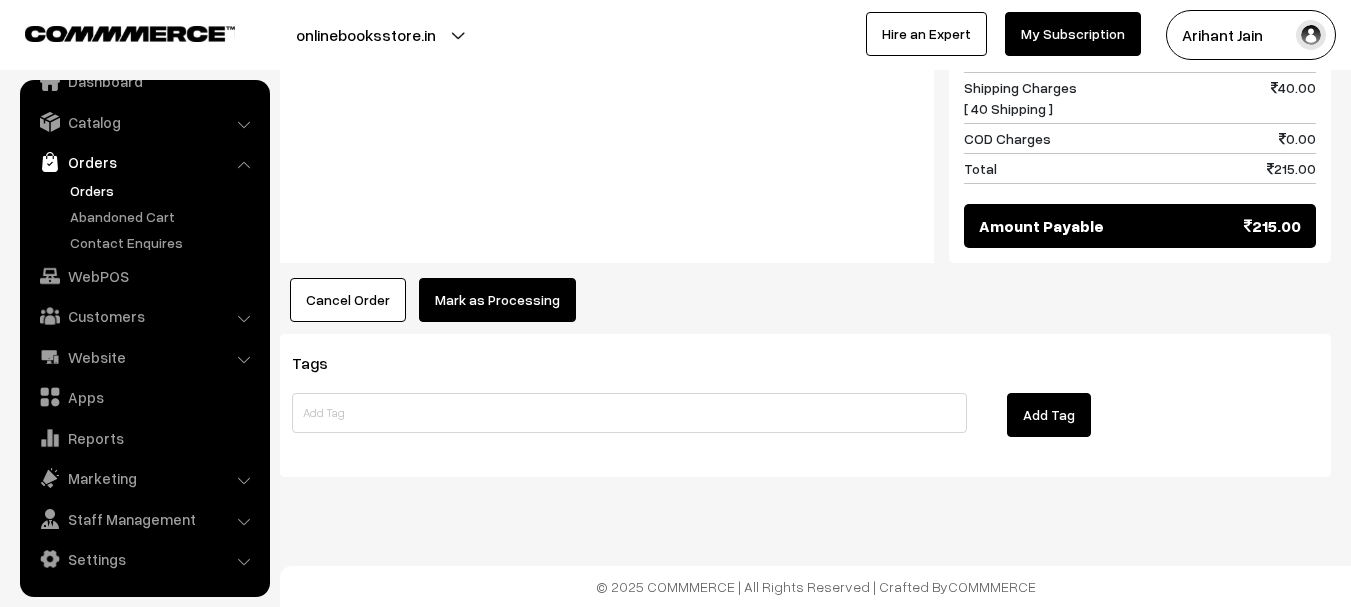 click on "Mark as Processing" at bounding box center (497, 300) 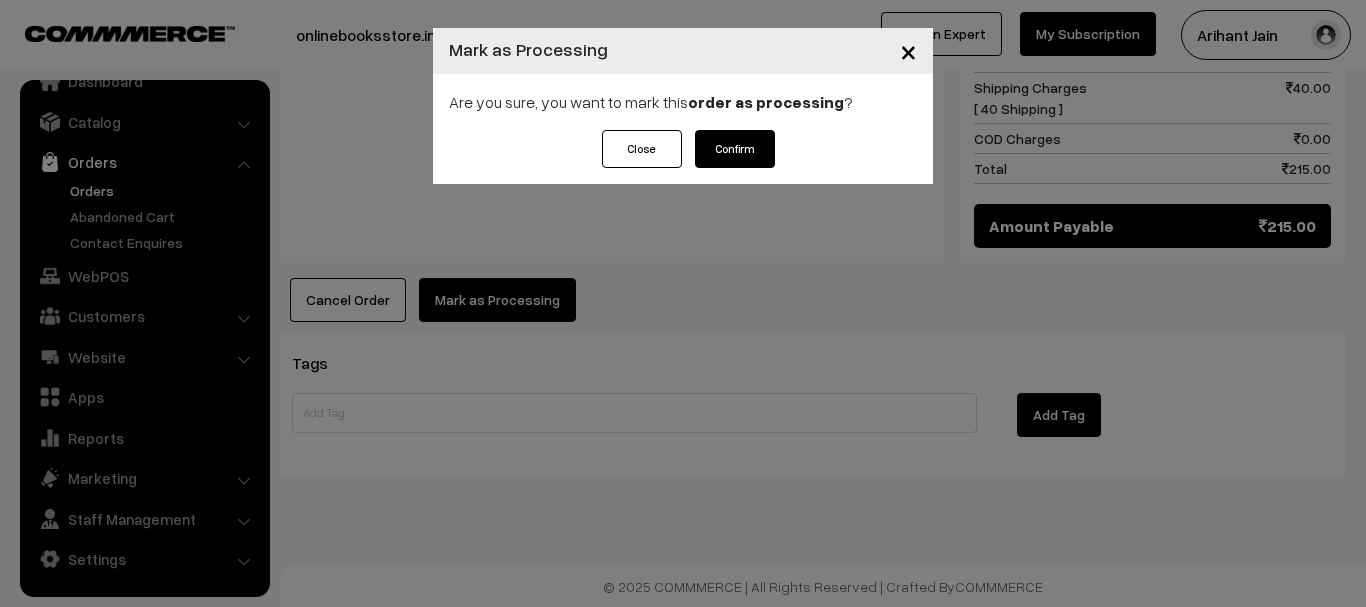 click on "Confirm" at bounding box center (735, 149) 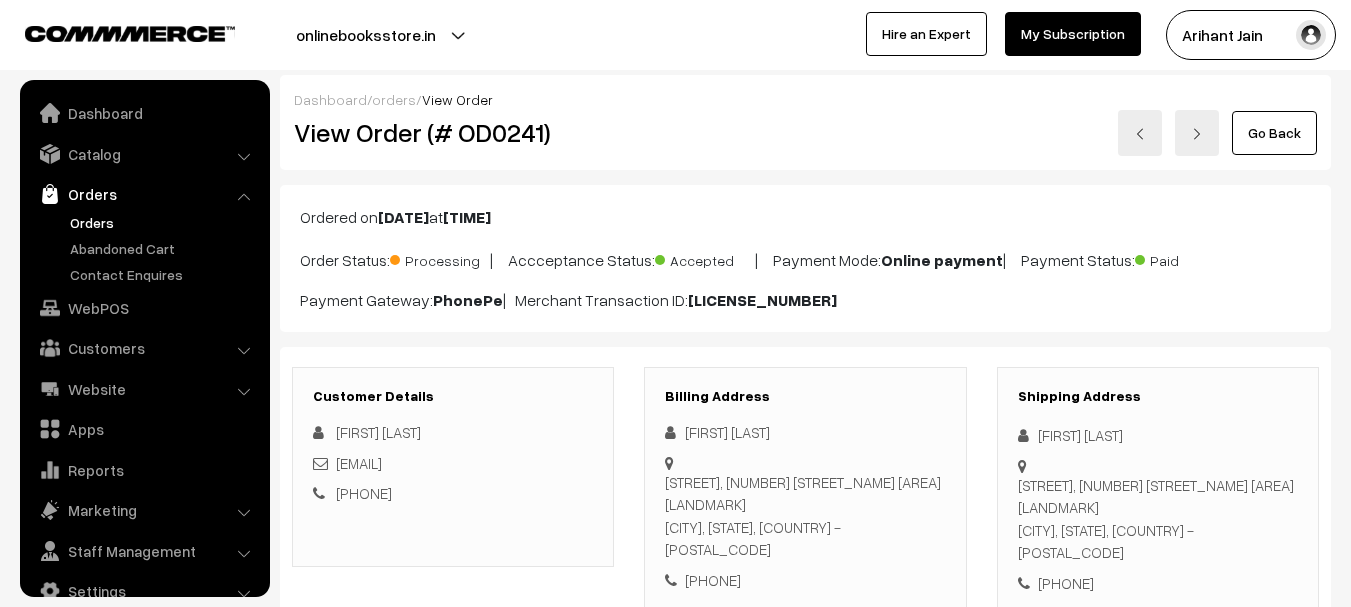 scroll, scrollTop: 0, scrollLeft: 0, axis: both 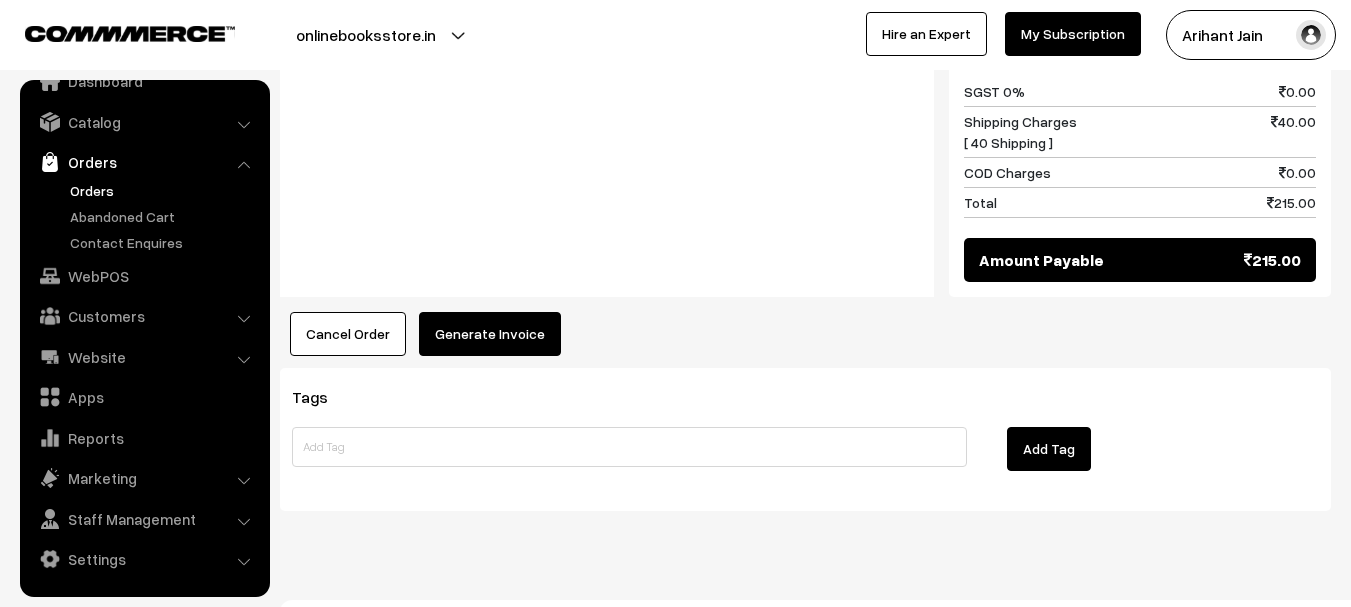 click on "Generate Invoice" at bounding box center [490, 334] 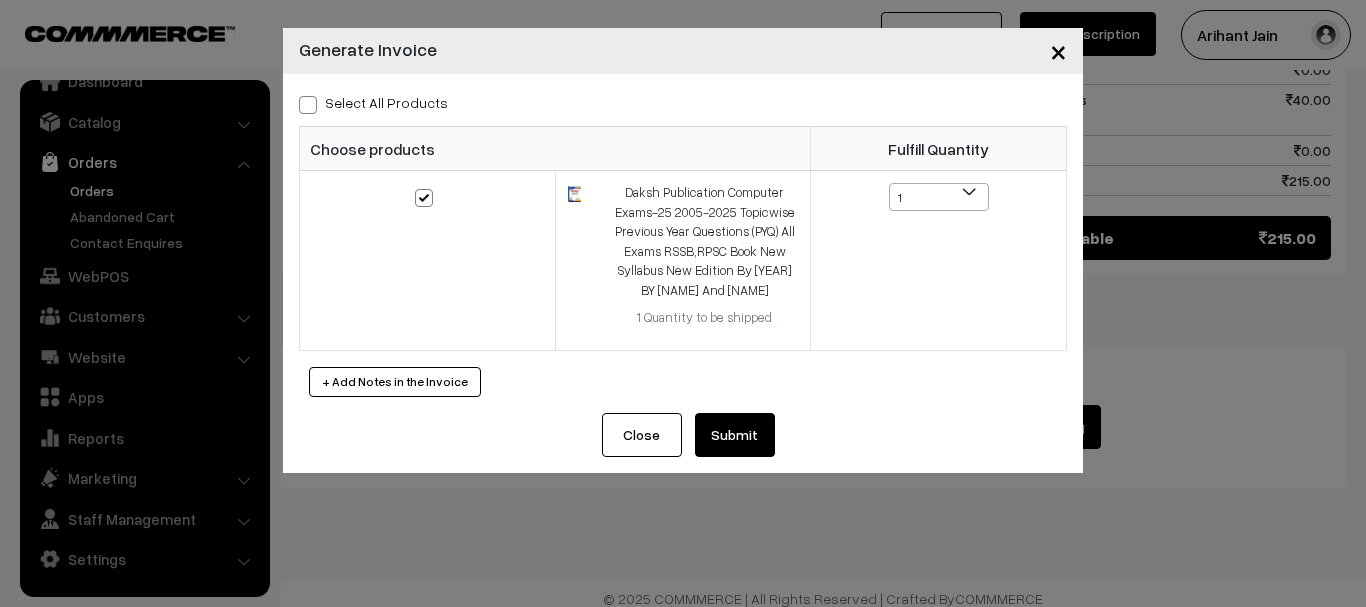 click on "Submit" at bounding box center (735, 435) 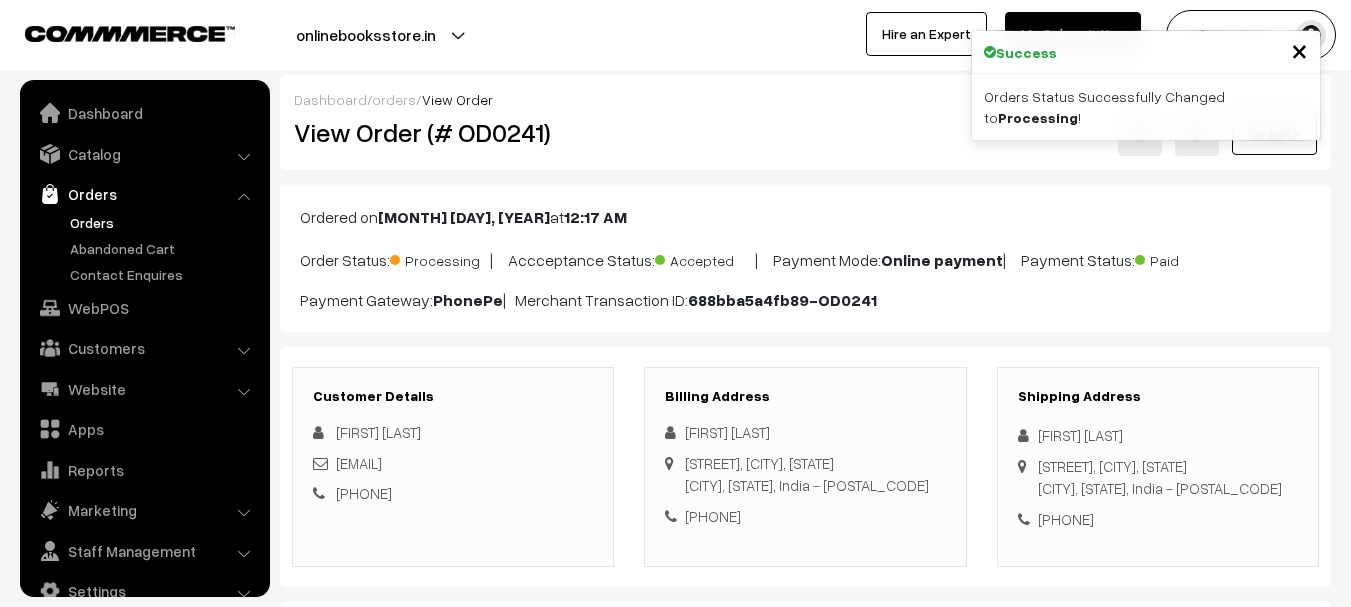 scroll, scrollTop: 1100, scrollLeft: 0, axis: vertical 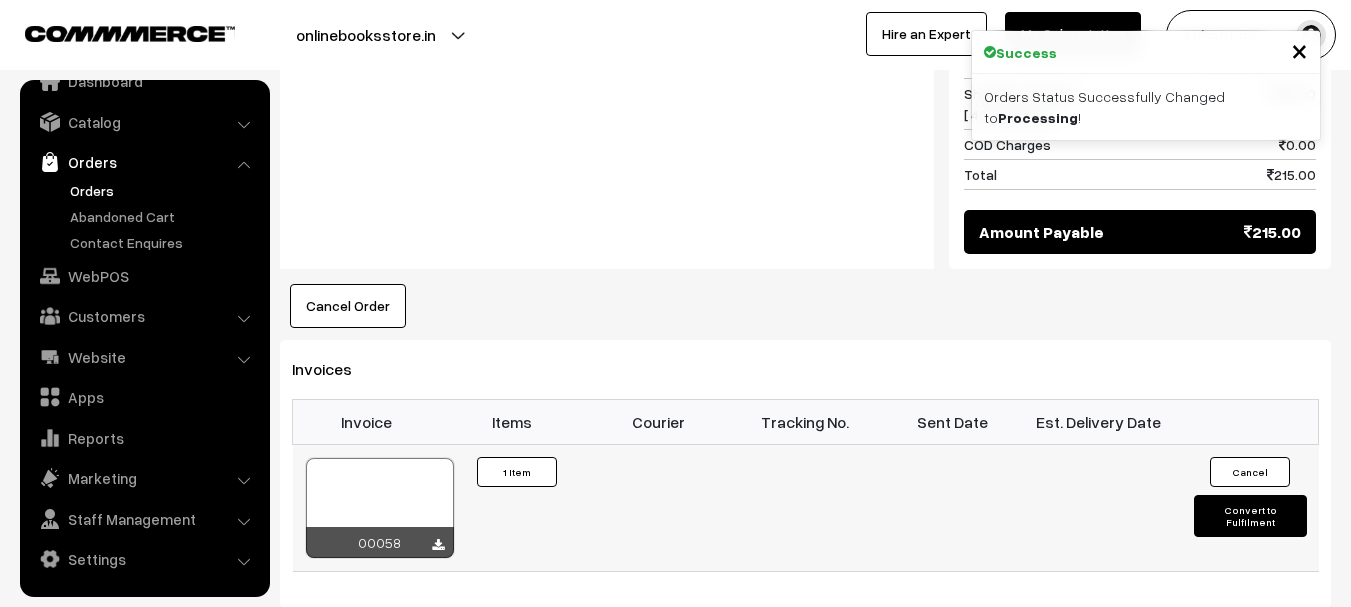 click on "Convert to Fulfilment" at bounding box center [1250, 516] 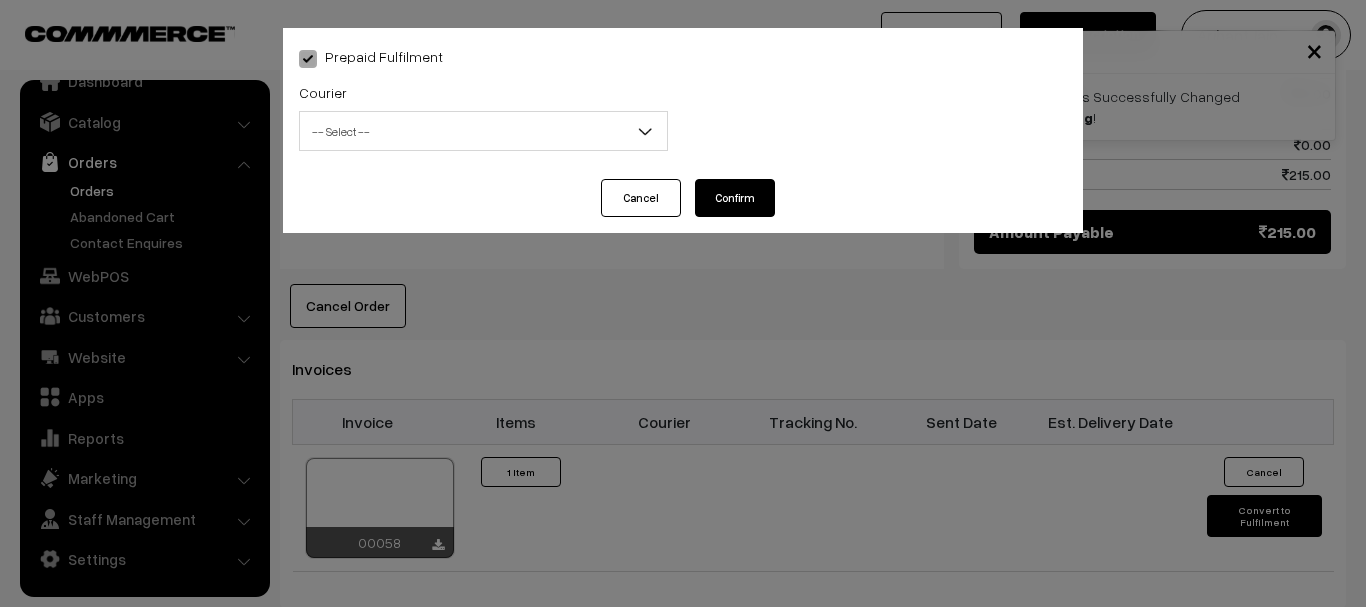 click on "Cancel
Confirm" at bounding box center [683, 206] 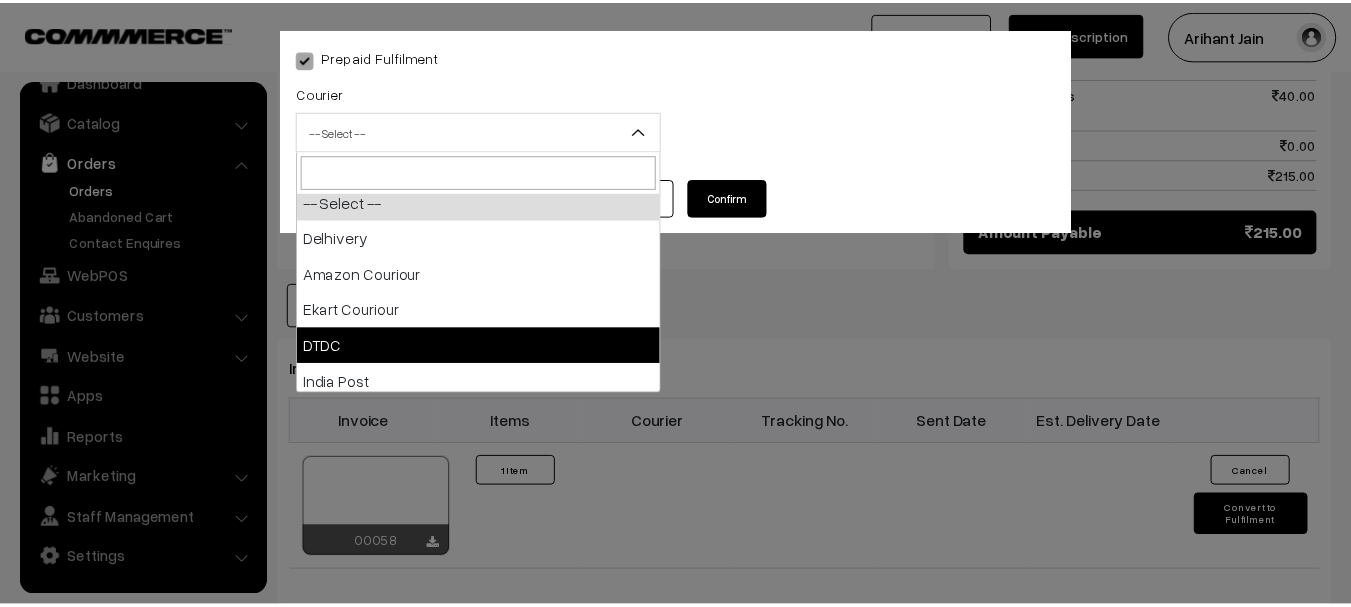 scroll, scrollTop: 0, scrollLeft: 0, axis: both 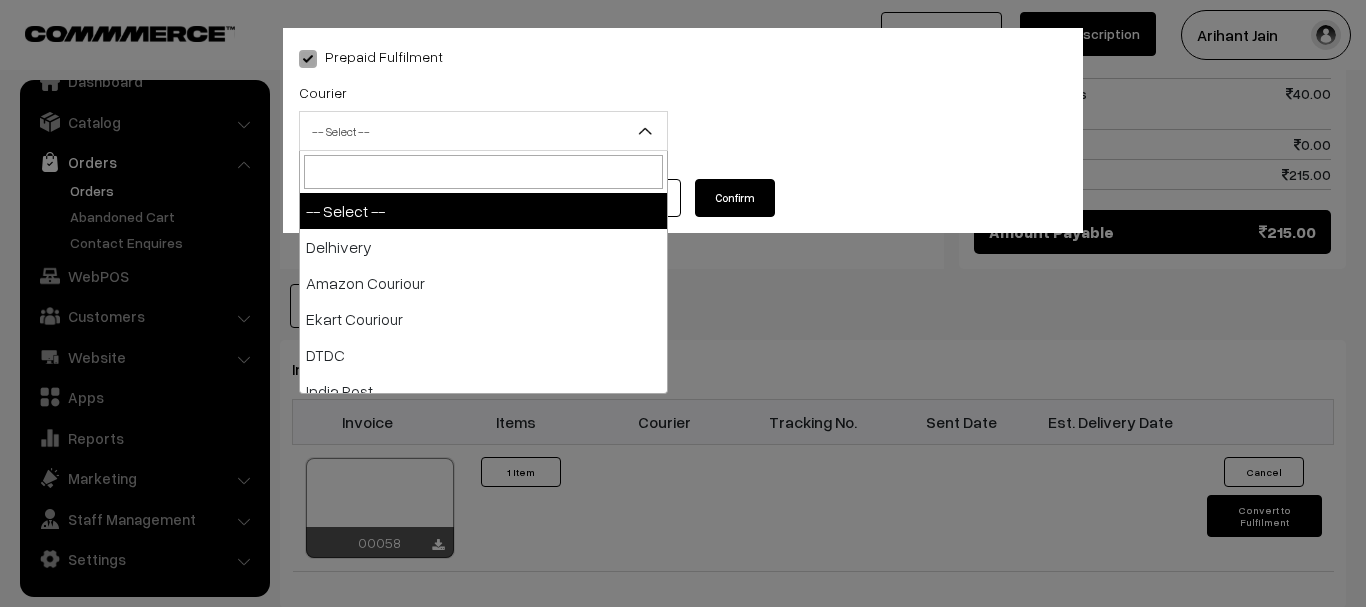 click on "Prepaid Fulfilment
Courier
-- Select --
[COURIER_PROVIDER]
[COURIER_PROVIDER]
[COURIER_PROVIDER]
[COURIER_PROVIDER]
[COURIER_PROVIDER]
[COURIER_PROVIDER] -- Select --
Add new" at bounding box center [683, 103] 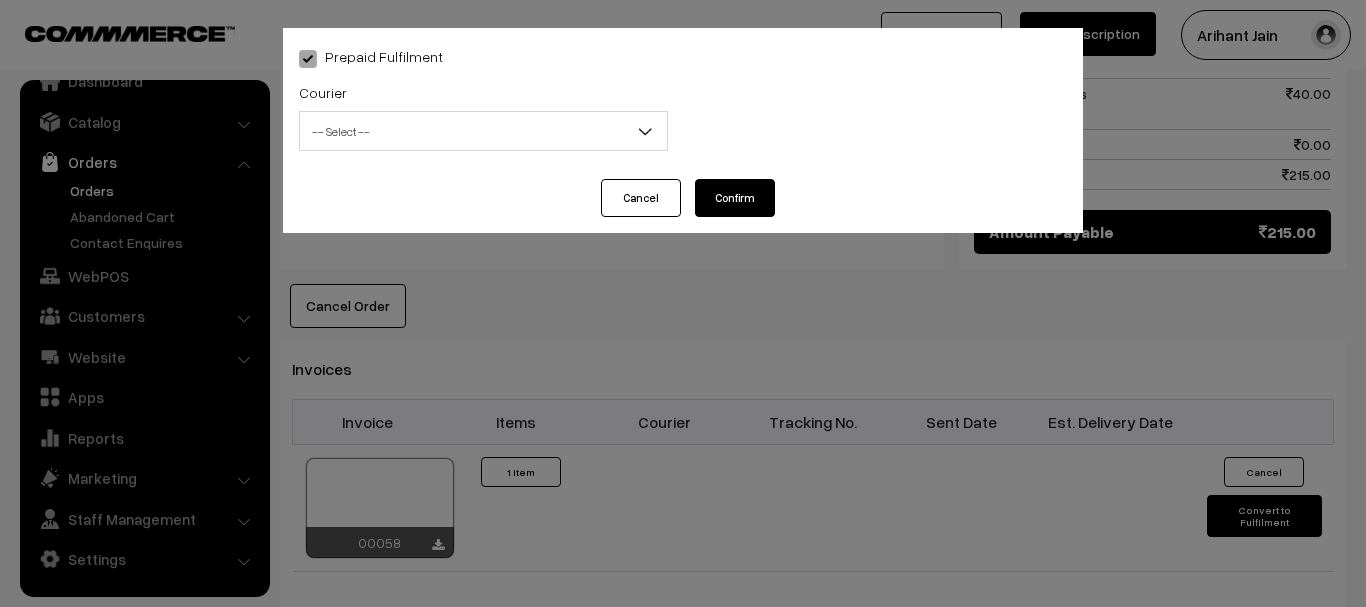 click on "Cancel" at bounding box center [641, 198] 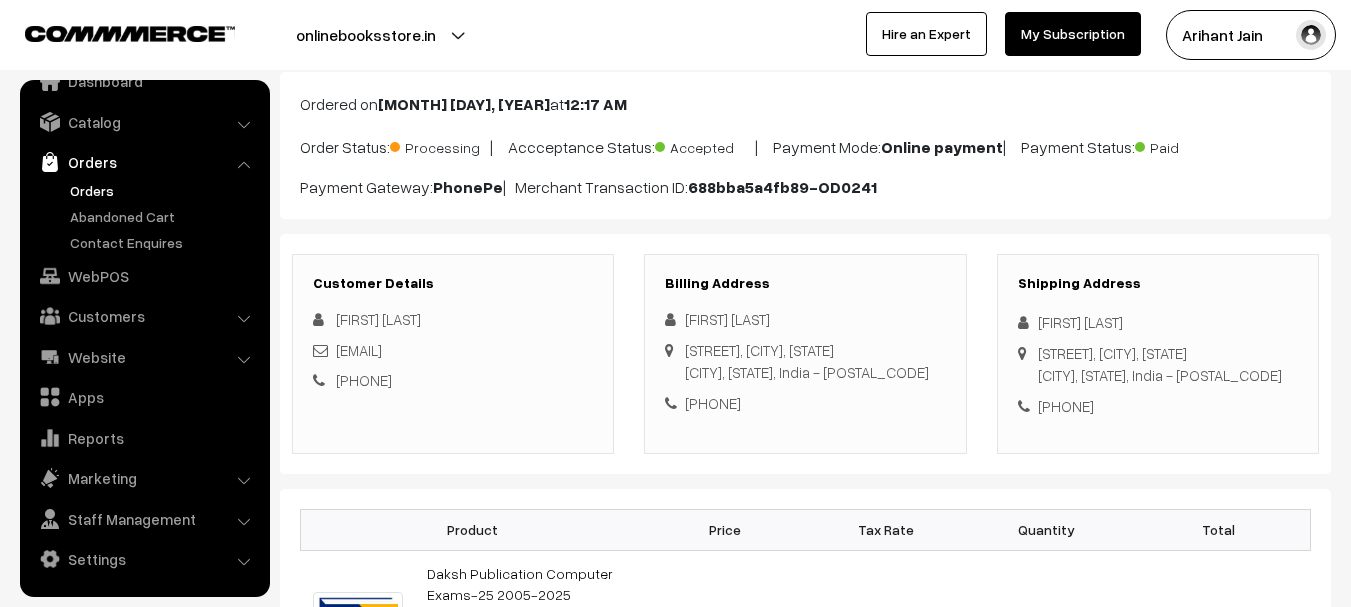 scroll, scrollTop: 0, scrollLeft: 0, axis: both 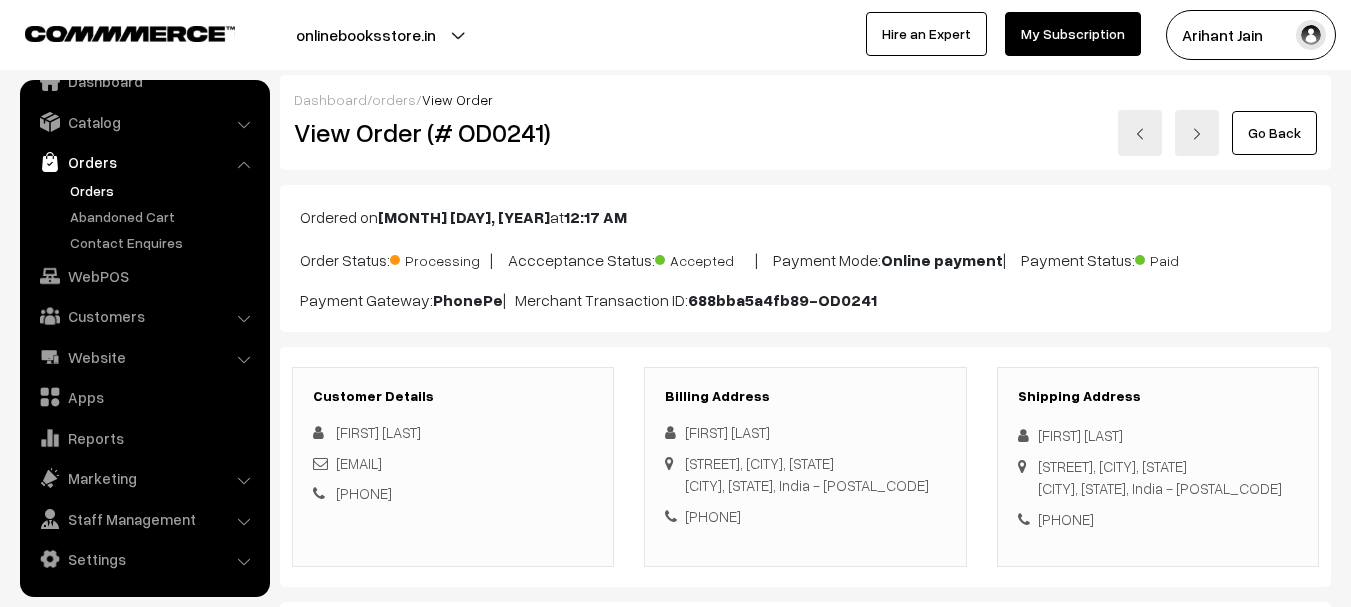 click on "Go Back" at bounding box center (1274, 133) 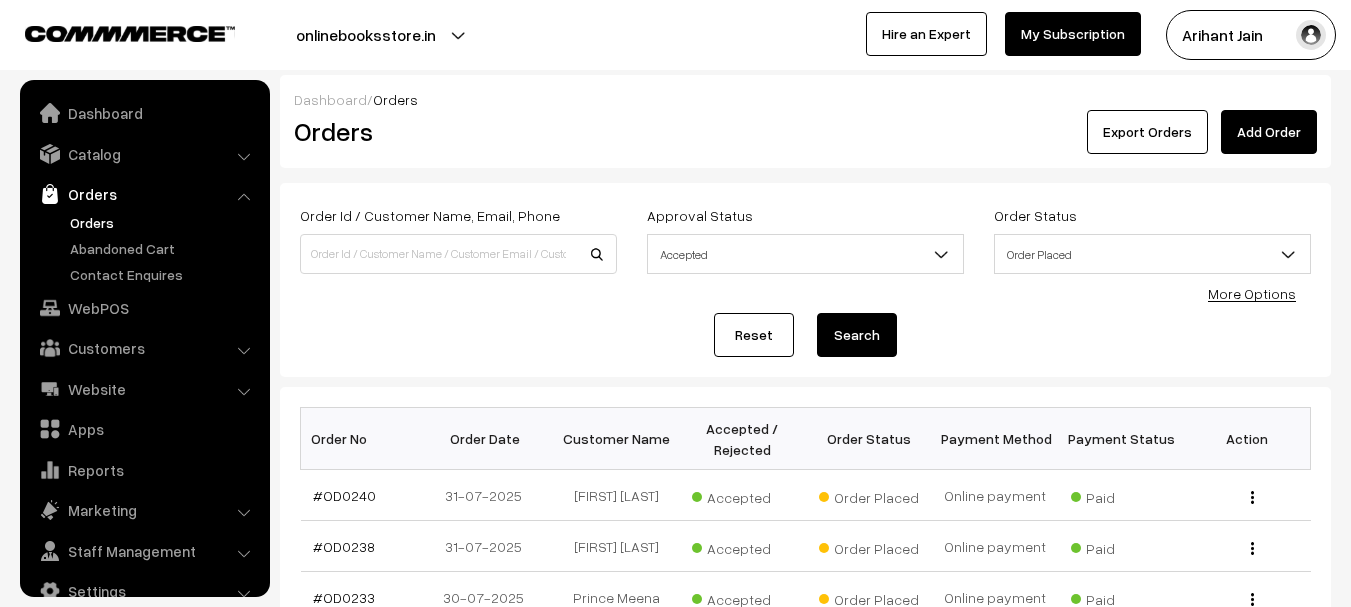 scroll, scrollTop: 0, scrollLeft: 0, axis: both 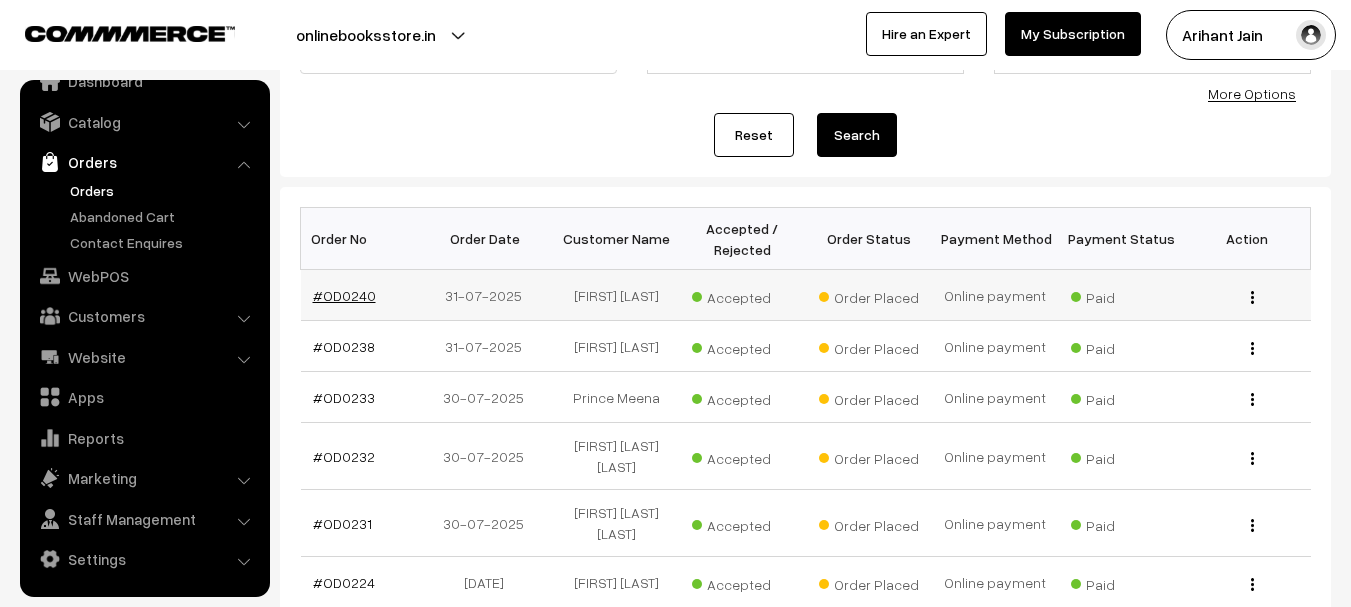 click on "#OD0240" at bounding box center (344, 295) 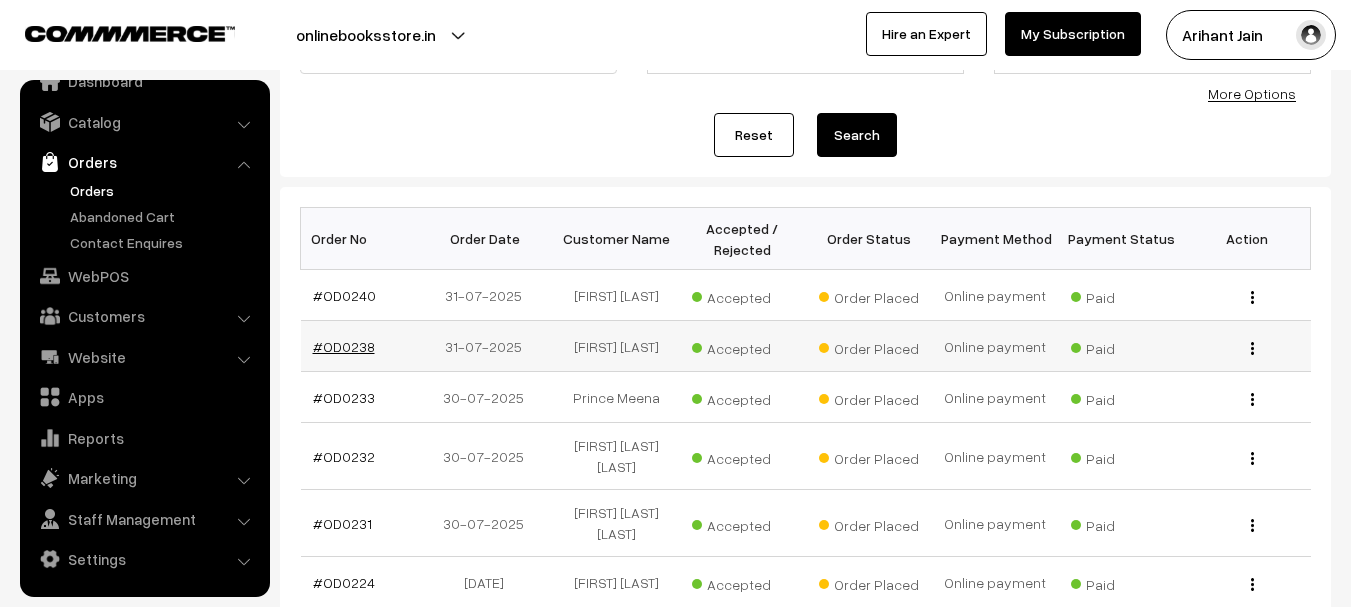 click on "#OD0238" at bounding box center [344, 346] 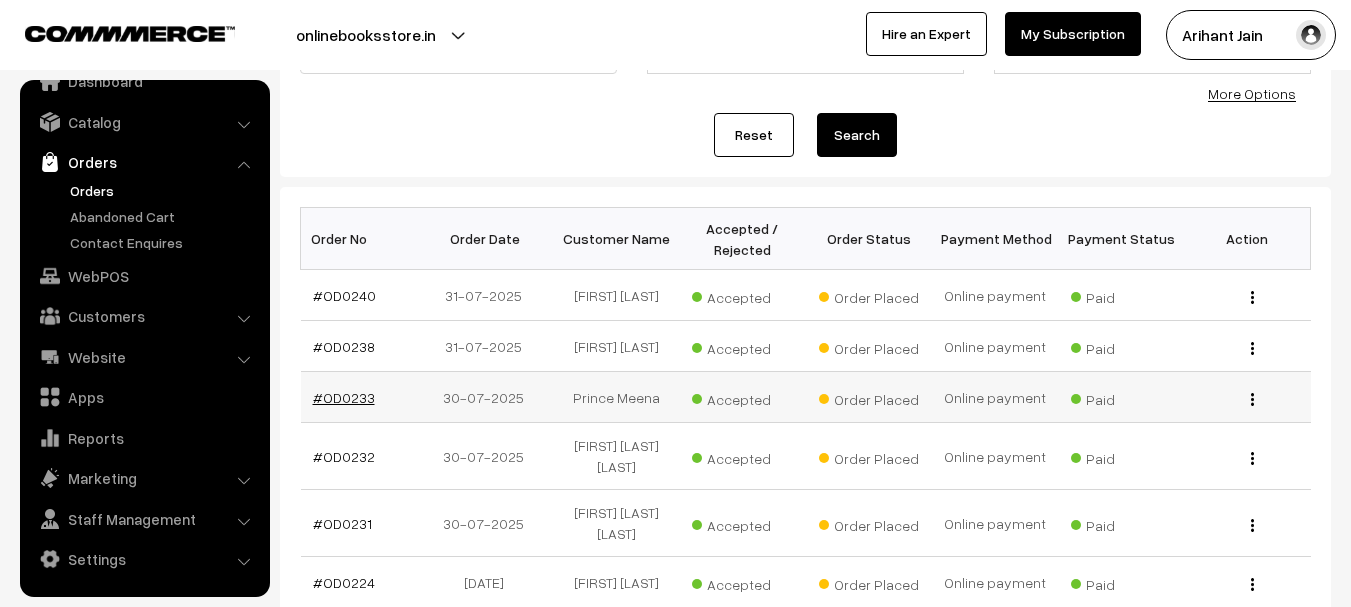 click on "#OD0233" at bounding box center (344, 397) 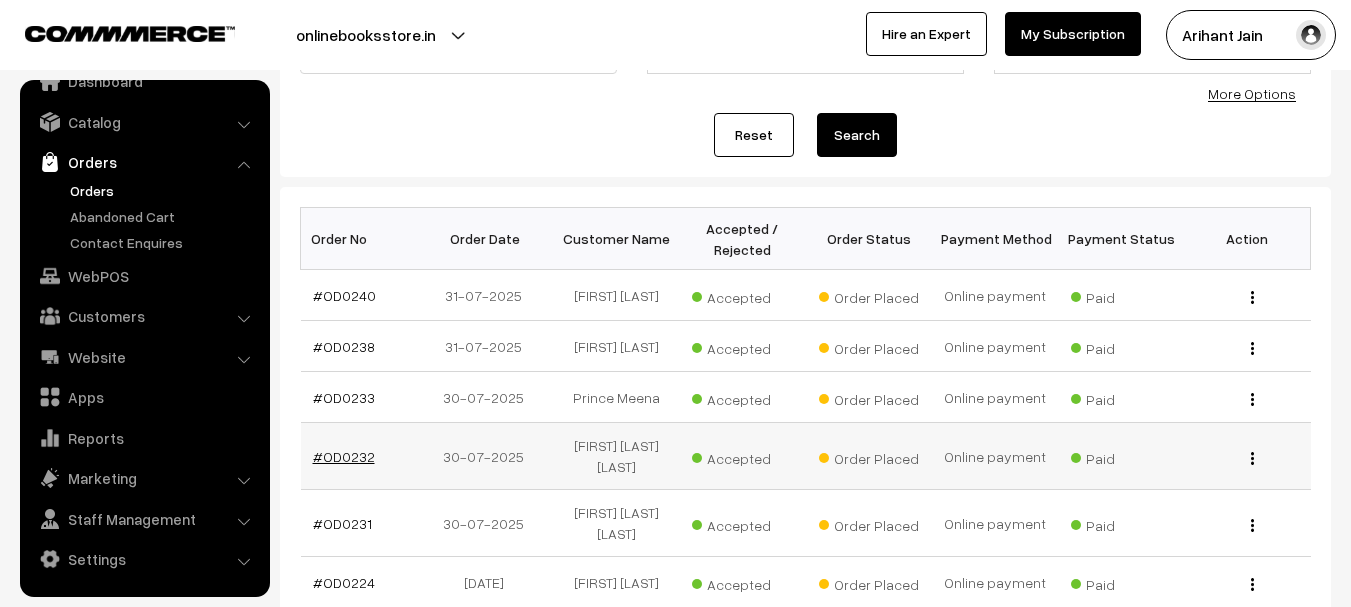 click on "#OD0232" at bounding box center (344, 456) 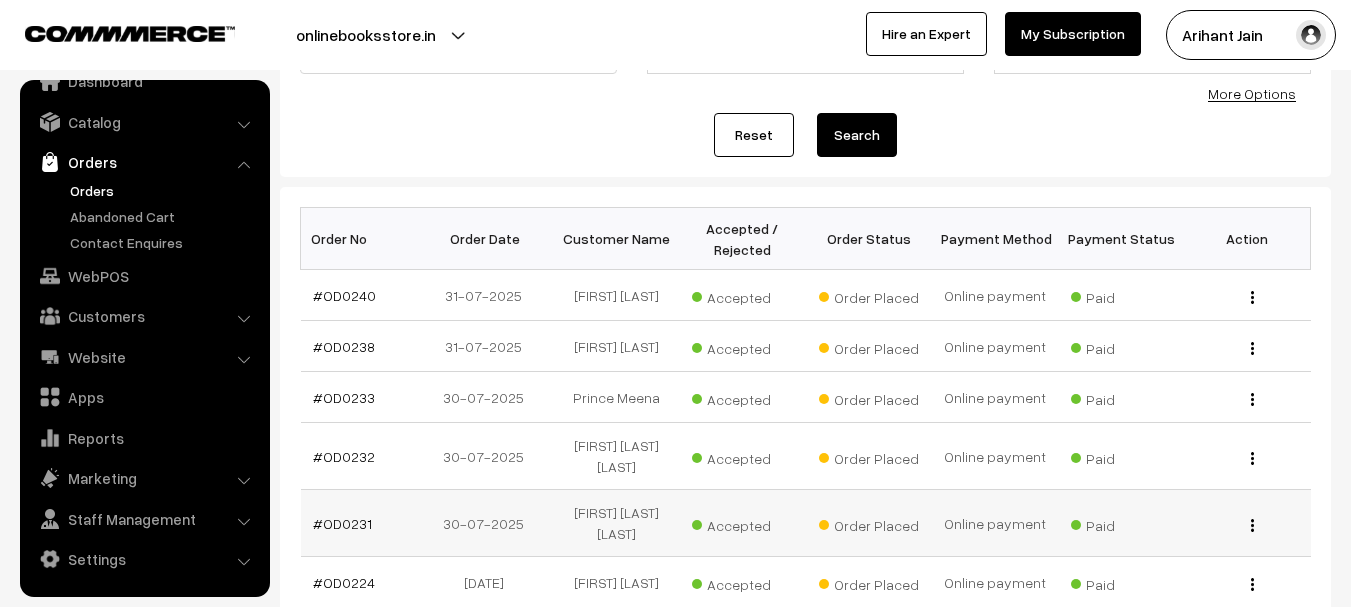 scroll, scrollTop: 300, scrollLeft: 0, axis: vertical 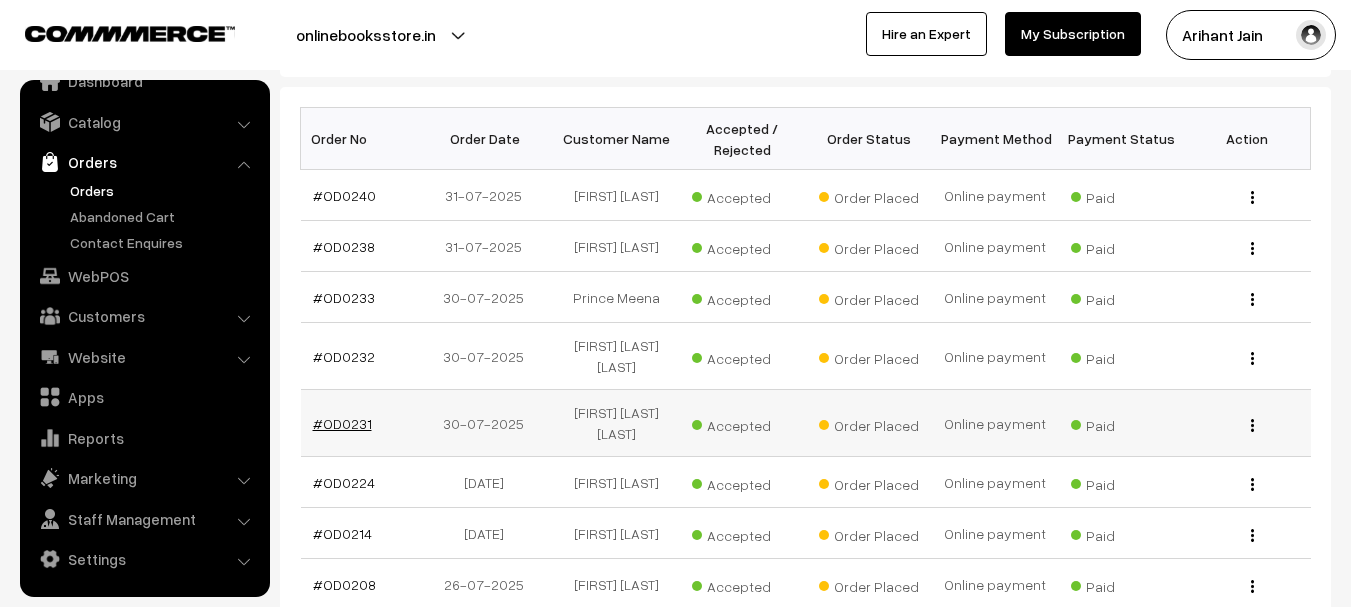 click on "#OD0231" at bounding box center (342, 423) 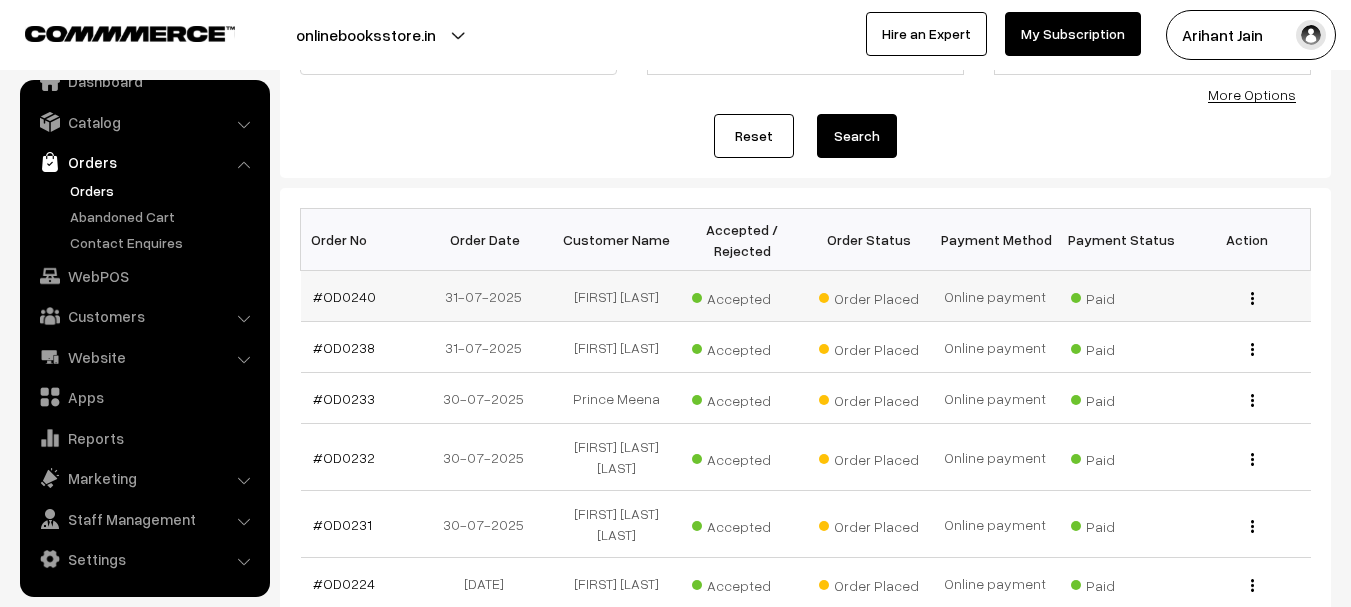 scroll, scrollTop: 200, scrollLeft: 0, axis: vertical 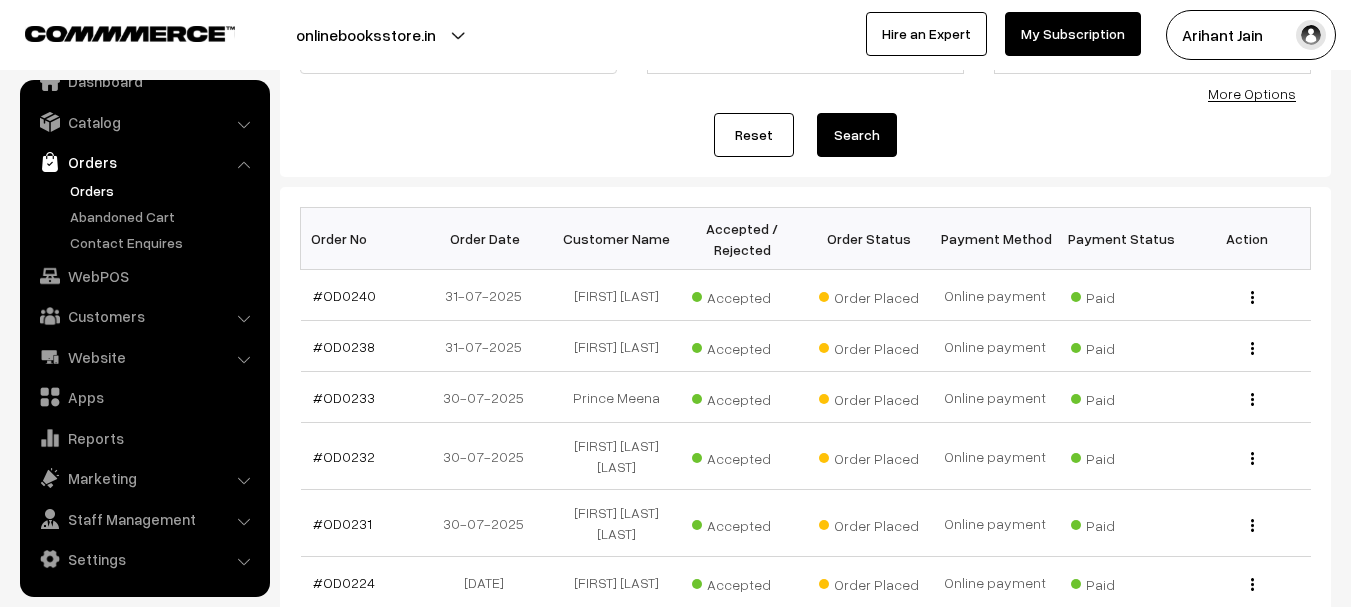 click on "Search" at bounding box center [857, 135] 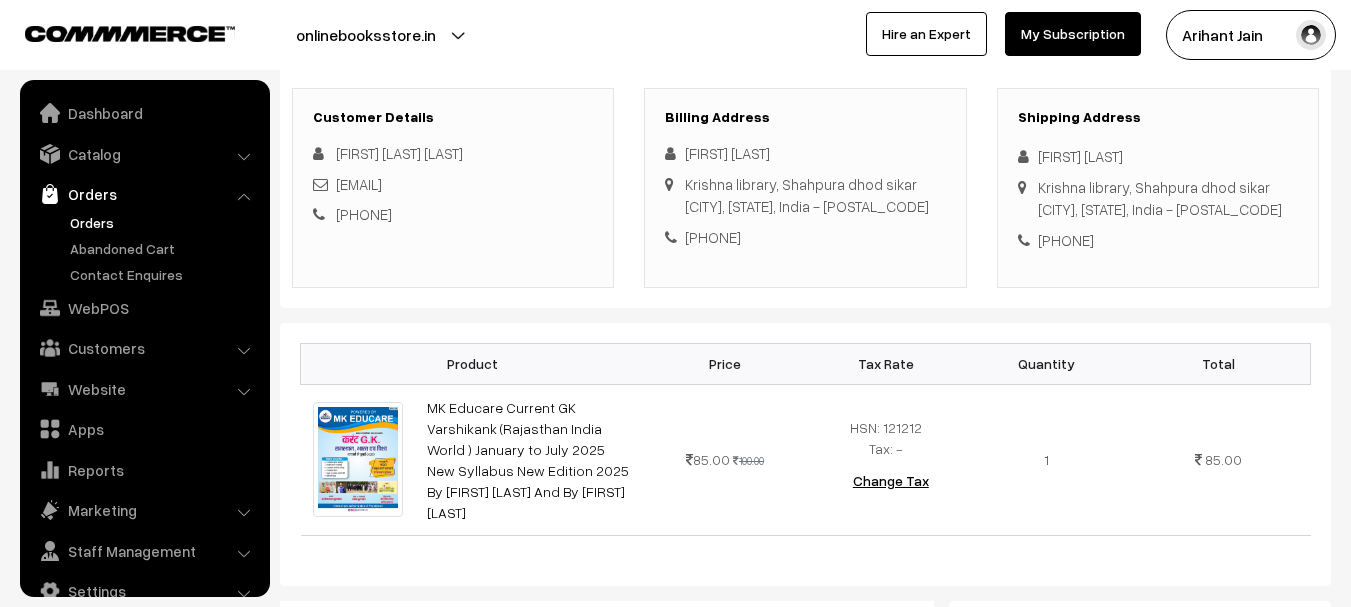 scroll, scrollTop: 400, scrollLeft: 0, axis: vertical 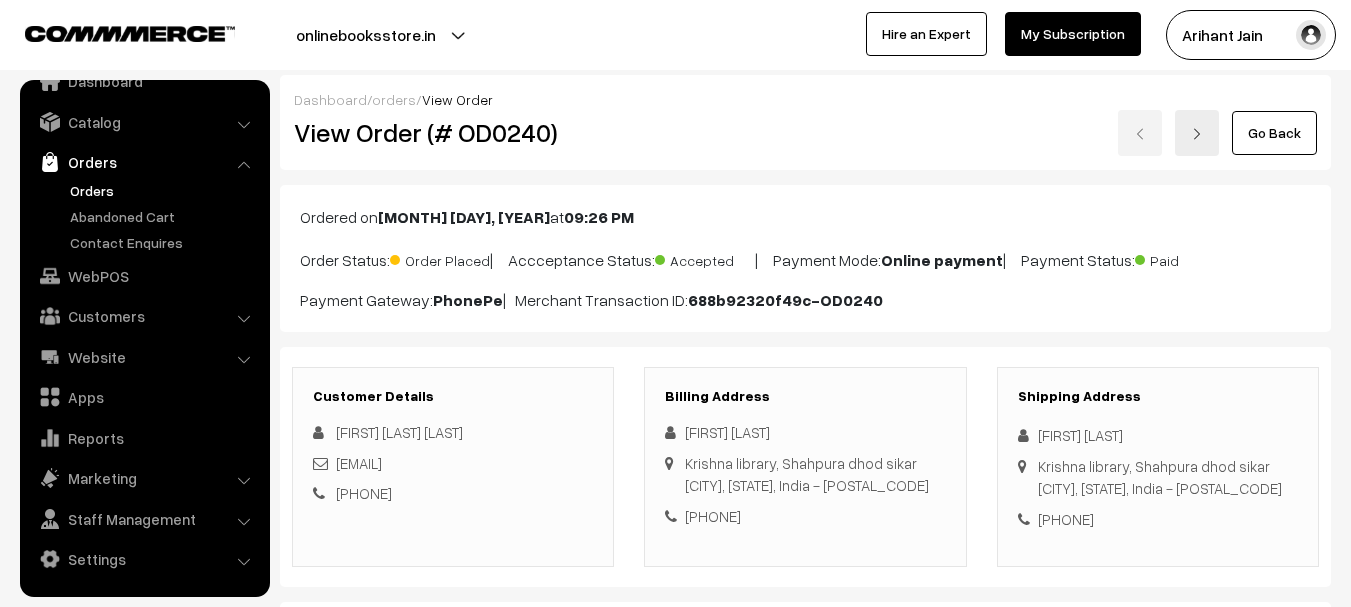 click on "View Order (# OD0240)" at bounding box center (454, 132) 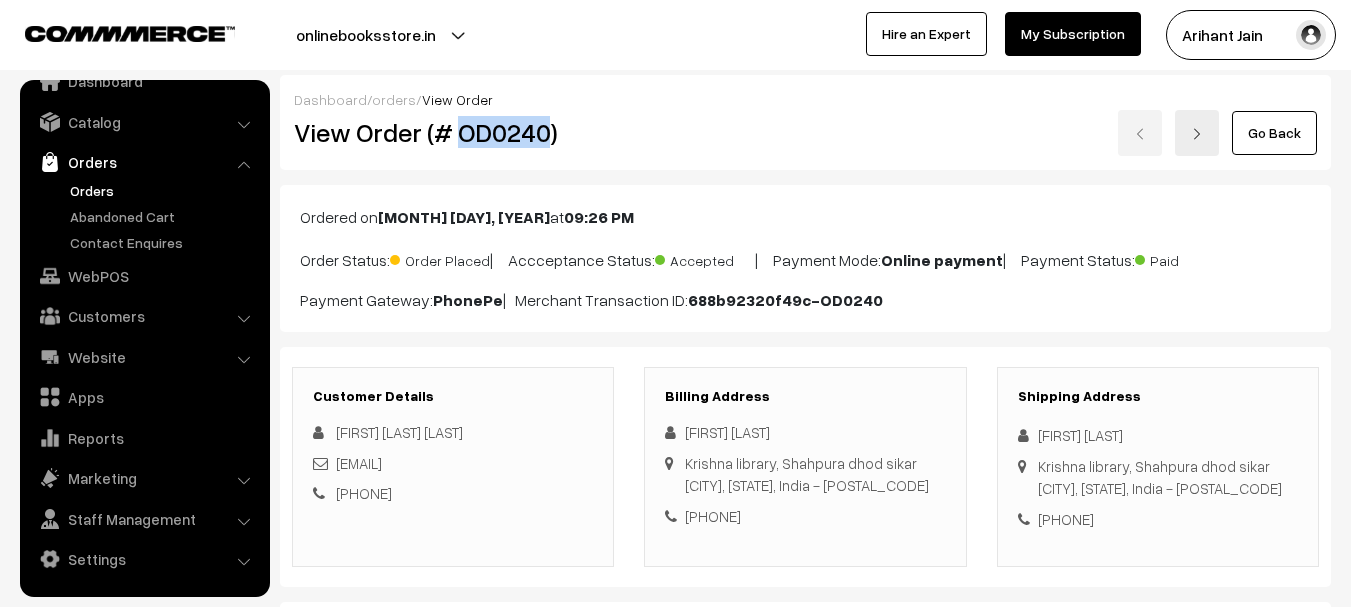 click on "View Order (# OD0240)" at bounding box center (454, 132) 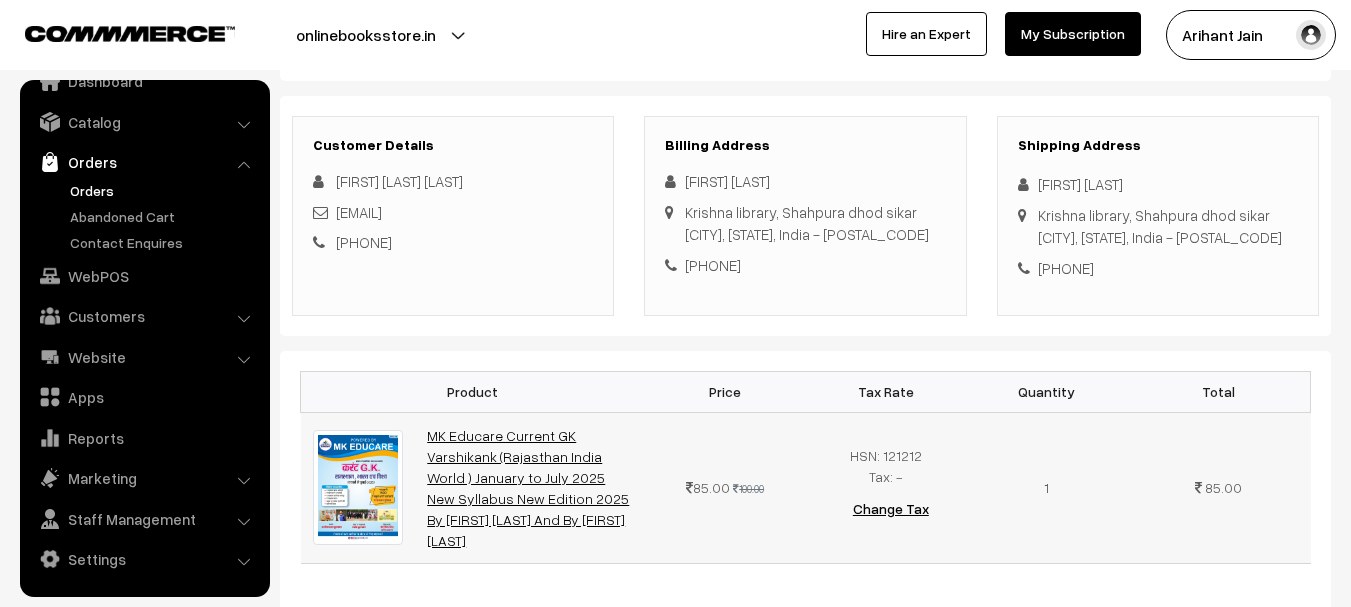 scroll, scrollTop: 400, scrollLeft: 0, axis: vertical 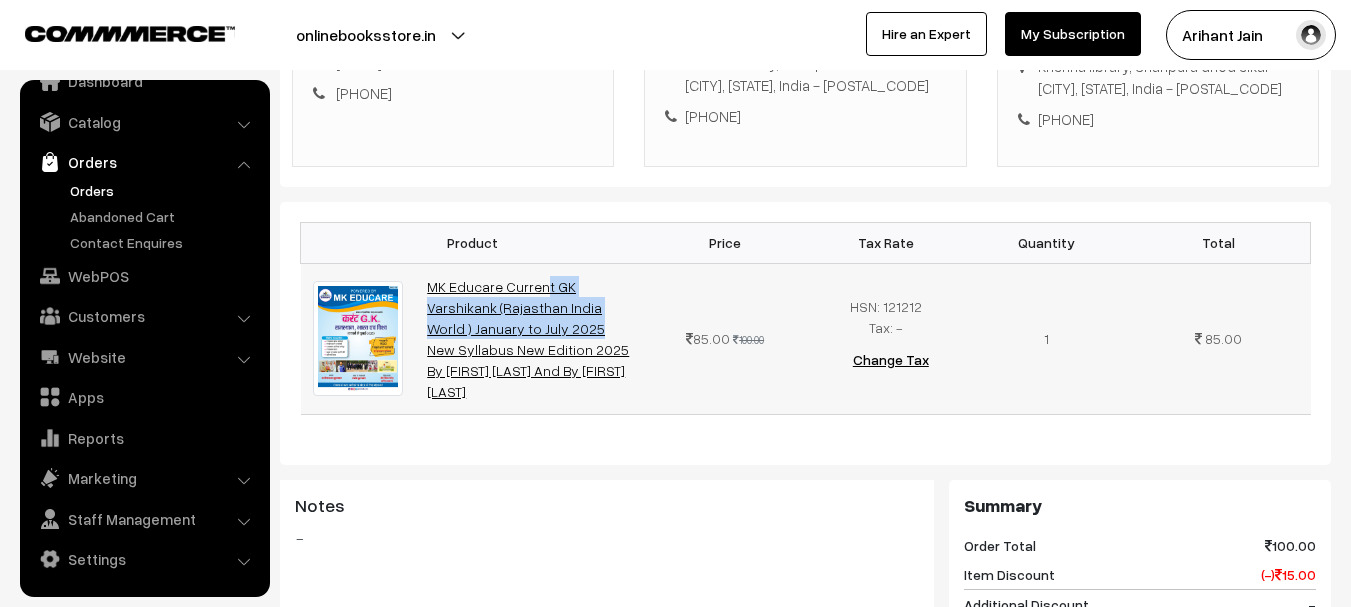 drag, startPoint x: 416, startPoint y: 289, endPoint x: 582, endPoint y: 315, distance: 168.0238 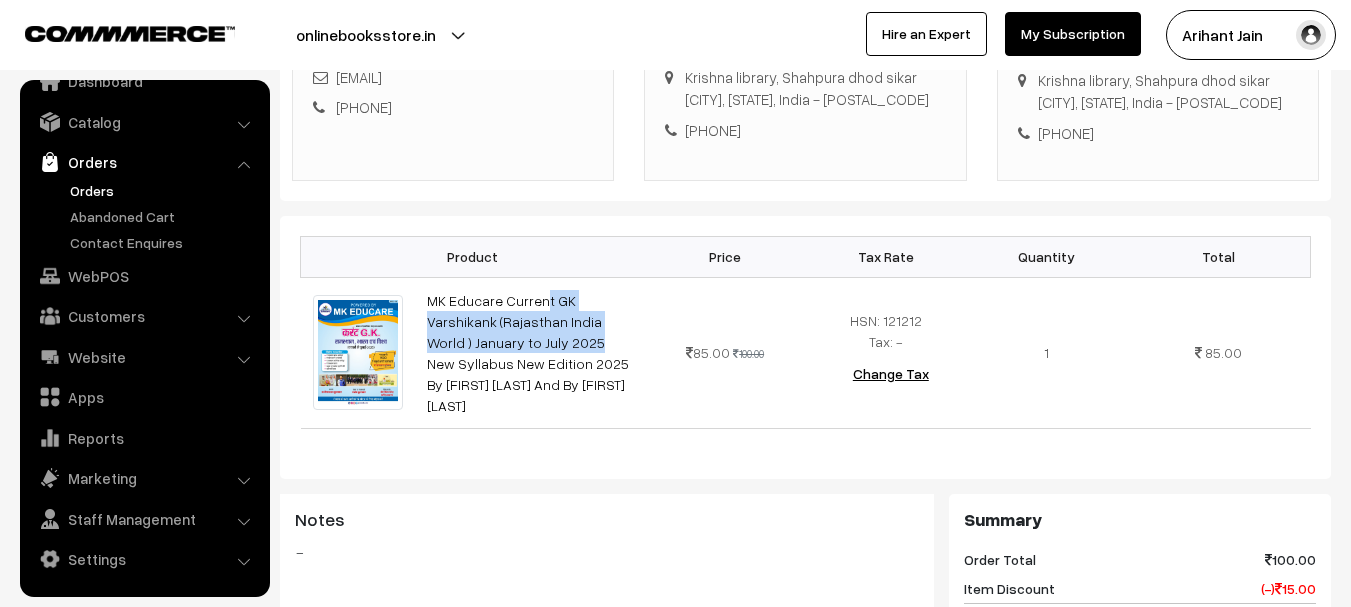 scroll, scrollTop: 200, scrollLeft: 0, axis: vertical 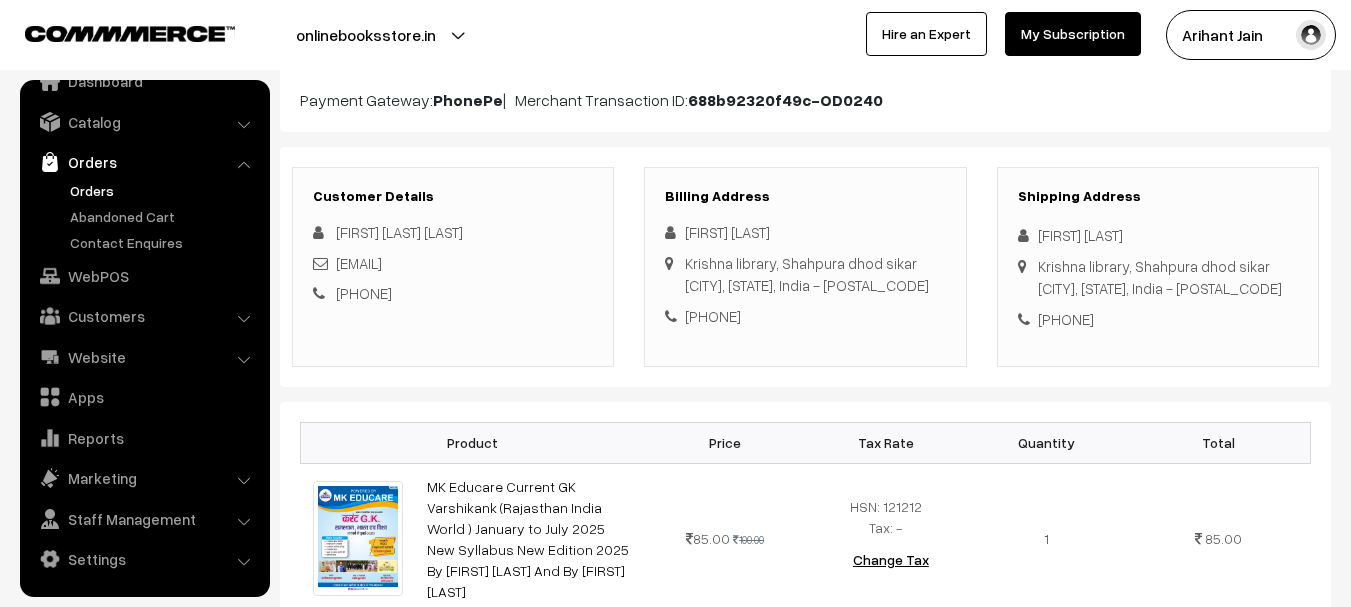 click on "Ashok bajiya" at bounding box center (1158, 235) 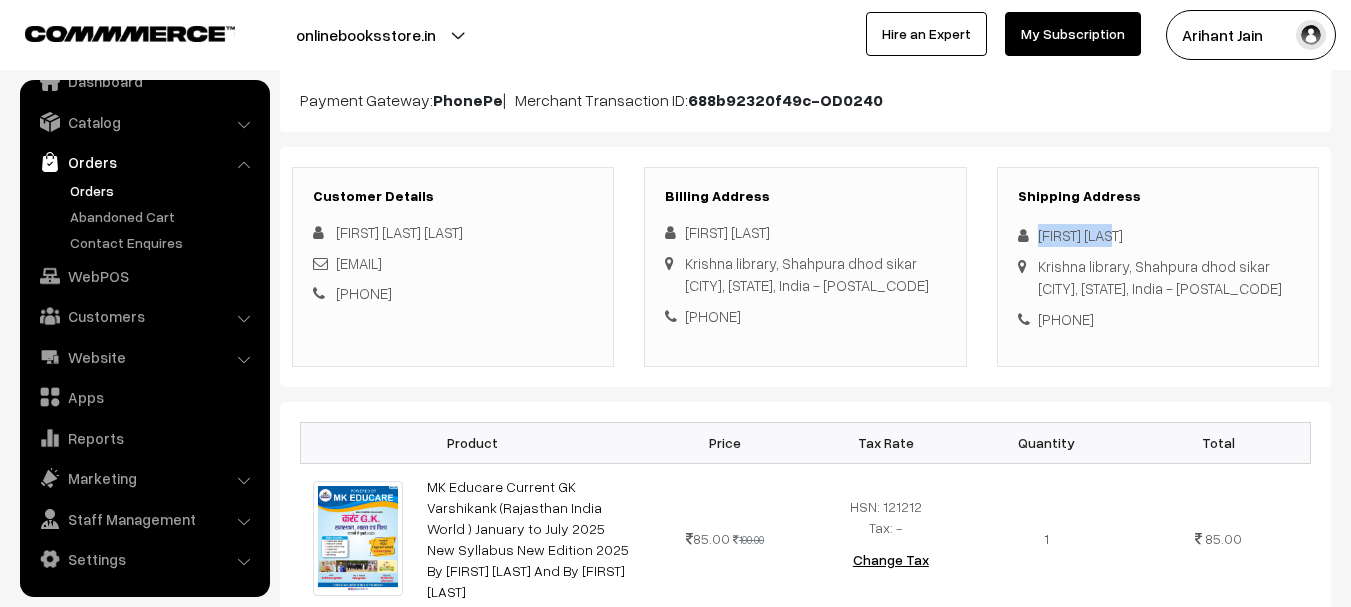 drag, startPoint x: 1063, startPoint y: 237, endPoint x: 1101, endPoint y: 235, distance: 38.052597 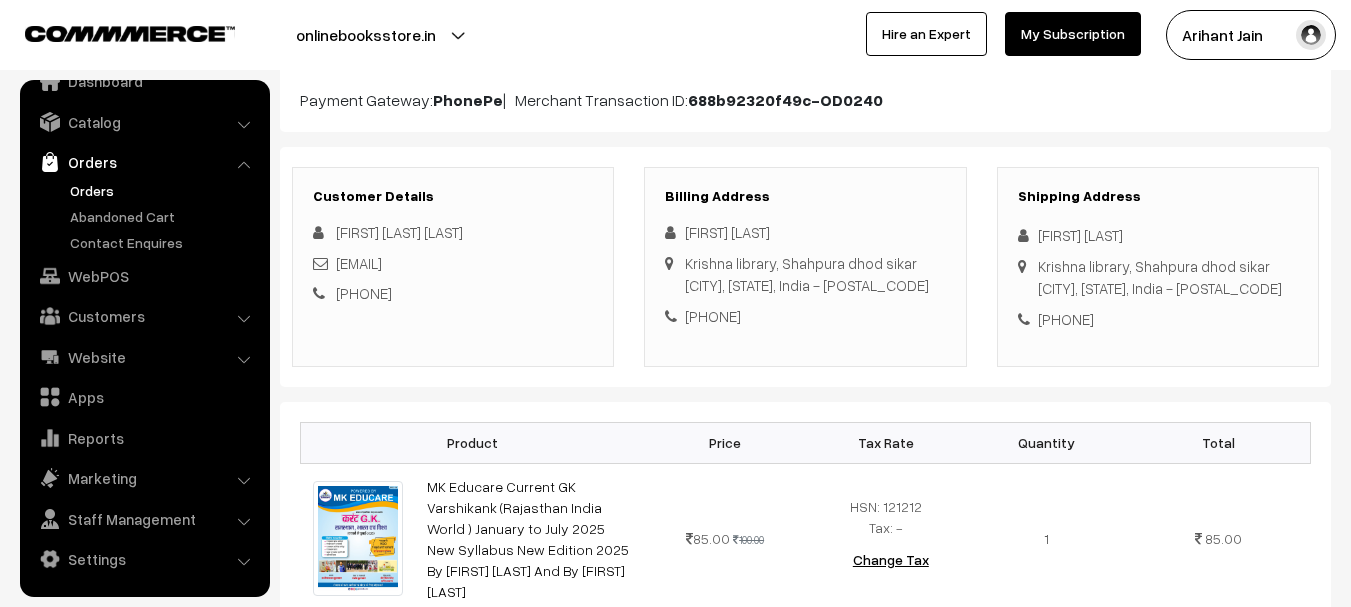 click on "+91 7740875290" at bounding box center [1158, 319] 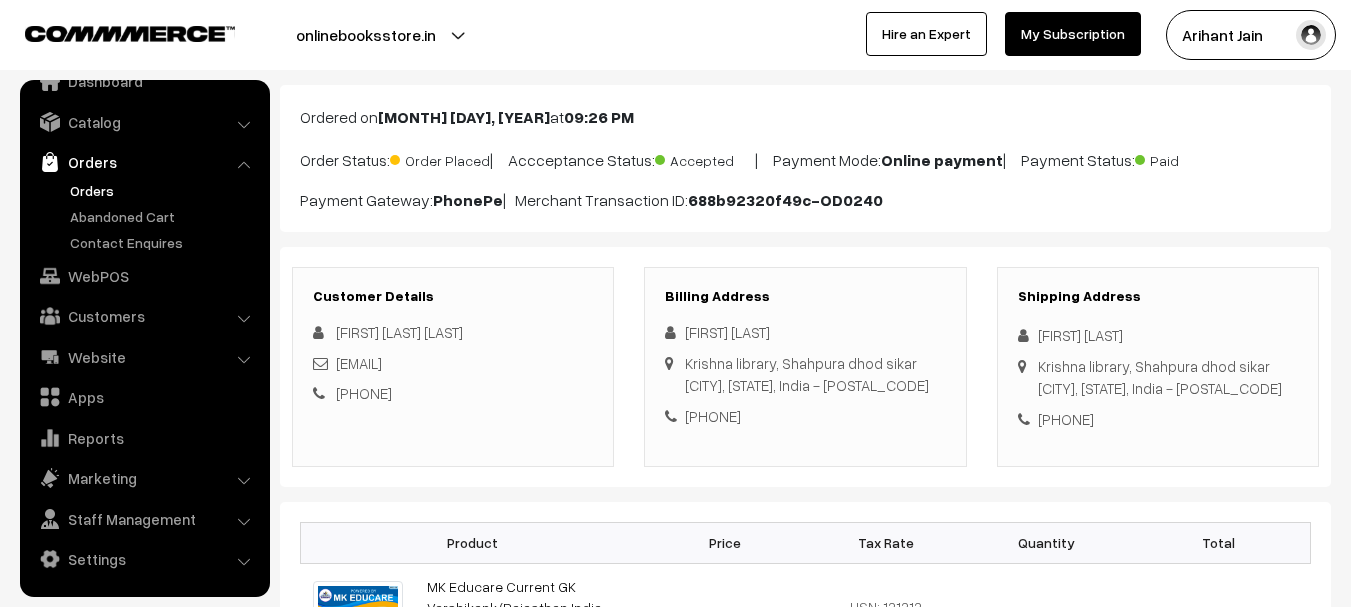 scroll, scrollTop: 0, scrollLeft: 0, axis: both 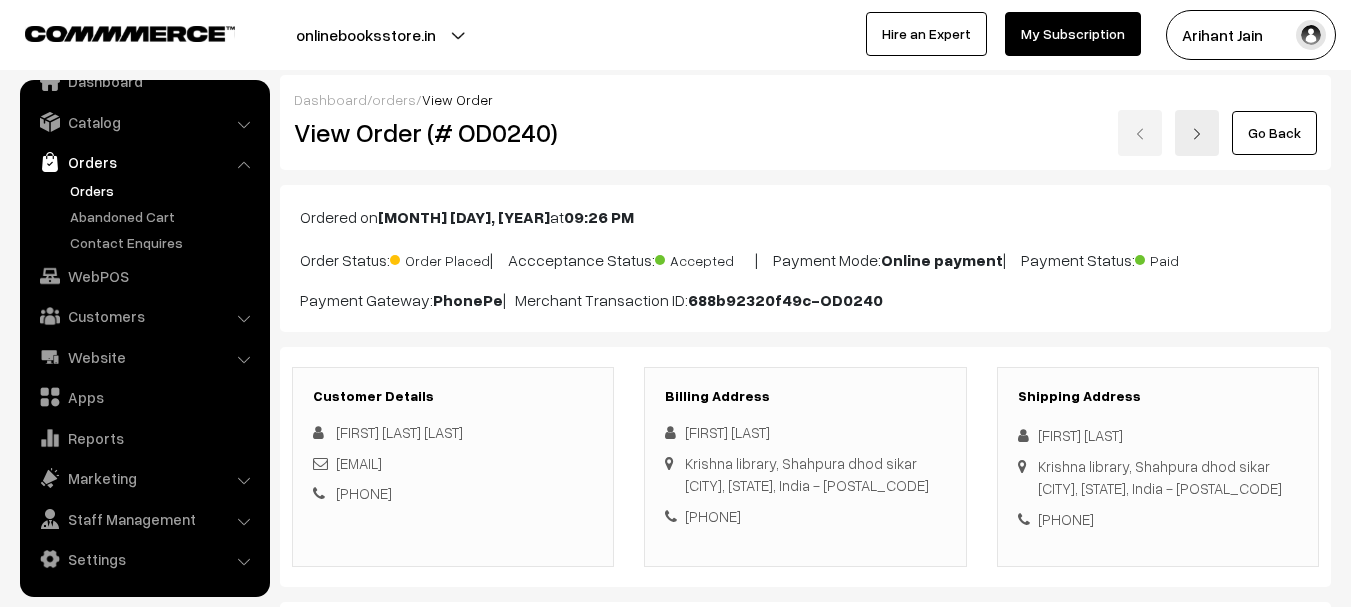 click on "Ashok bajiya" at bounding box center (1158, 435) 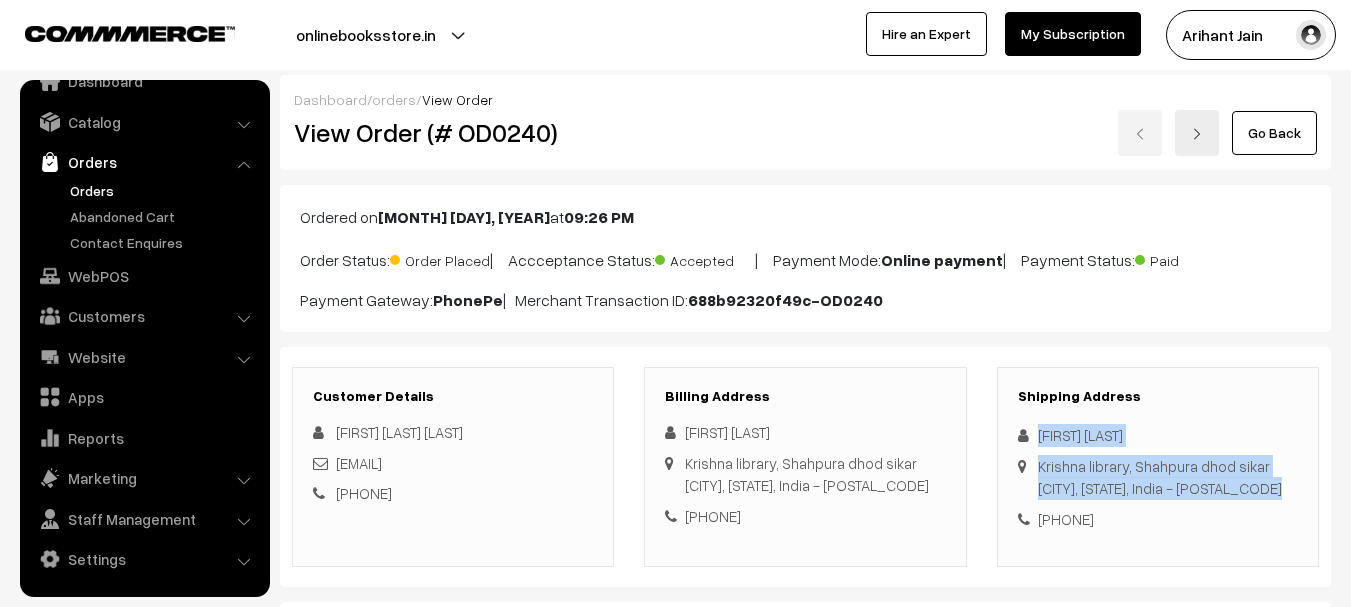 drag, startPoint x: 1045, startPoint y: 446, endPoint x: 1099, endPoint y: 448, distance: 54.037025 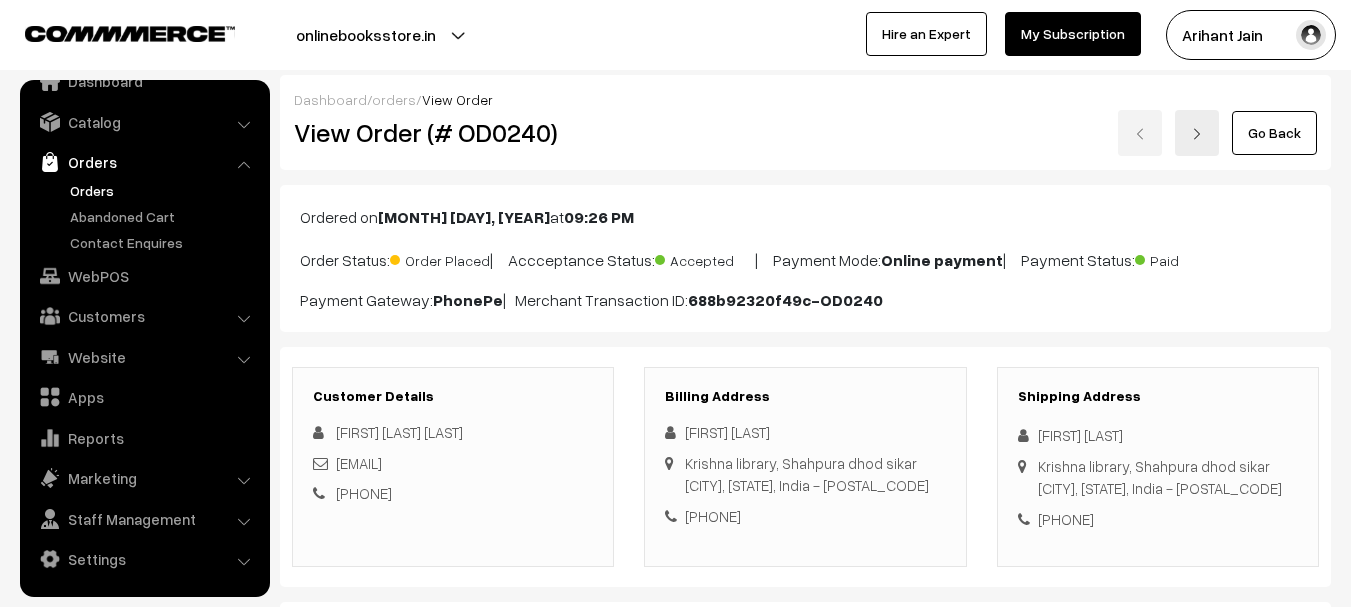 click on "Ashok bajiya" at bounding box center [1158, 435] 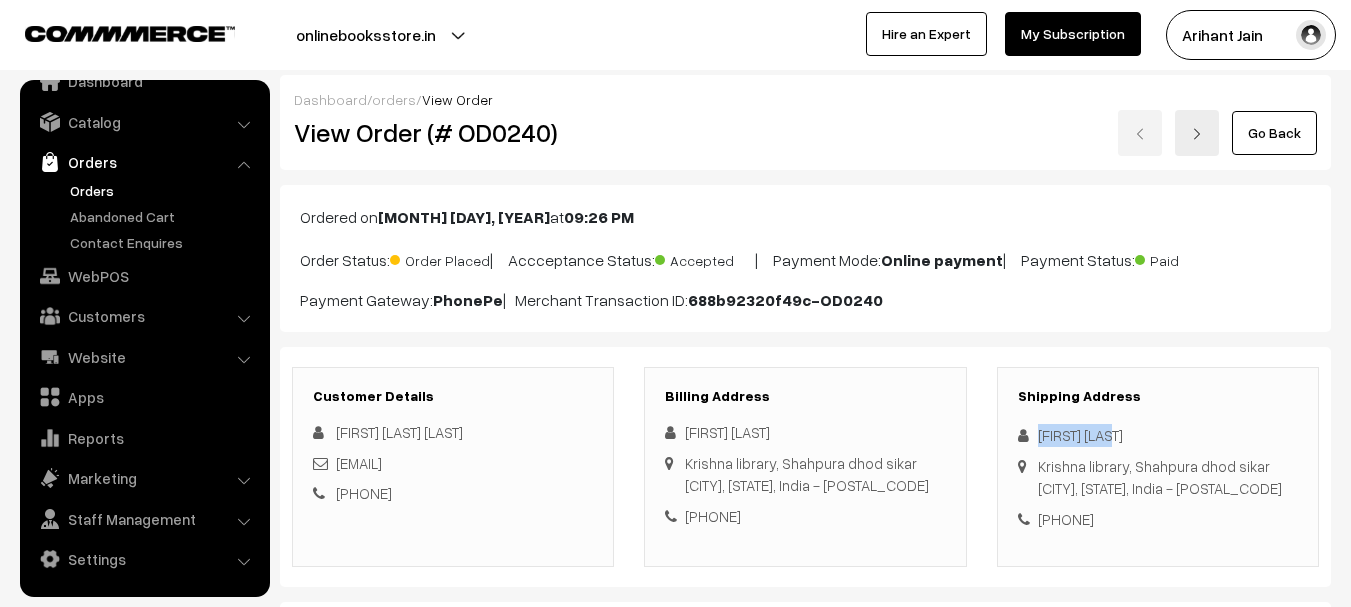 drag, startPoint x: 1053, startPoint y: 437, endPoint x: 1103, endPoint y: 439, distance: 50.039986 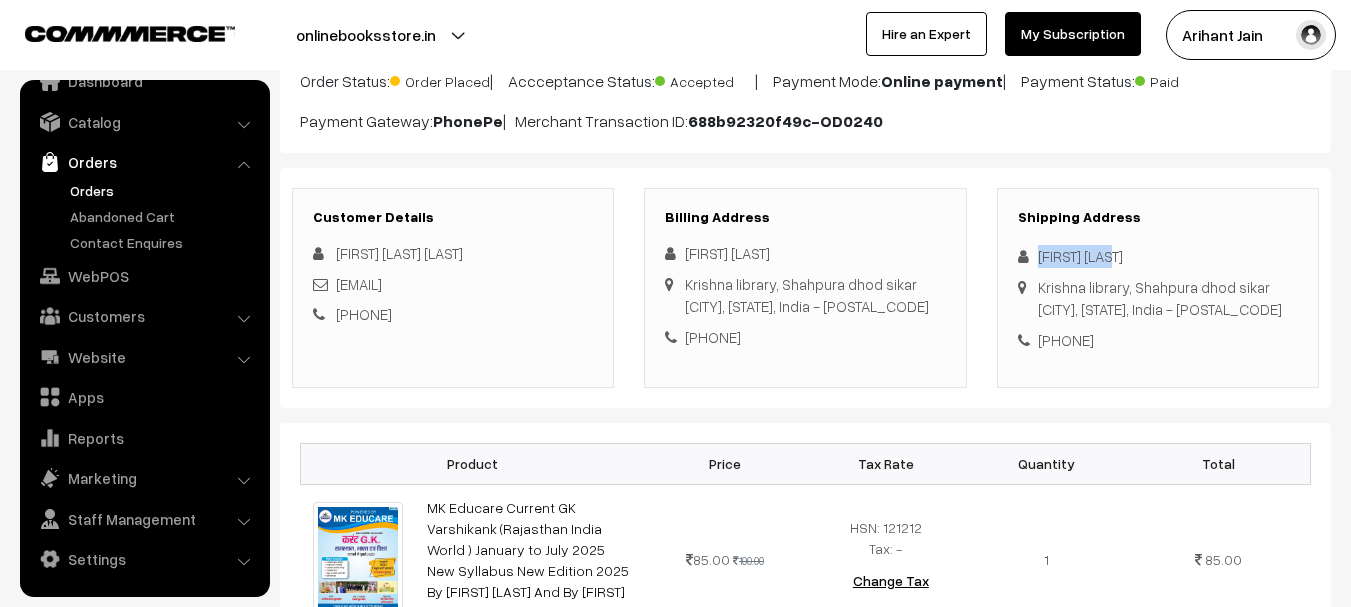 scroll, scrollTop: 0, scrollLeft: 0, axis: both 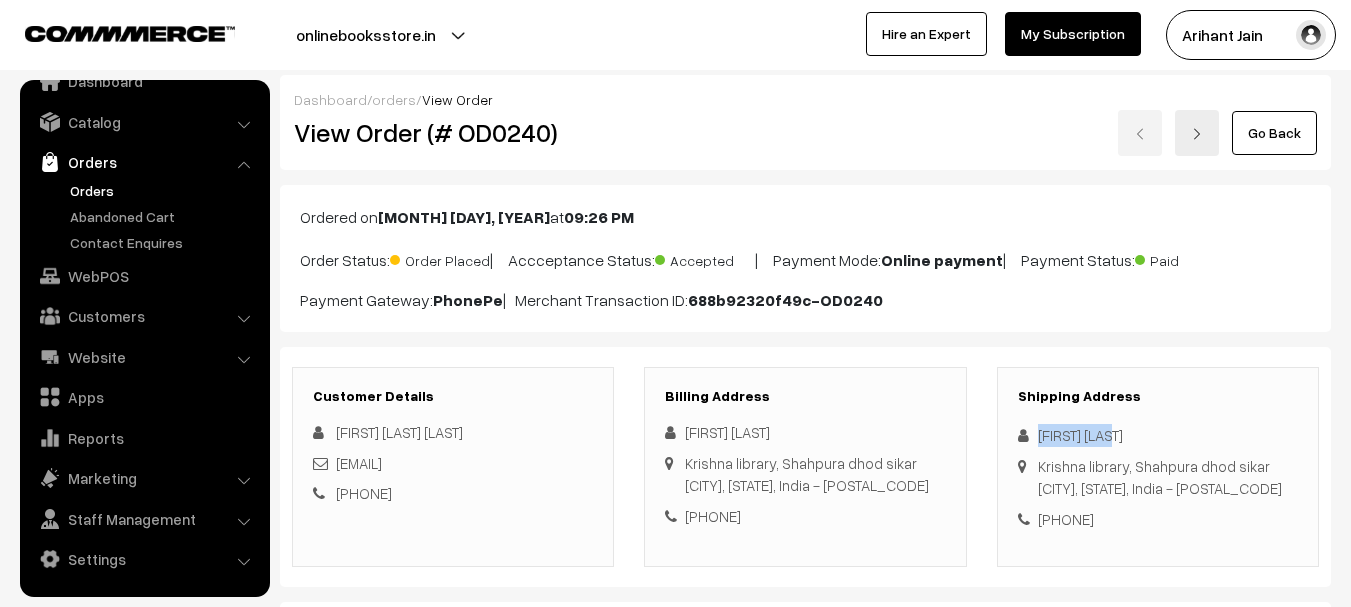drag, startPoint x: 1141, startPoint y: 524, endPoint x: 1060, endPoint y: 525, distance: 81.00617 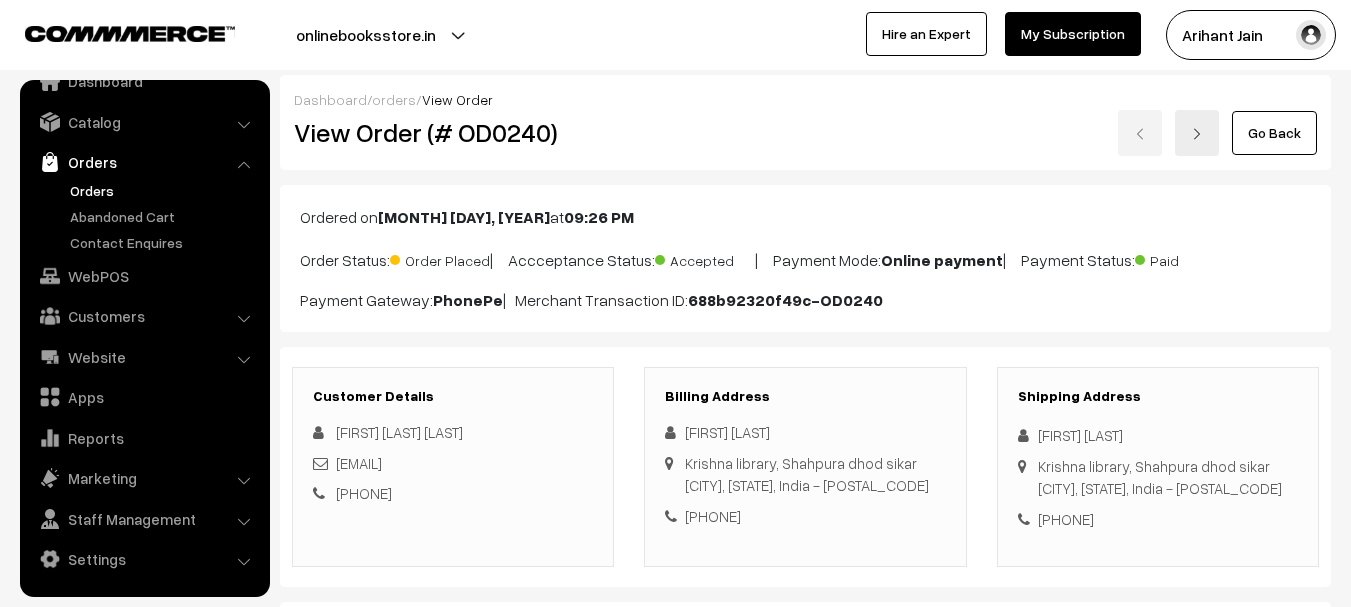 click on "Krishna library, Shahpura dhod sikar
Sikar,                                 Rajasthan,  India                                 - 332028" at bounding box center [1160, 477] 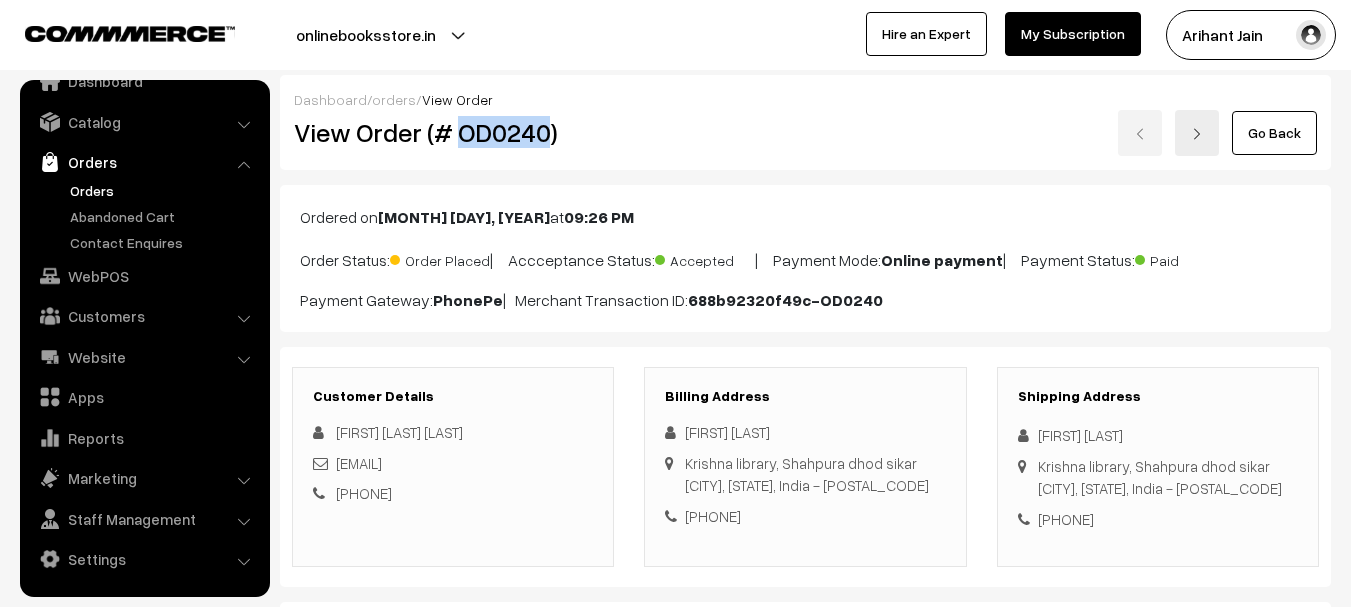click on "View Order (# OD0240)" at bounding box center [454, 132] 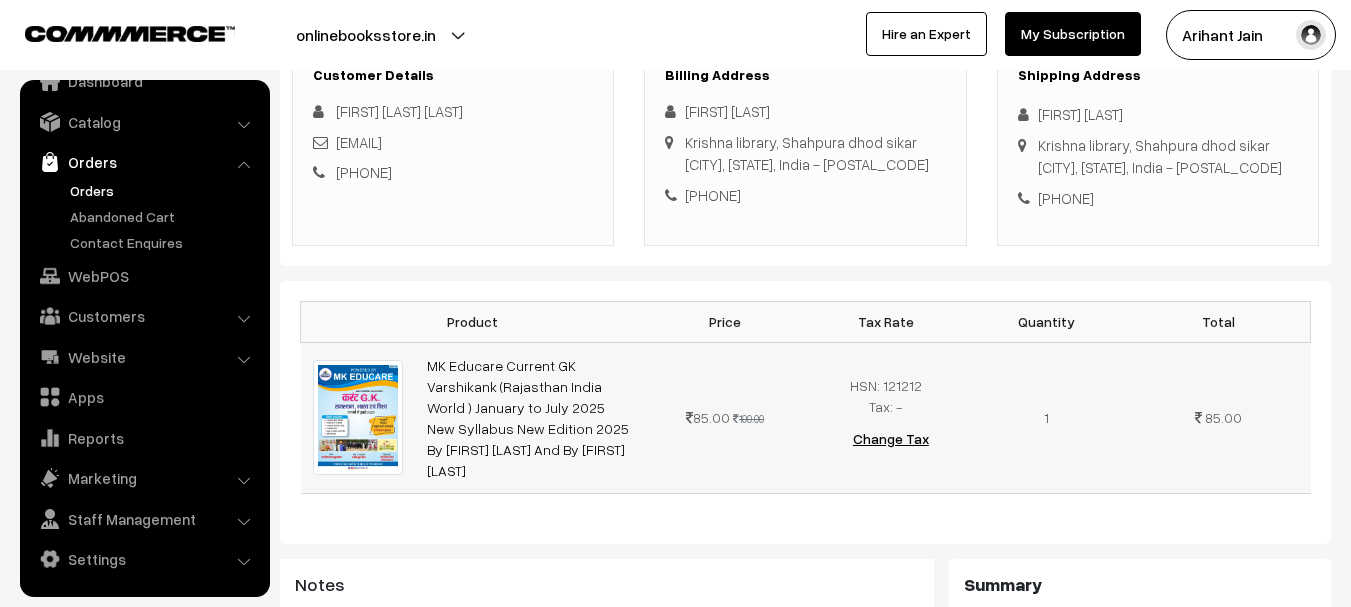 scroll, scrollTop: 400, scrollLeft: 0, axis: vertical 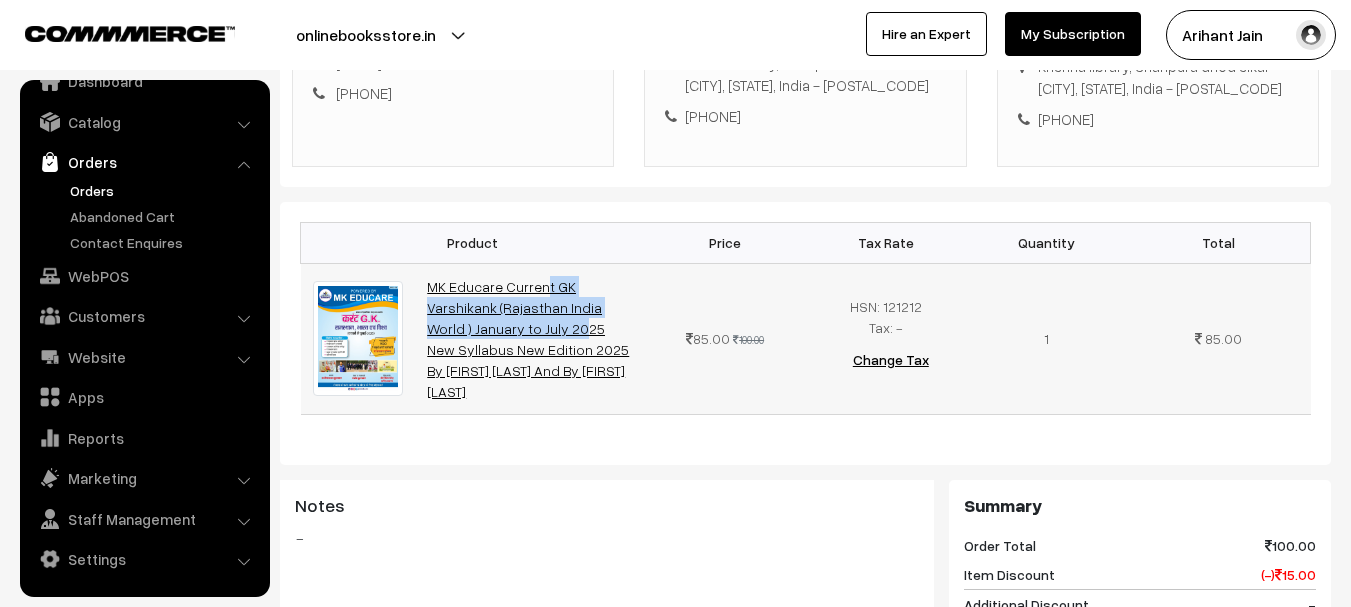 drag, startPoint x: 417, startPoint y: 282, endPoint x: 571, endPoint y: 313, distance: 157.08914 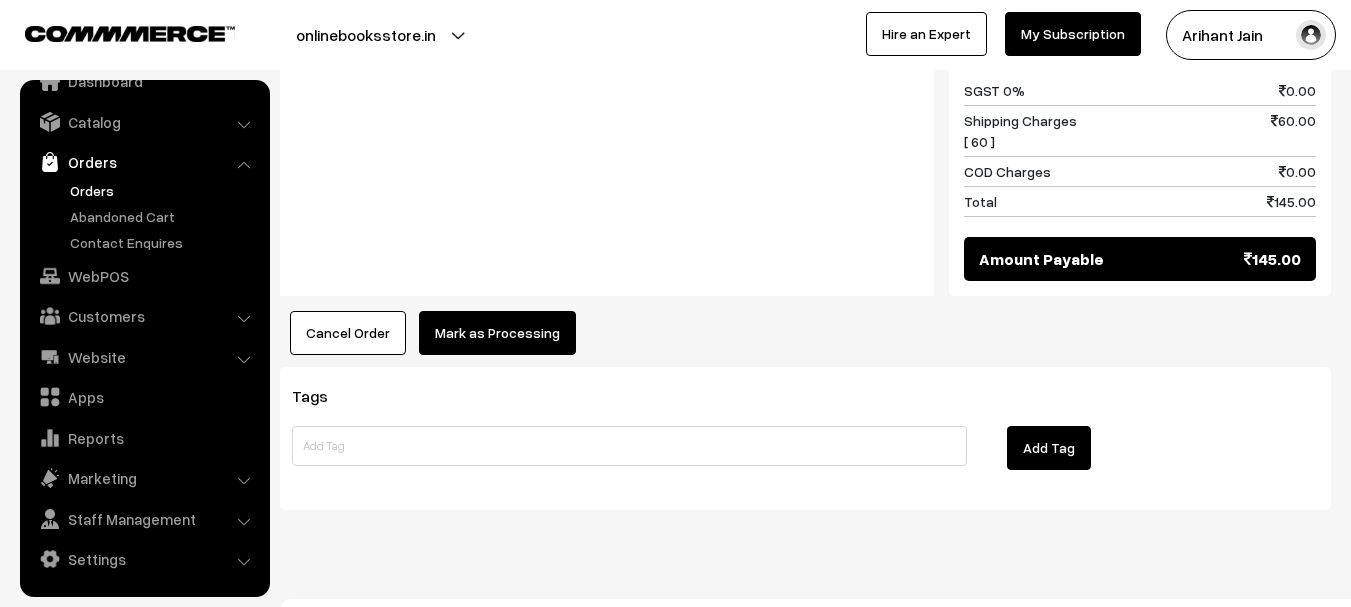 scroll, scrollTop: 1053, scrollLeft: 0, axis: vertical 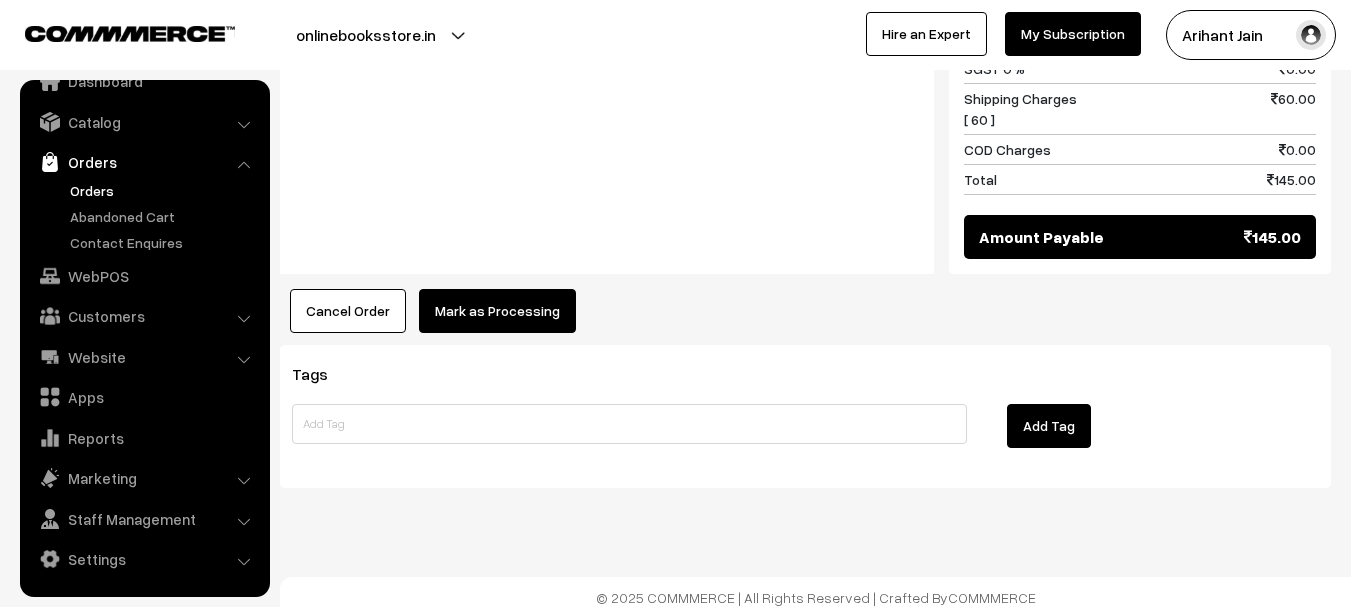 click on "Mark as Processing" at bounding box center (497, 311) 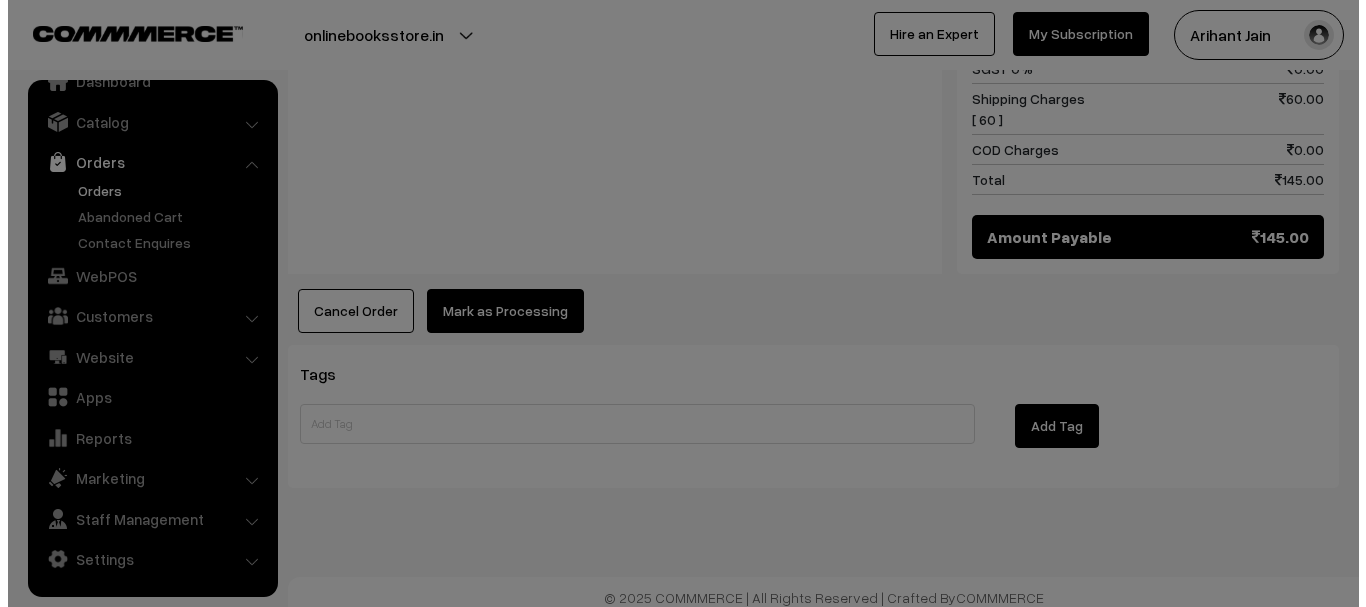 scroll, scrollTop: 1055, scrollLeft: 0, axis: vertical 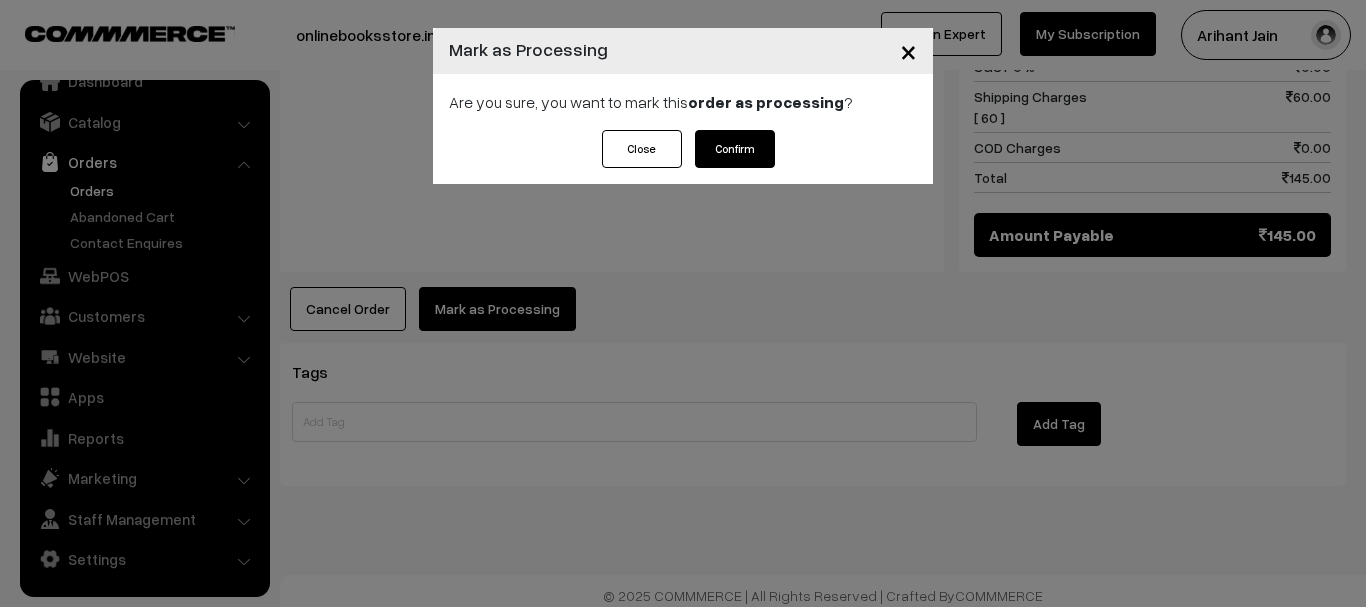 click on "Confirm" at bounding box center (735, 149) 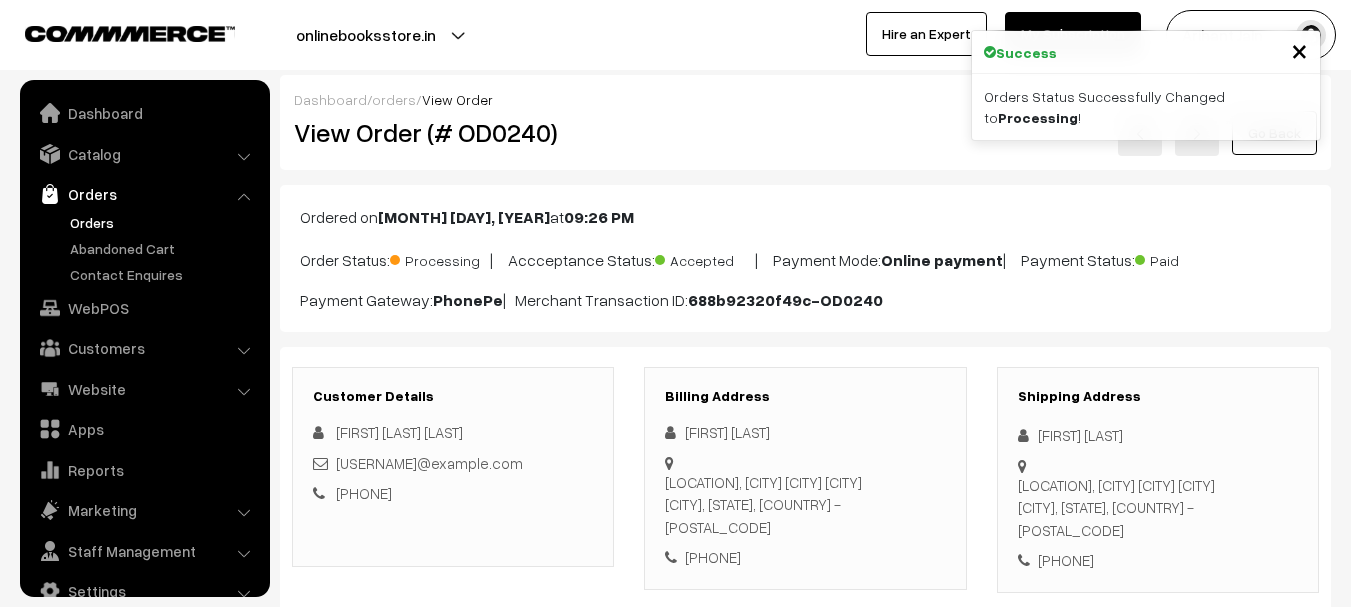 scroll, scrollTop: 577, scrollLeft: 0, axis: vertical 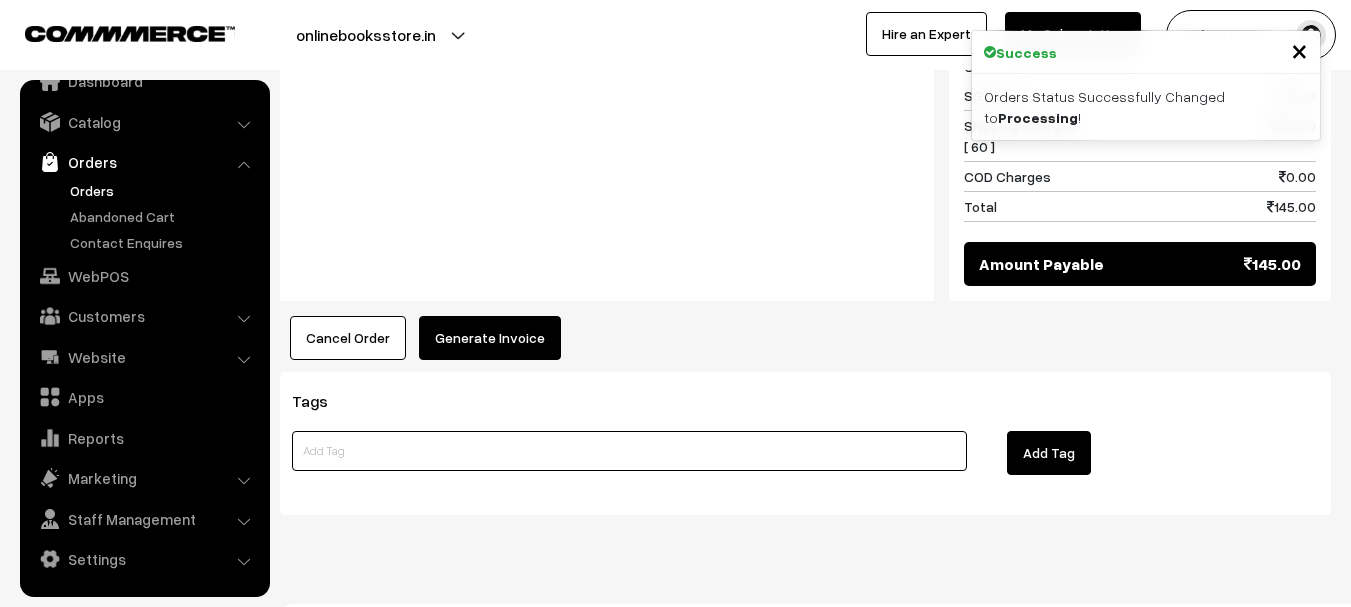 drag, startPoint x: 473, startPoint y: 402, endPoint x: 475, endPoint y: 414, distance: 12.165525 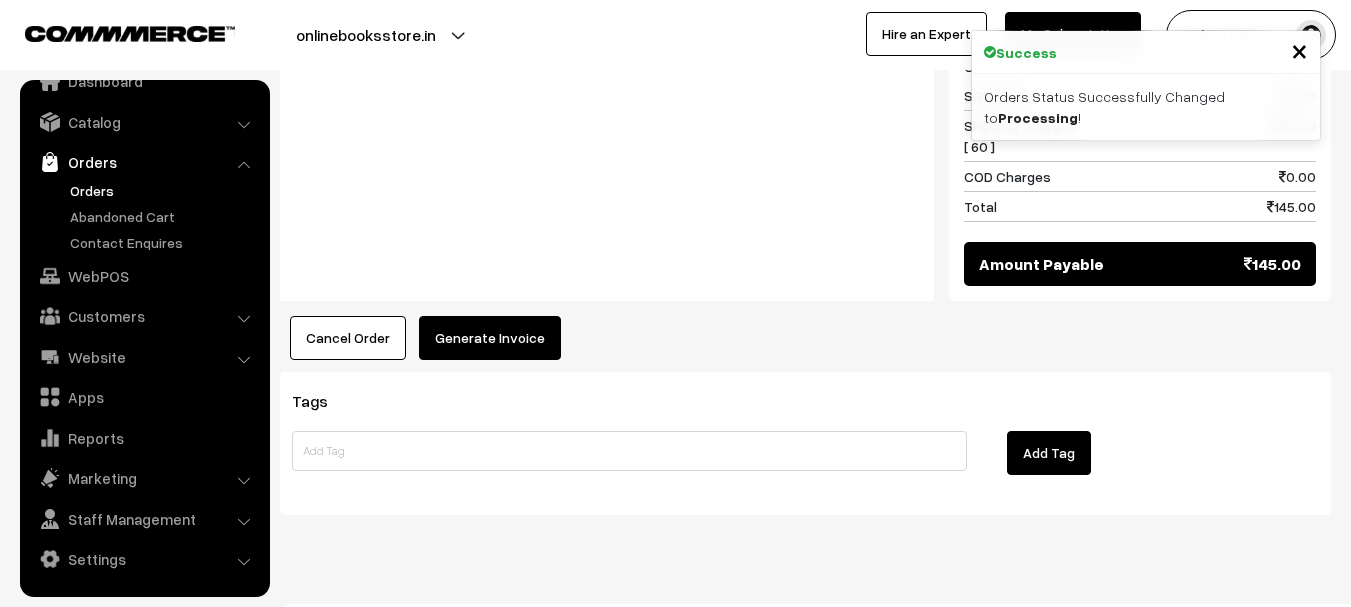 drag, startPoint x: 510, startPoint y: 341, endPoint x: 511, endPoint y: 295, distance: 46.010868 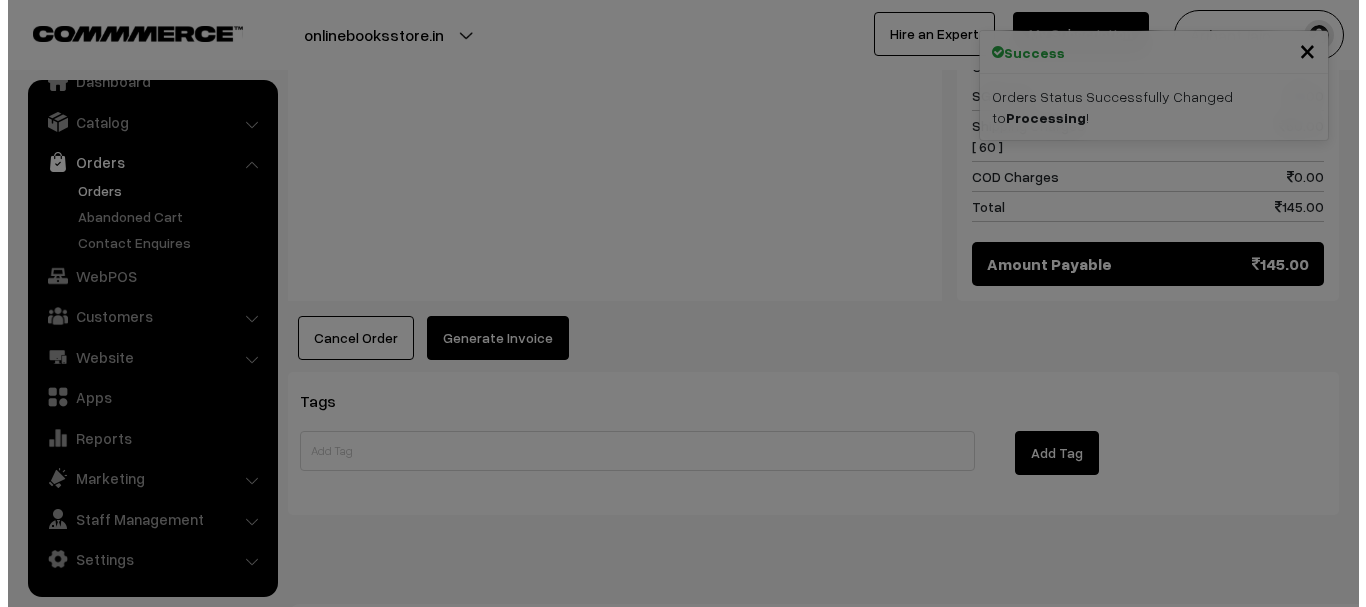 scroll, scrollTop: 1055, scrollLeft: 0, axis: vertical 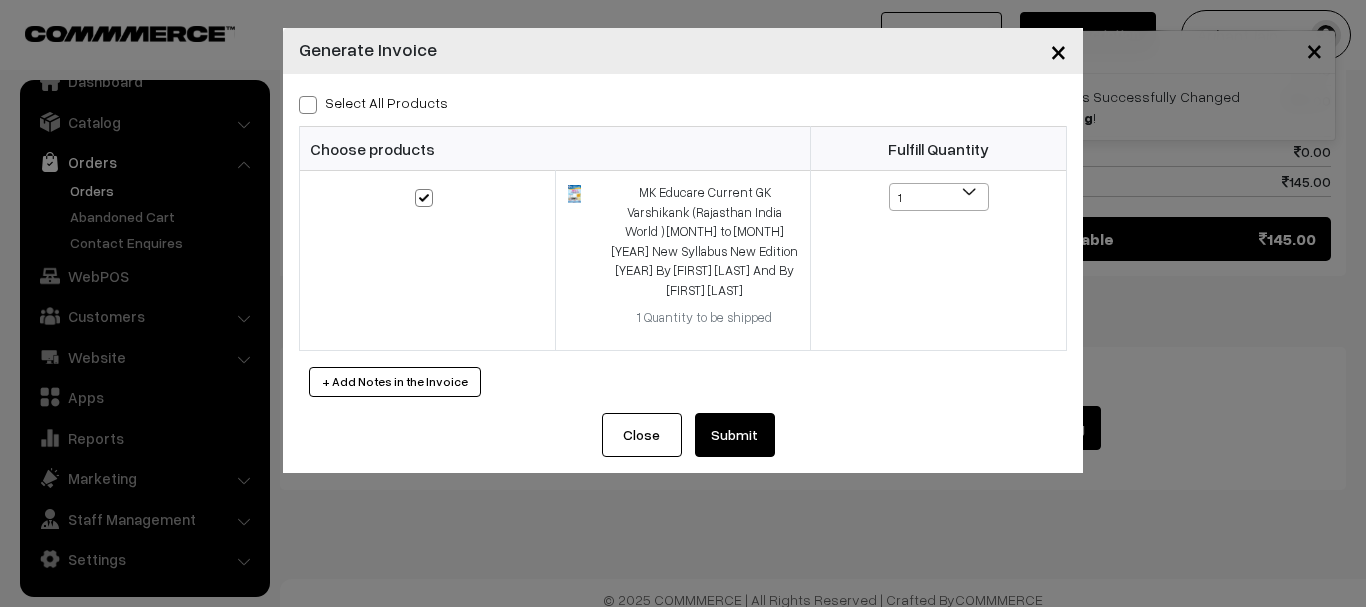 click on "Submit" at bounding box center [735, 435] 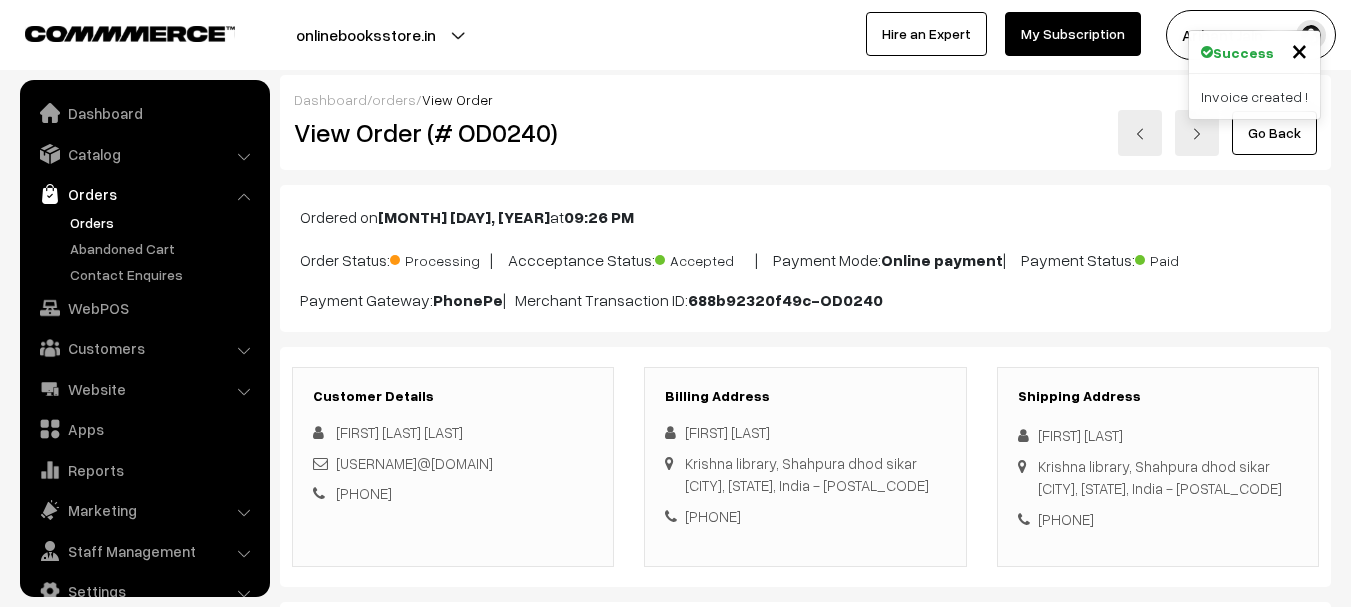 scroll, scrollTop: 1053, scrollLeft: 0, axis: vertical 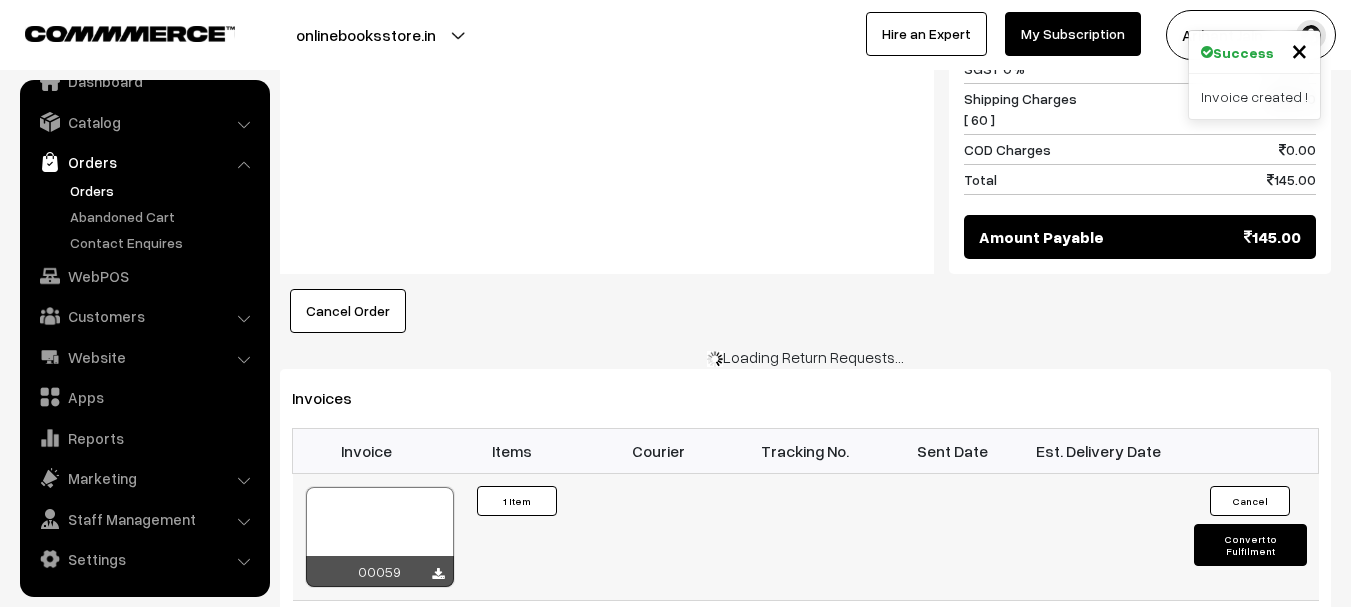 click on "Cancel
Convert to Fulfilment" at bounding box center [1245, 536] 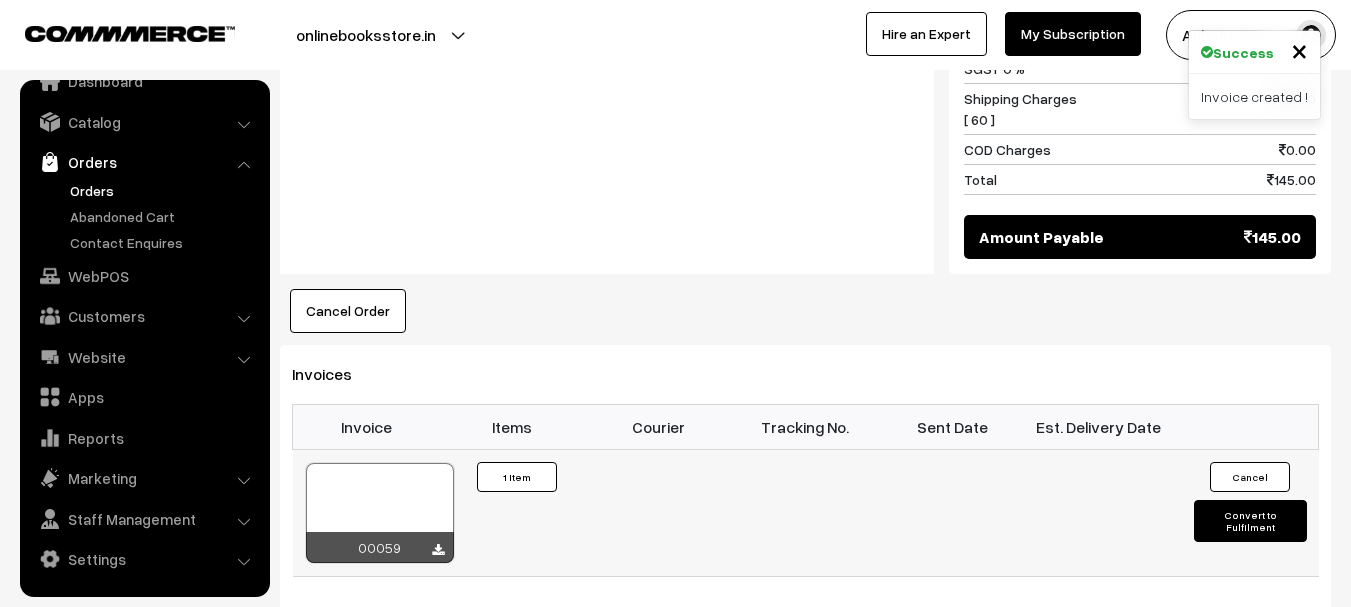 click on "Convert to Fulfilment" at bounding box center (1250, 521) 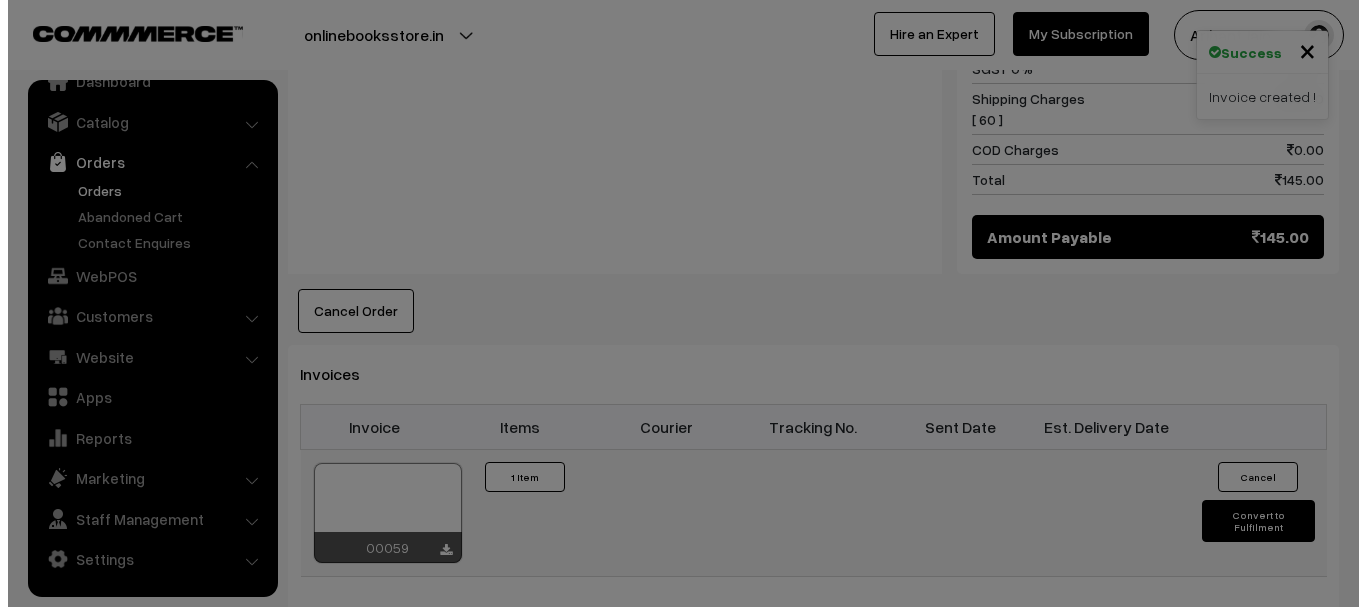 scroll, scrollTop: 1055, scrollLeft: 0, axis: vertical 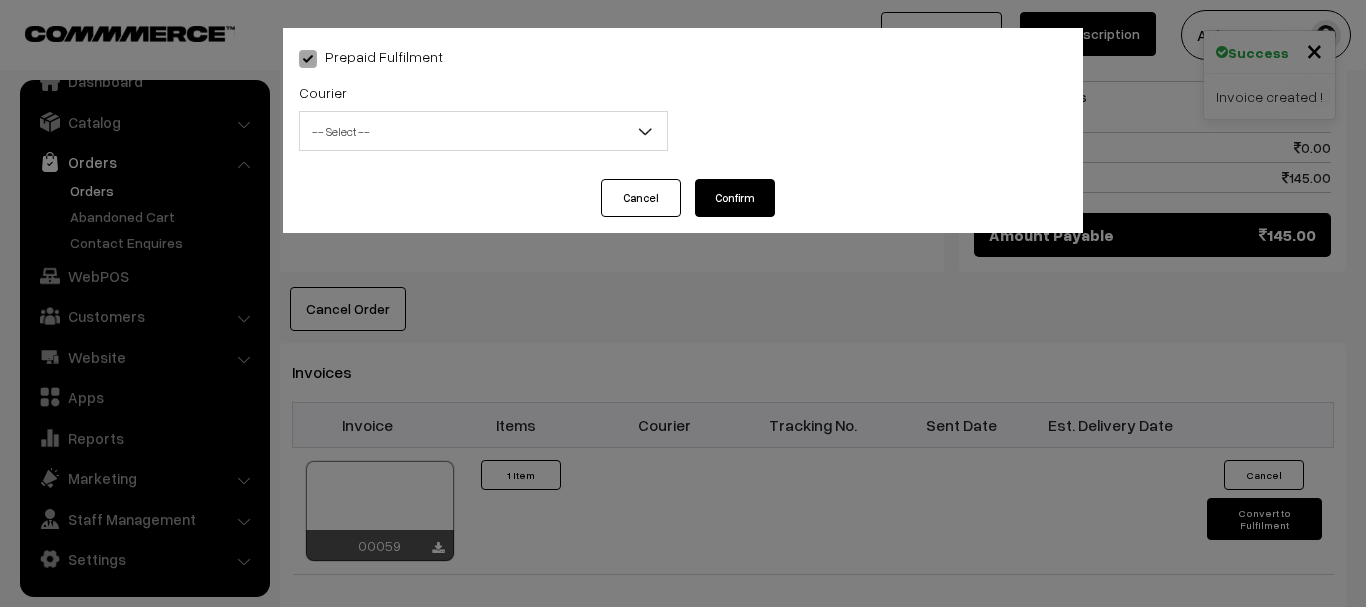 click on "Courier
-- Select --
Delhivery
Amazon Couriour
Ekart Couriour
DTDC
India Post
E.Com Couriour
-- Select --" at bounding box center [483, 115] 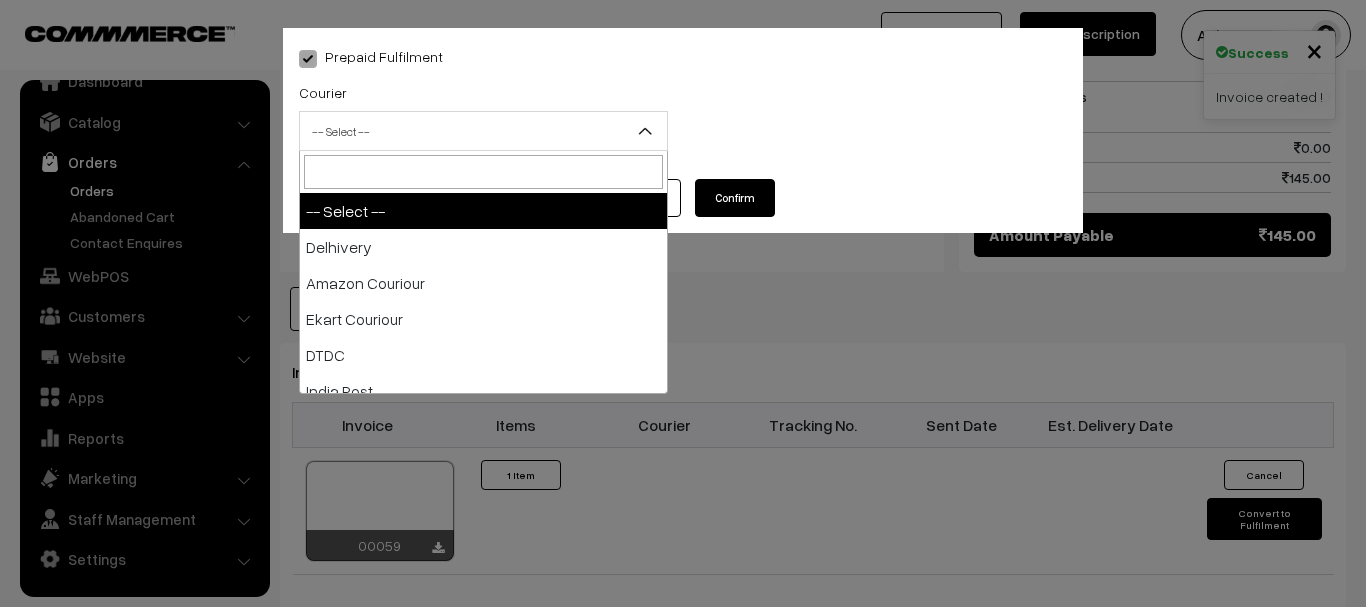 click on "-- Select --" at bounding box center [483, 131] 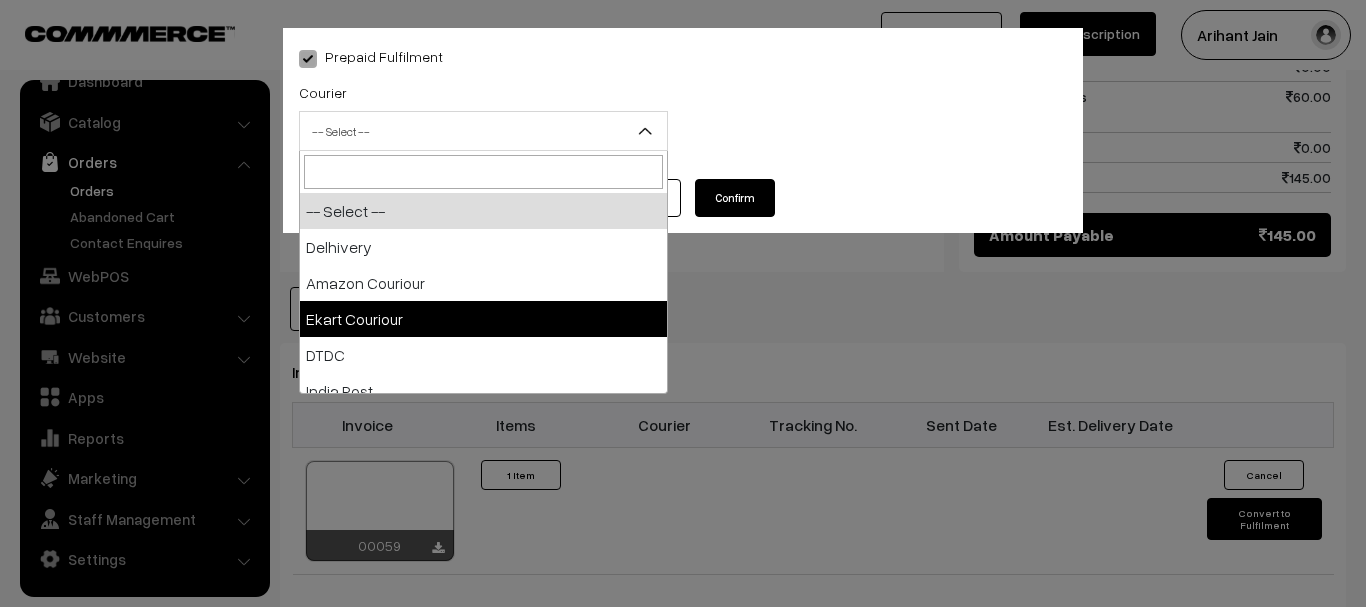 select on "3" 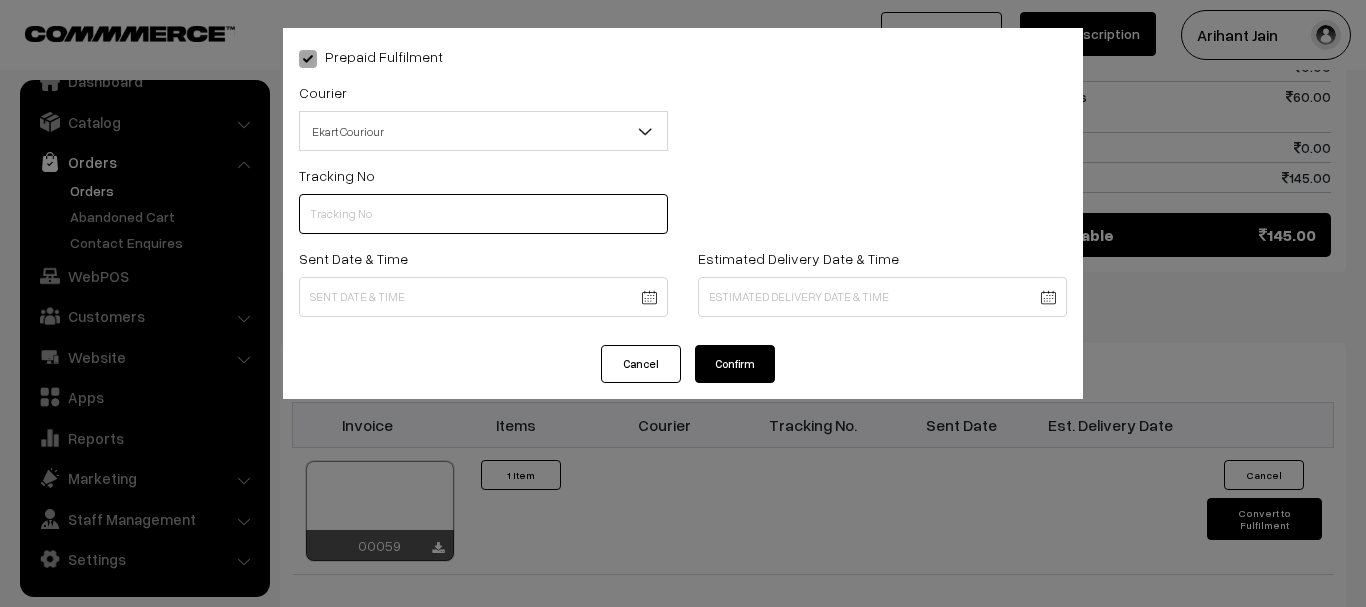 click at bounding box center [483, 214] 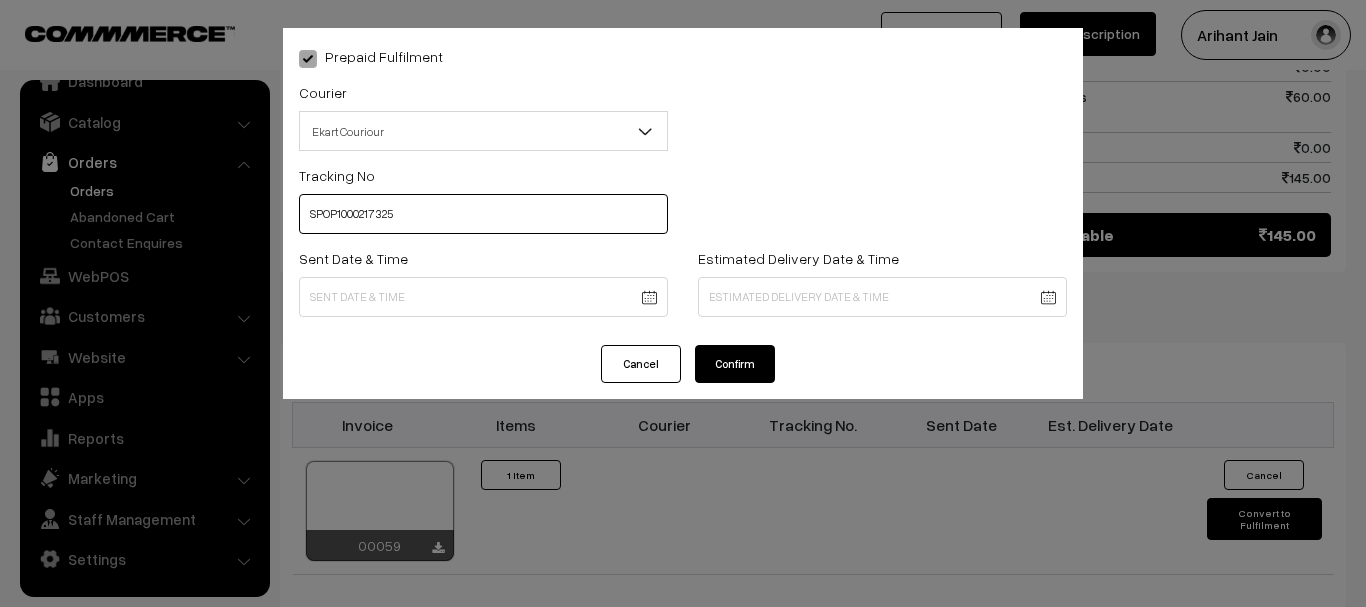 type on "SPOP1000217325" 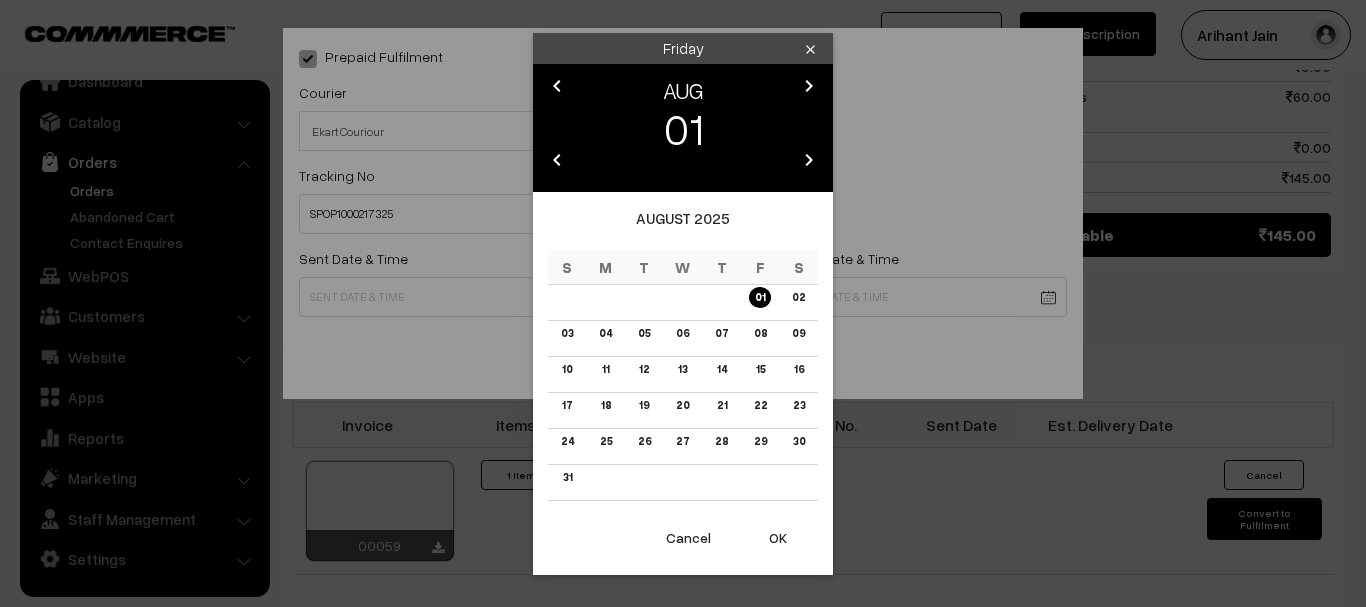 click on "Thank you for showing interest. Our team will call you shortly.
Close
onlinebooksstore.in
Go to Website
Create New Store" at bounding box center [683, 31] 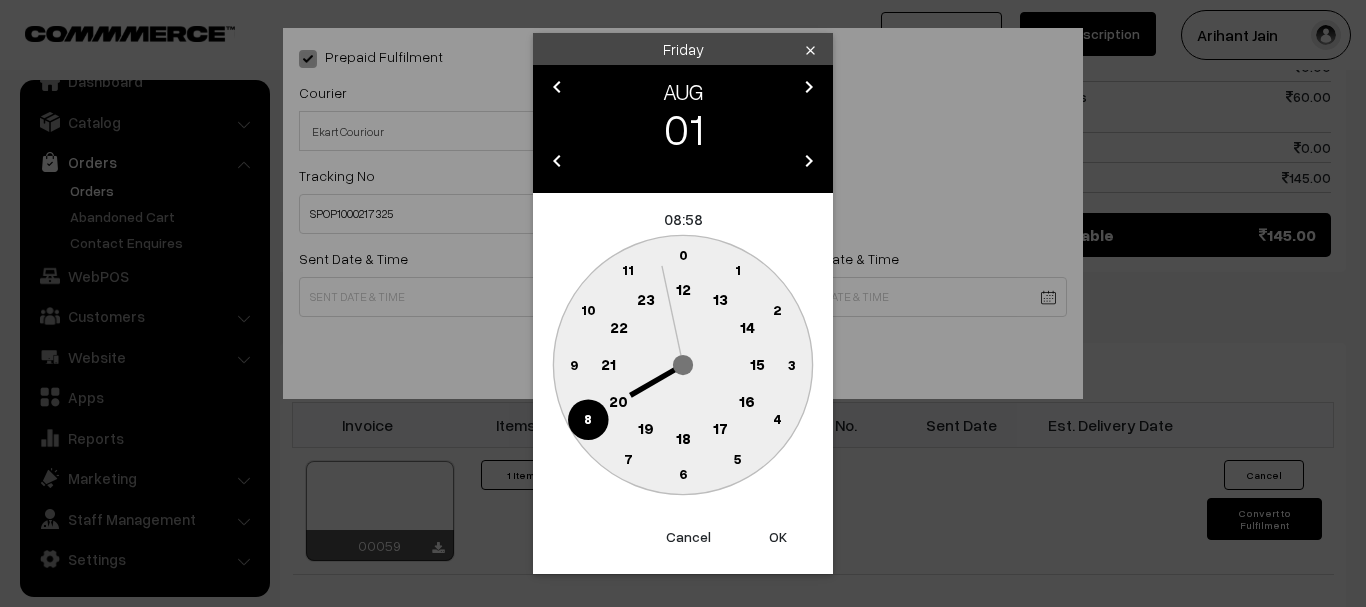 click on "0 1 2 3 4 5 6 7 8 9 10 11 12 13 14 15 16 17 18 19 20 21 22 23" 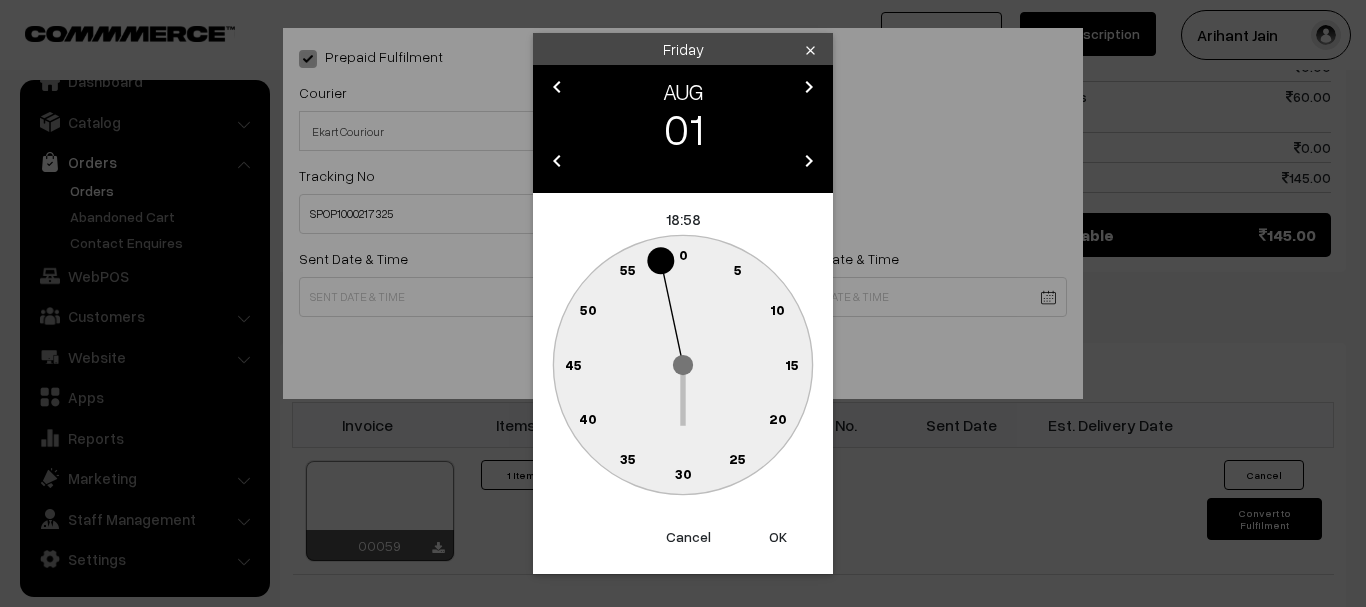 click on "30" 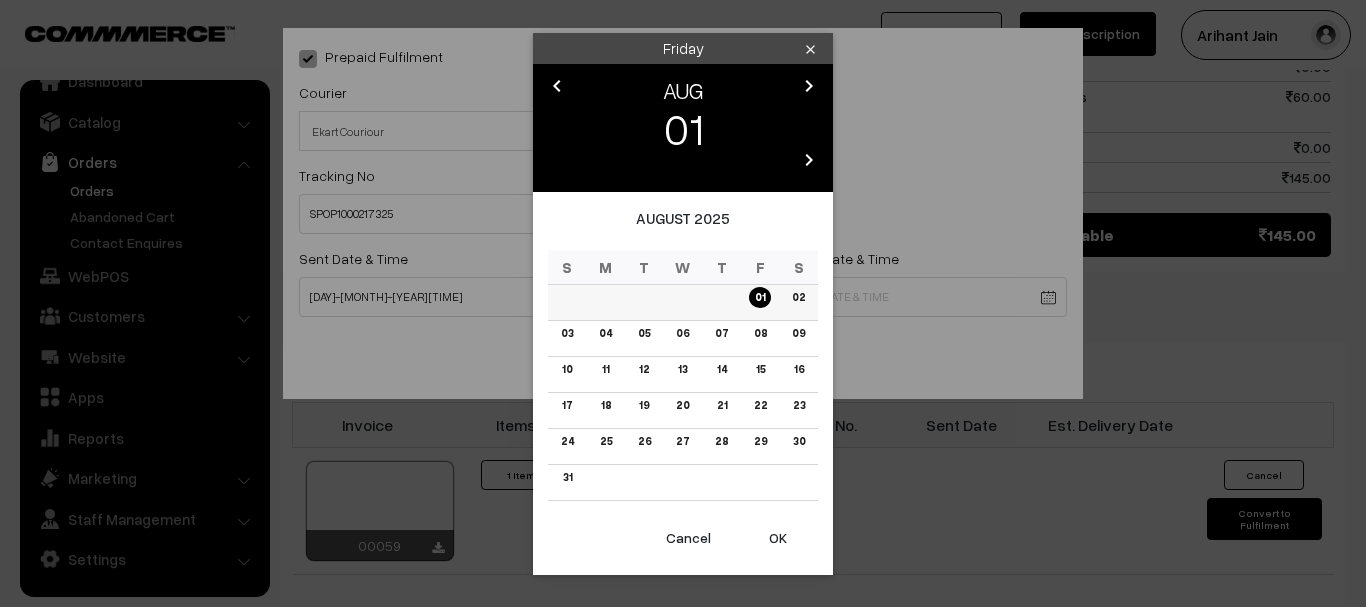 click on "Thank you for showing interest. Our team will call you shortly.
Close
onlinebooksstore.in
Go to Website
Create New Store" at bounding box center [683, 31] 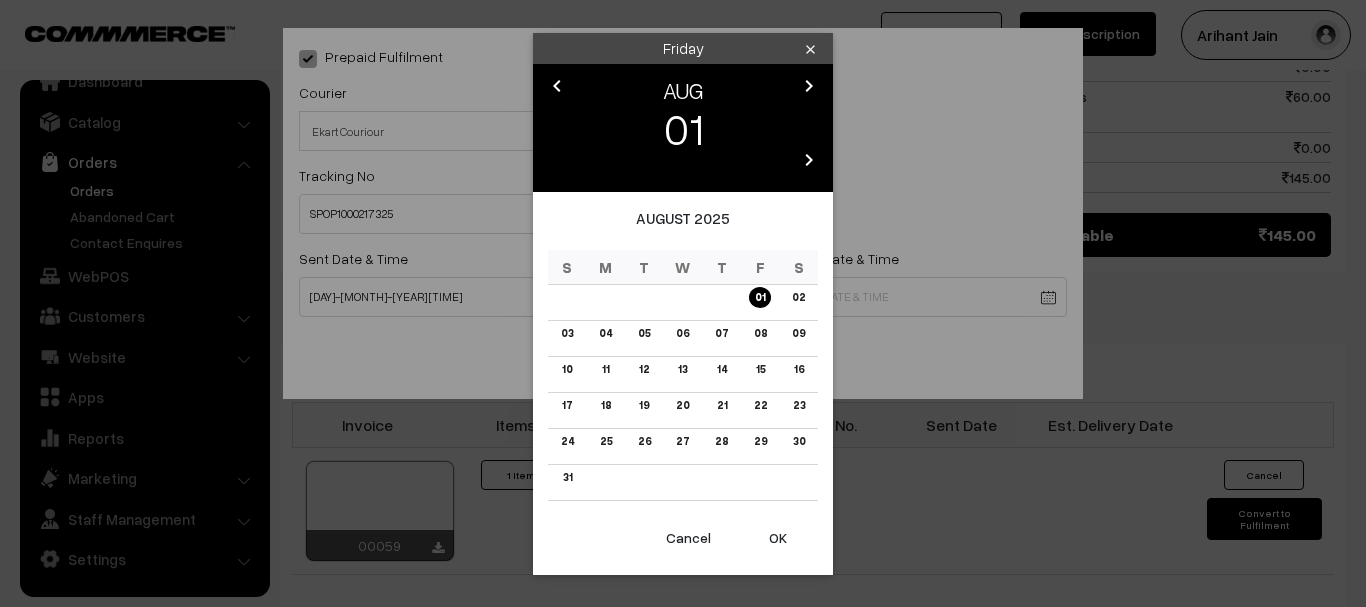 click on "chevron_right" at bounding box center [809, 160] 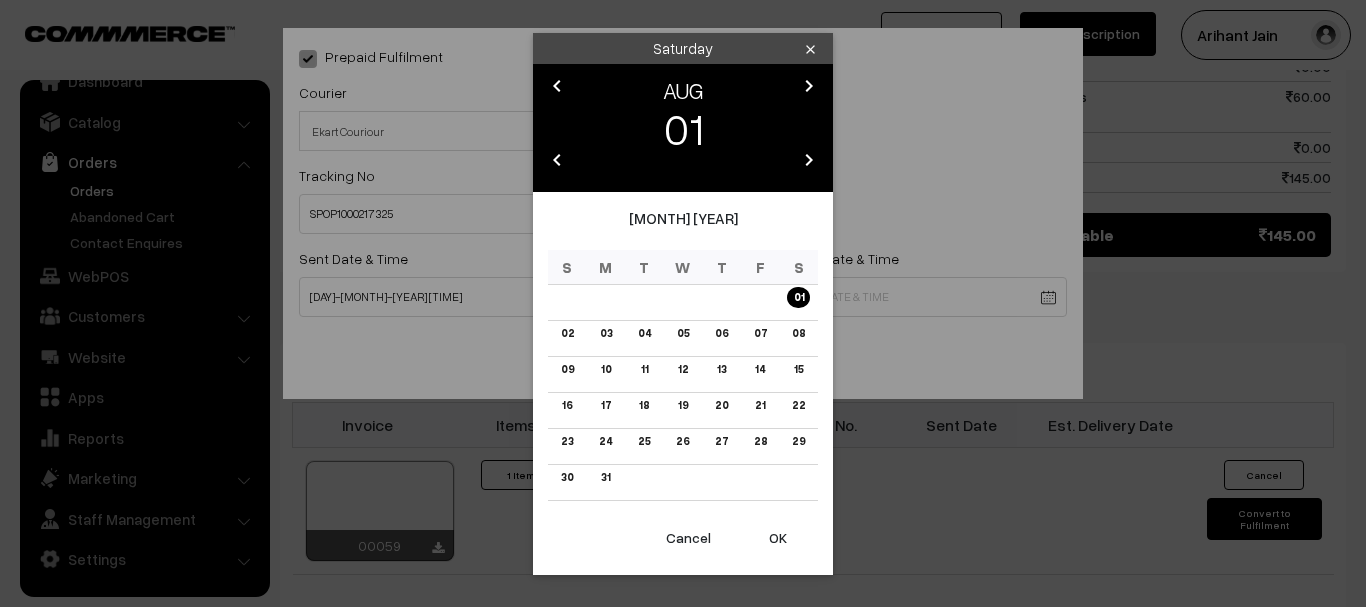 click on "chevron_right" at bounding box center [809, 160] 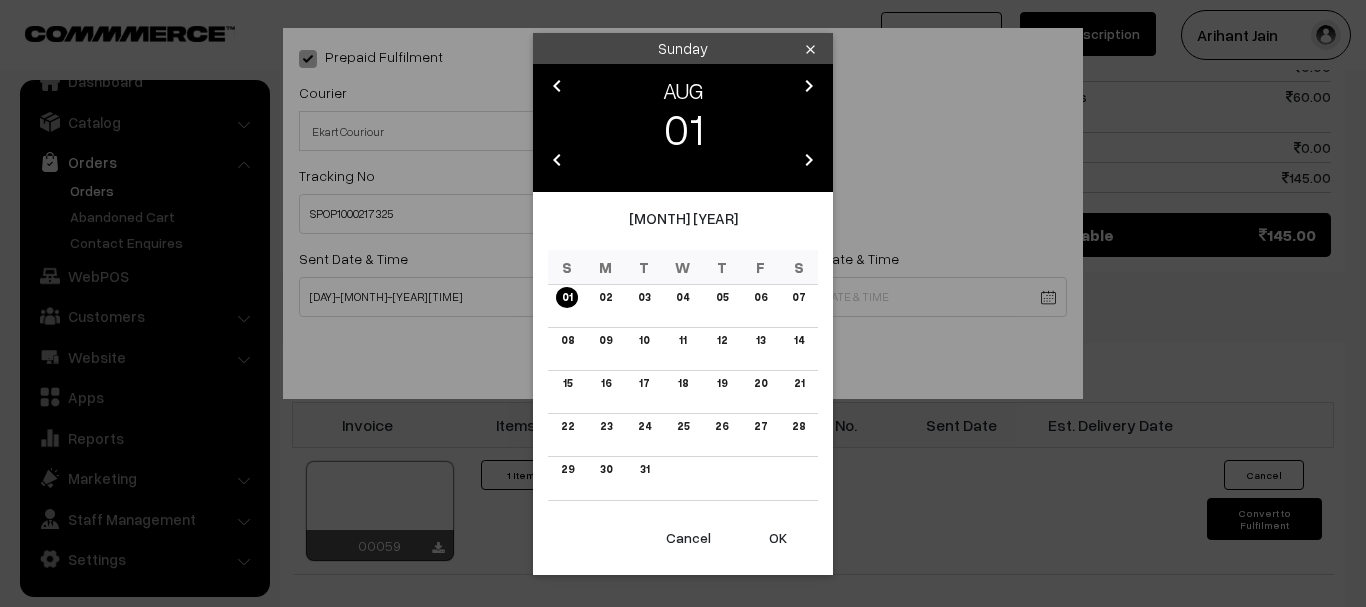 click on "chevron_right" at bounding box center (809, 160) 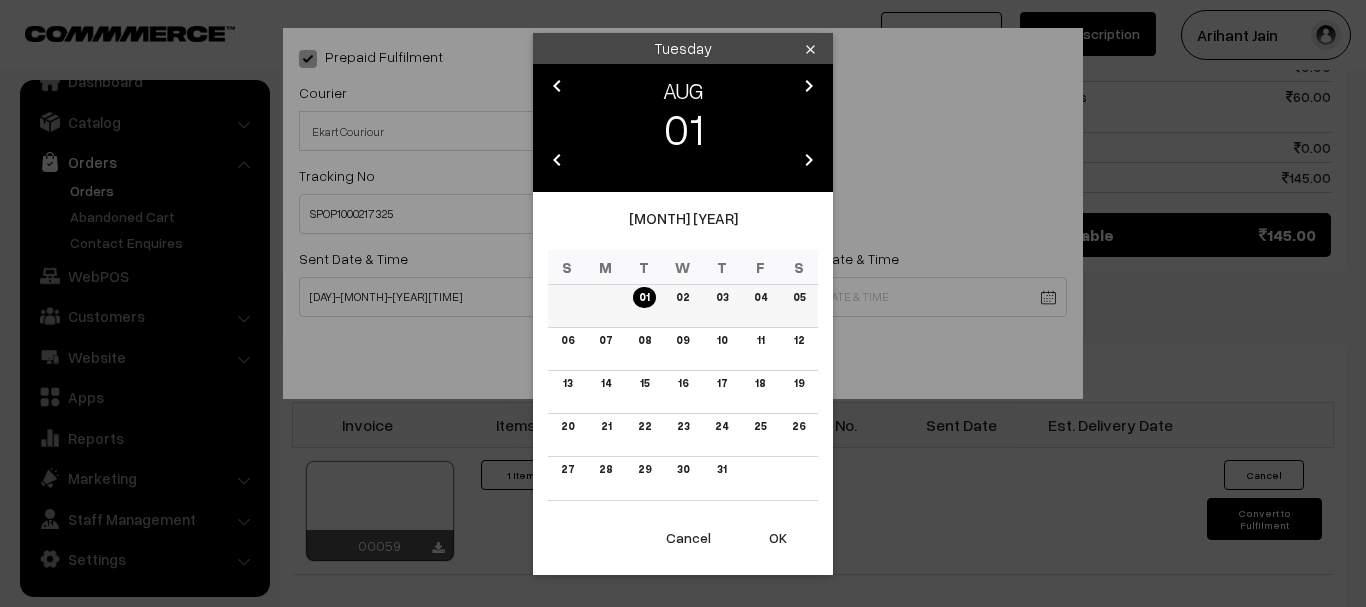 click on "05" at bounding box center (798, 305) 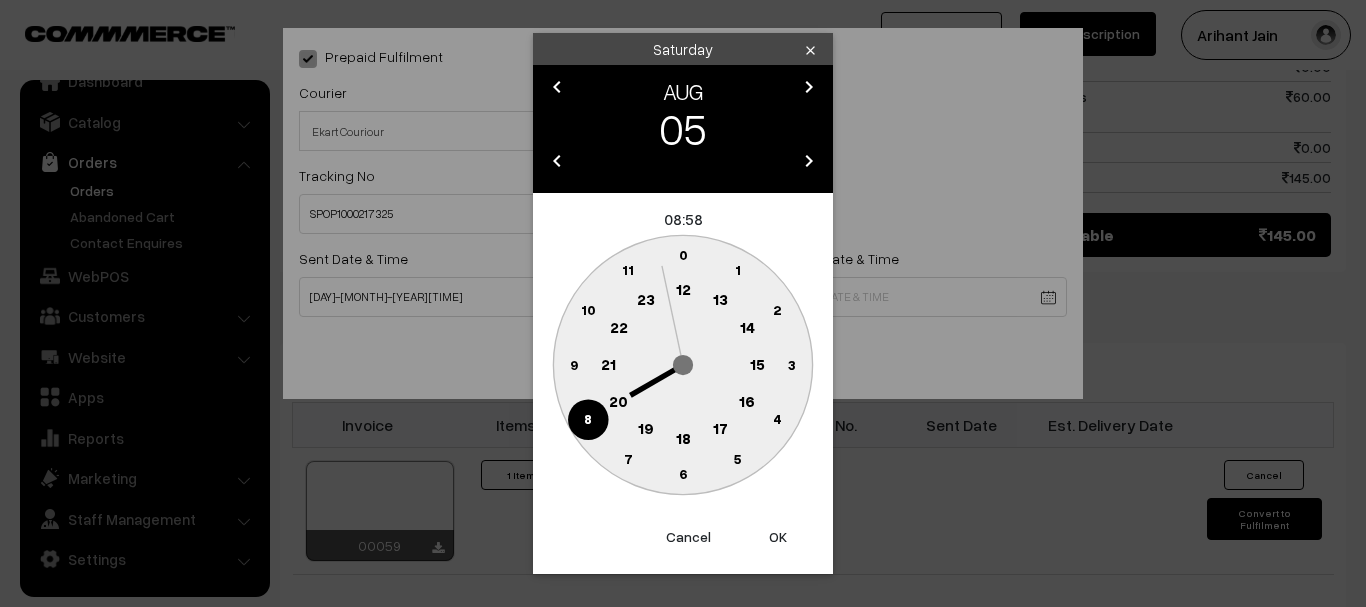 drag, startPoint x: 689, startPoint y: 436, endPoint x: 688, endPoint y: 446, distance: 10.049875 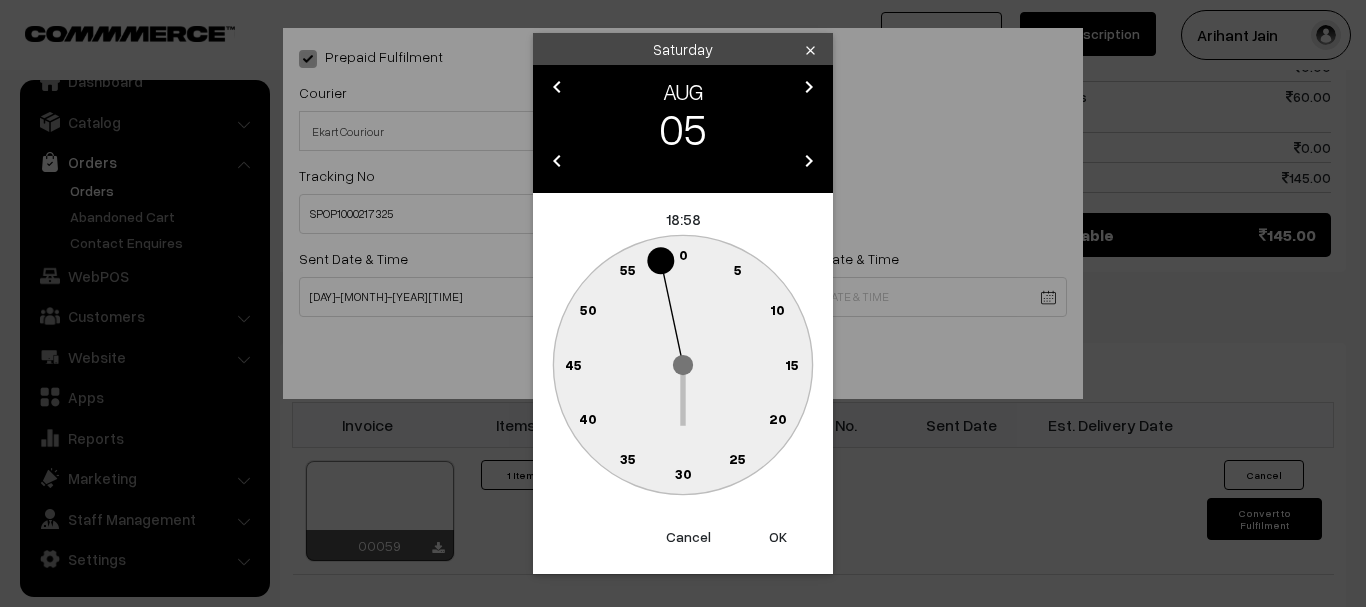 click 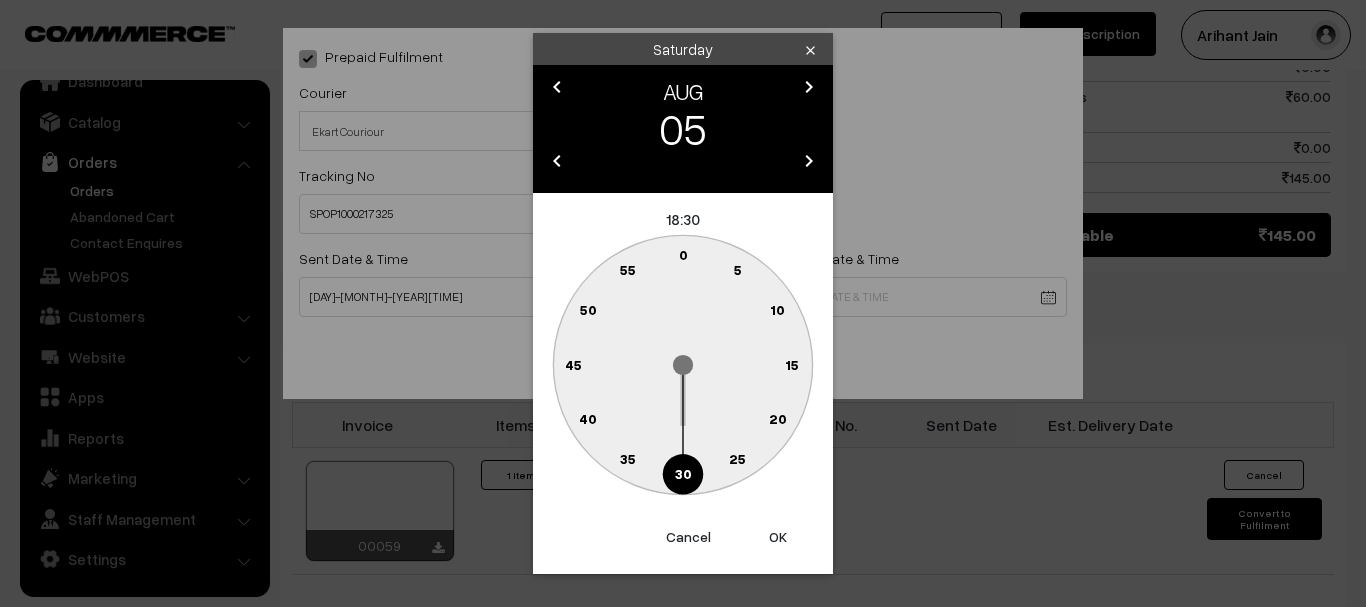 type on "05-08-2028 18:30" 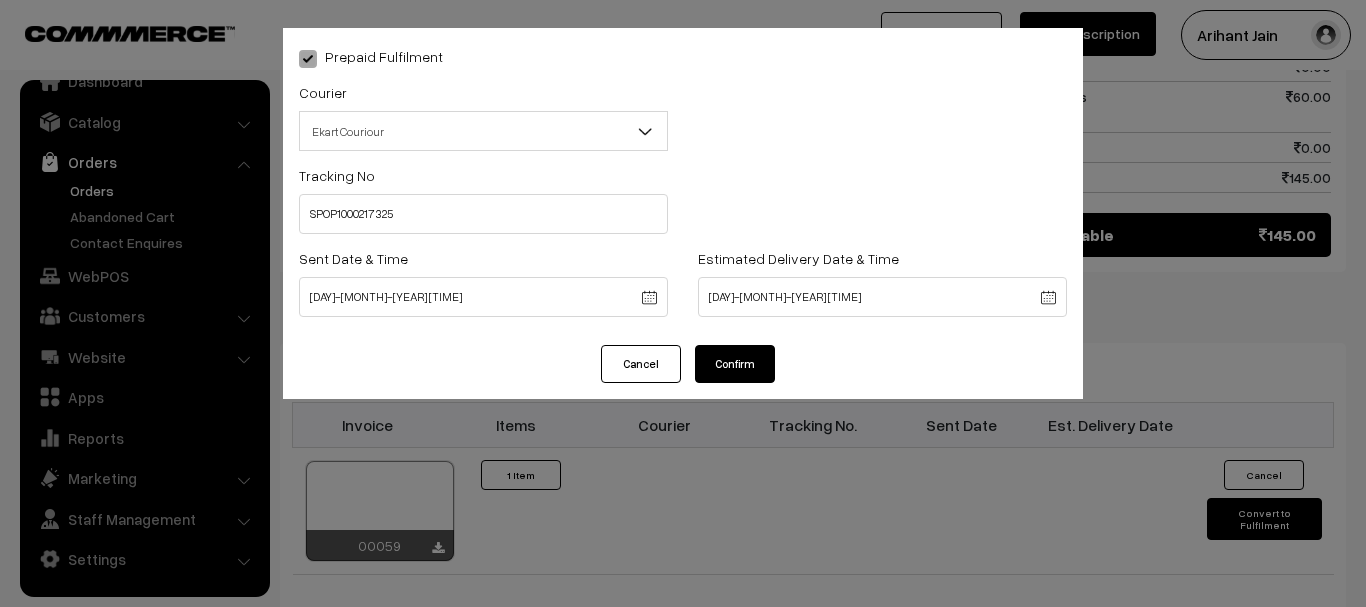 click on "Confirm" at bounding box center (735, 364) 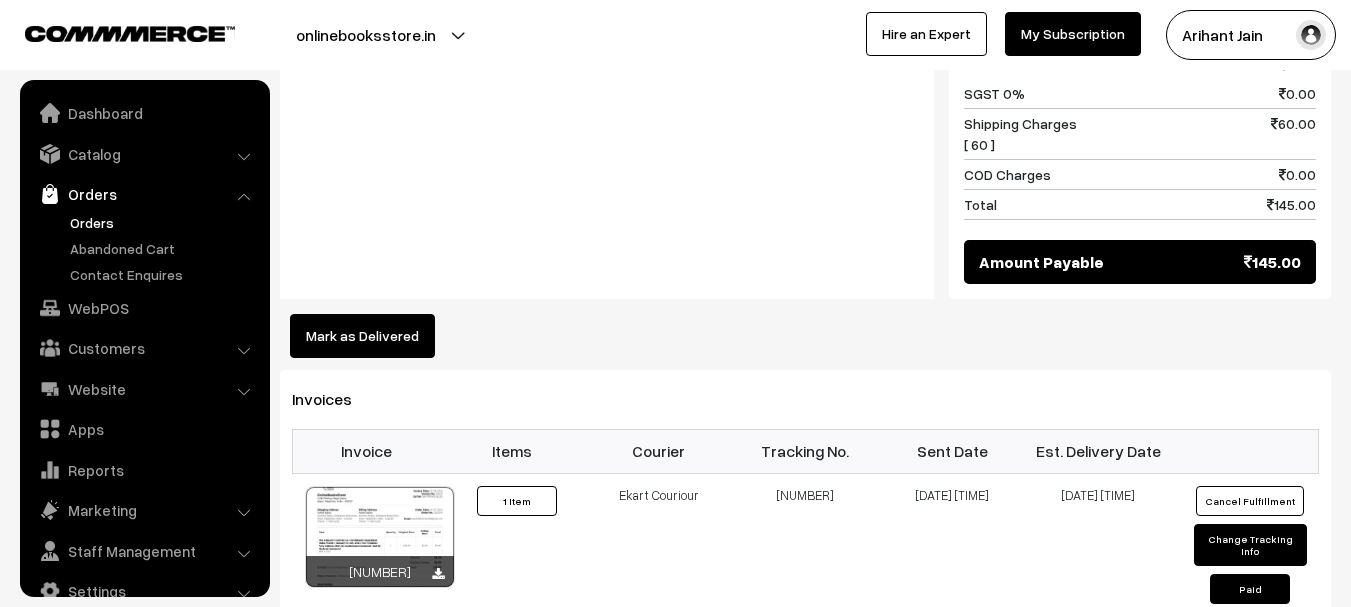 scroll, scrollTop: 1055, scrollLeft: 0, axis: vertical 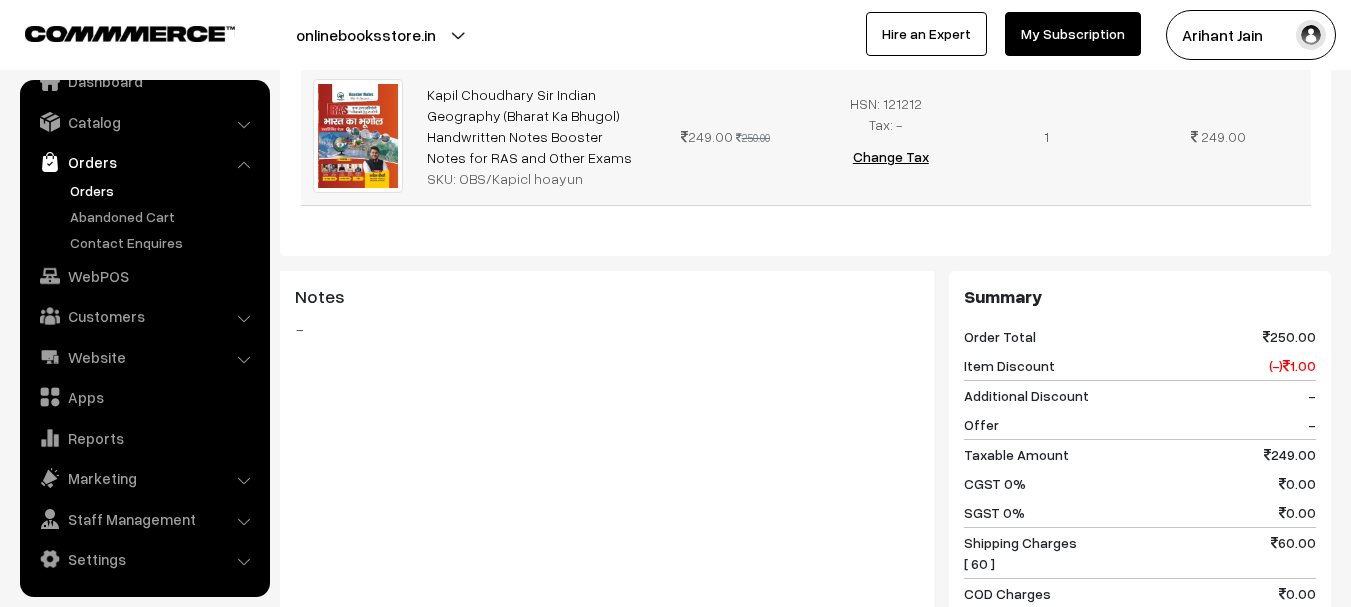 click on "SKU: OBS/Kapicl hoayun" at bounding box center (530, 178) 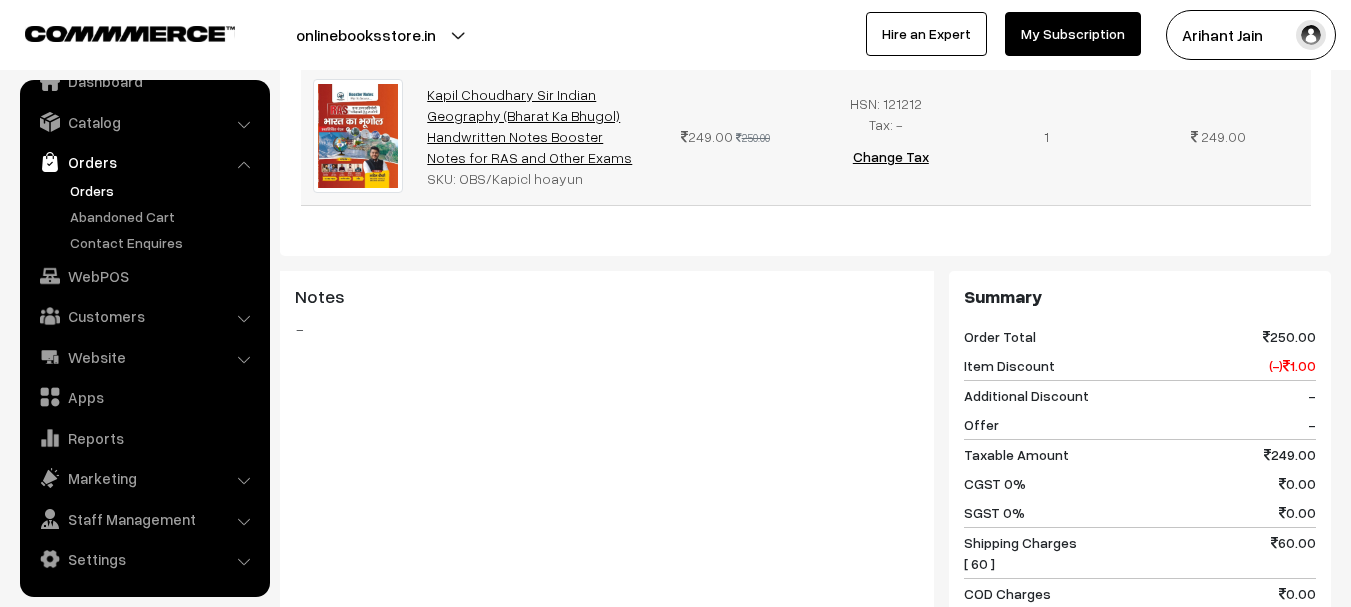 click on "Kapil Choudhary Sir Indian Geography (Bharat Ka Bhugol) Handwritten Notes Booster Notes for RAS and Other Exams" at bounding box center [529, 126] 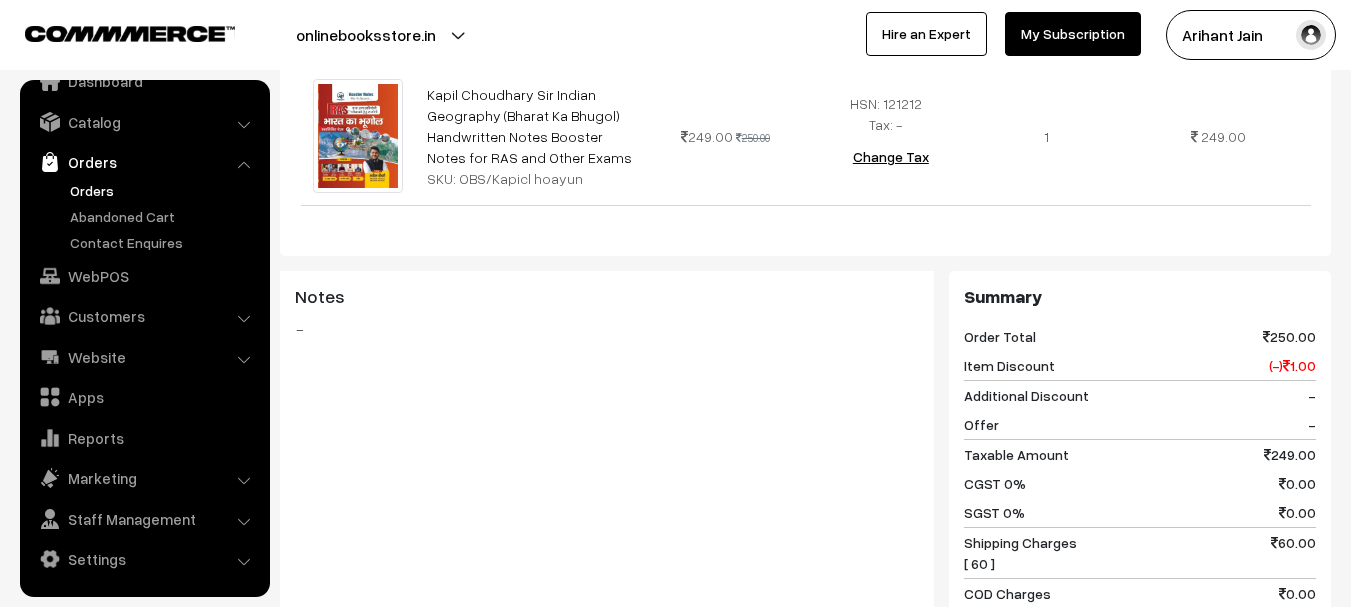 copy on "OBS/Kapicl hoayun" 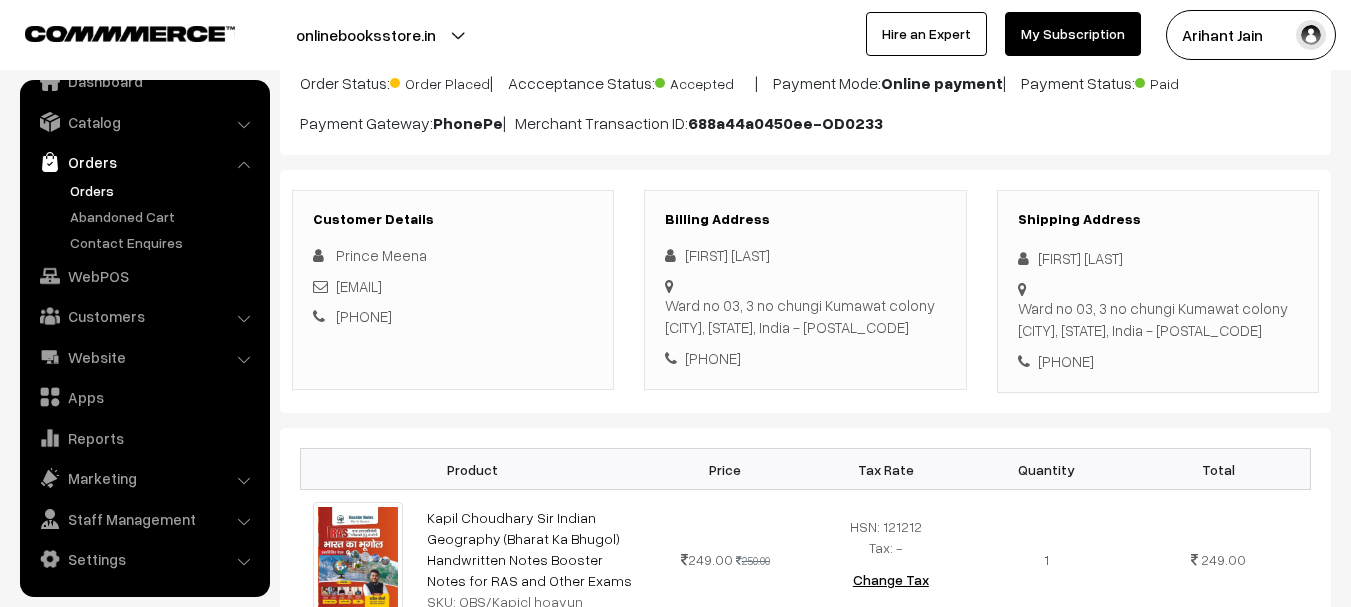 scroll, scrollTop: 0, scrollLeft: 0, axis: both 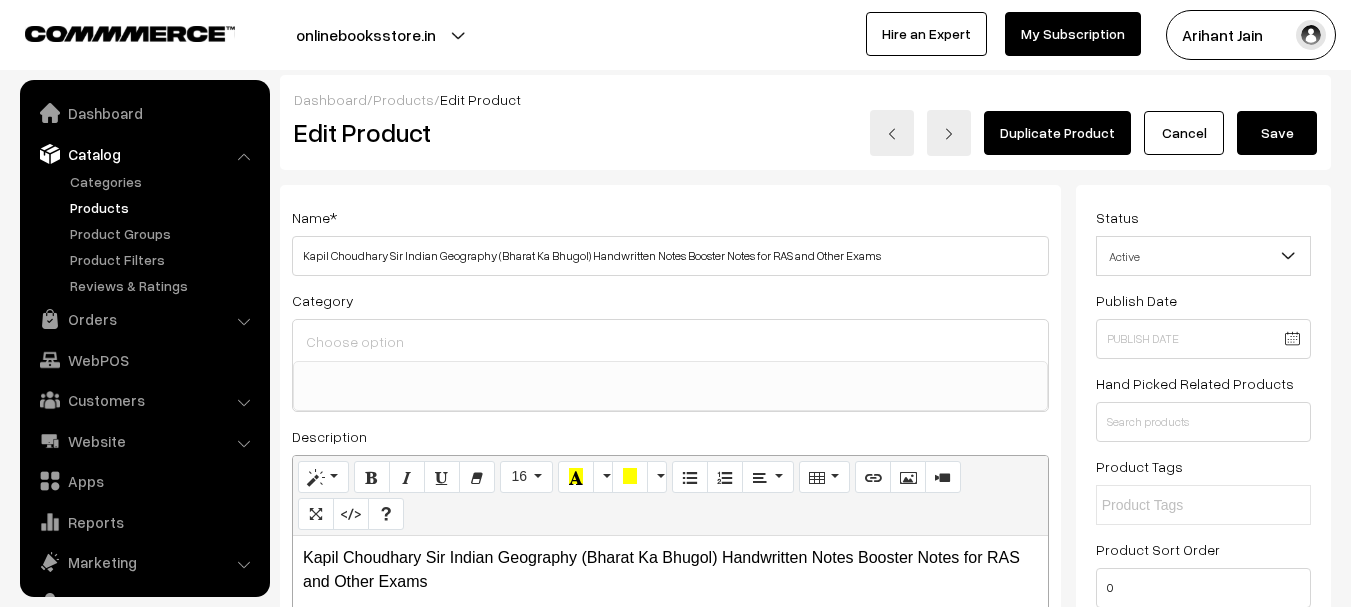 select 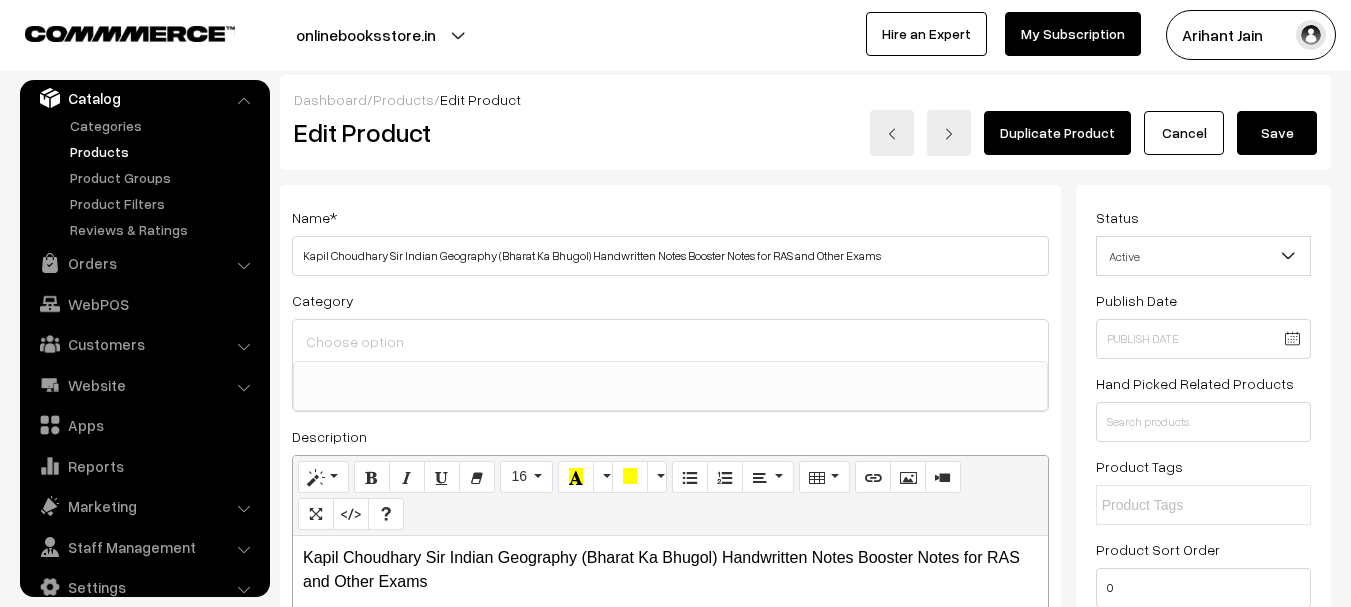 scroll, scrollTop: 1957, scrollLeft: 0, axis: vertical 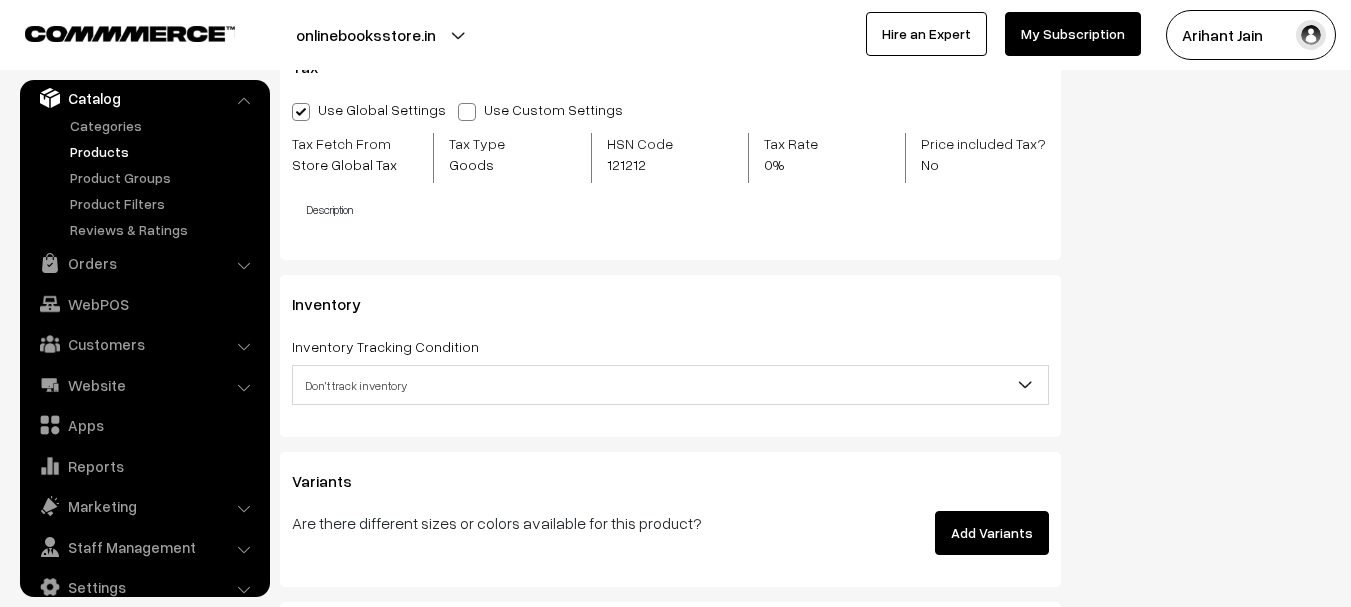 click on "Inventory
Inventory Tracking Condition
Don't track inventory
Track product's inventory
Don't track inventory
Quantity
Adjust Quantity
Adjust
Set
0 Stock Value" at bounding box center [670, 356] 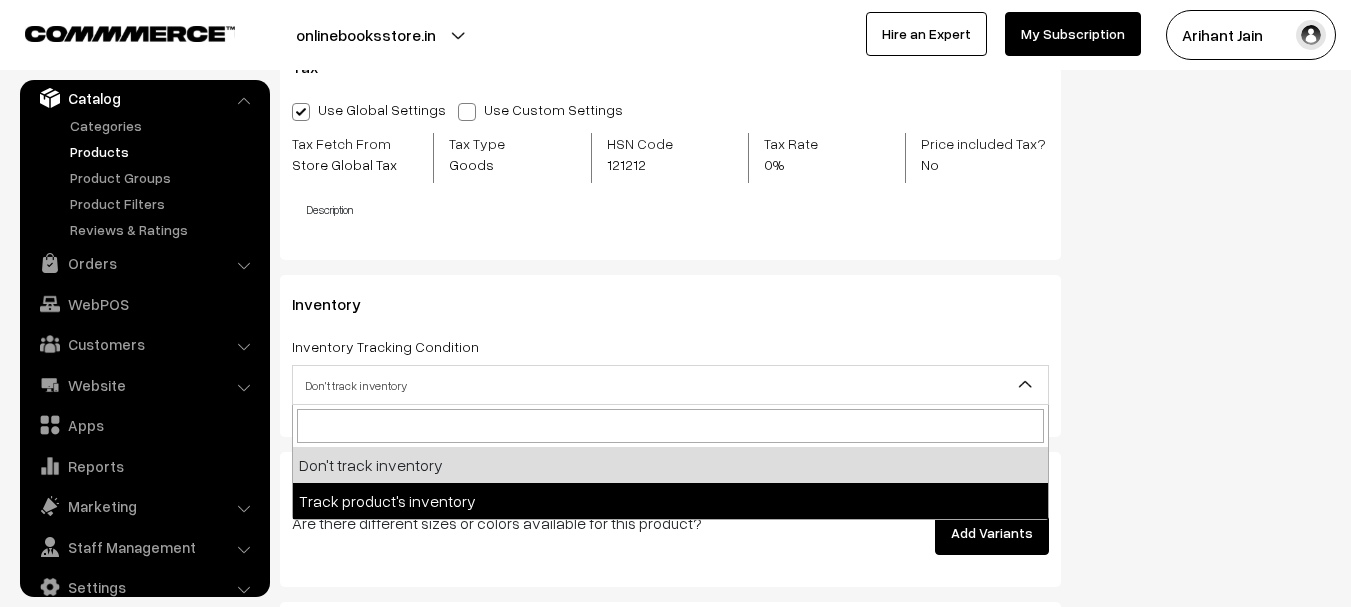 select on "2" 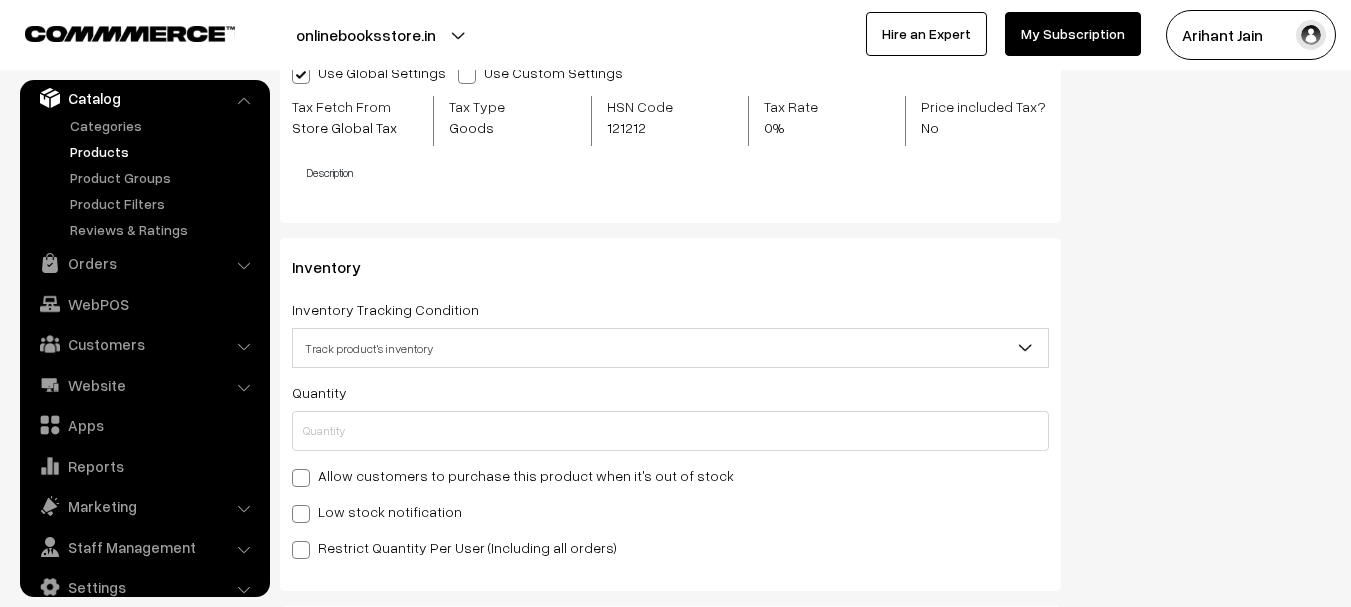 scroll, scrollTop: 2057, scrollLeft: 0, axis: vertical 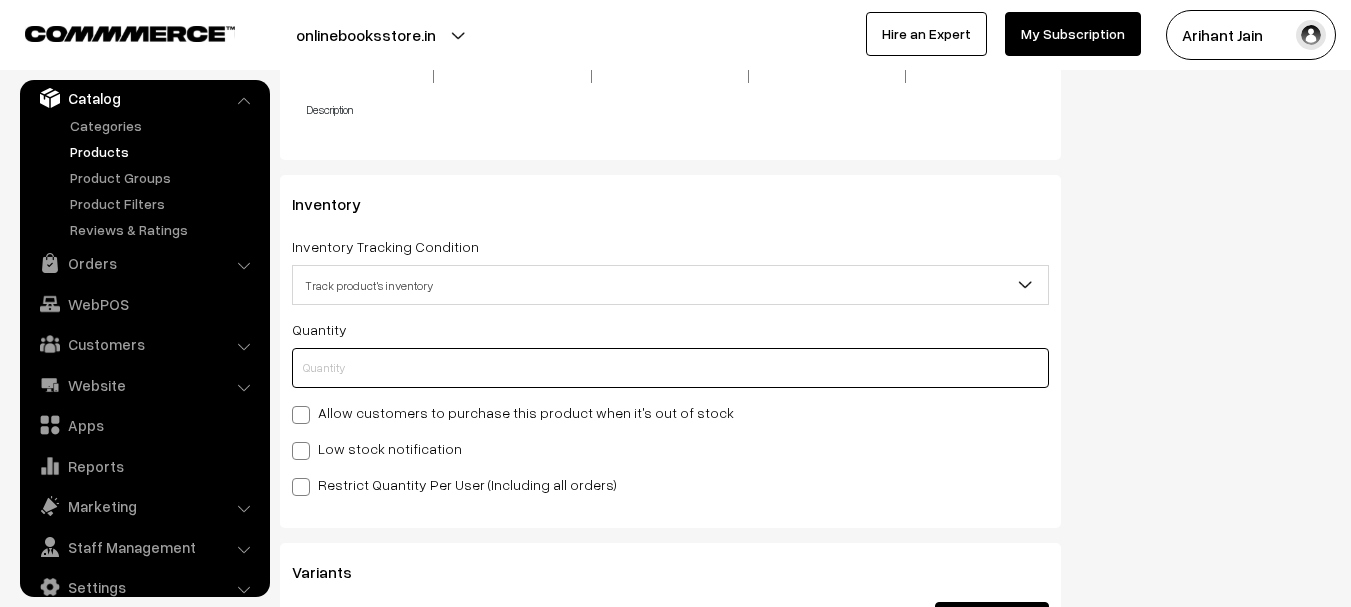 click at bounding box center (670, 368) 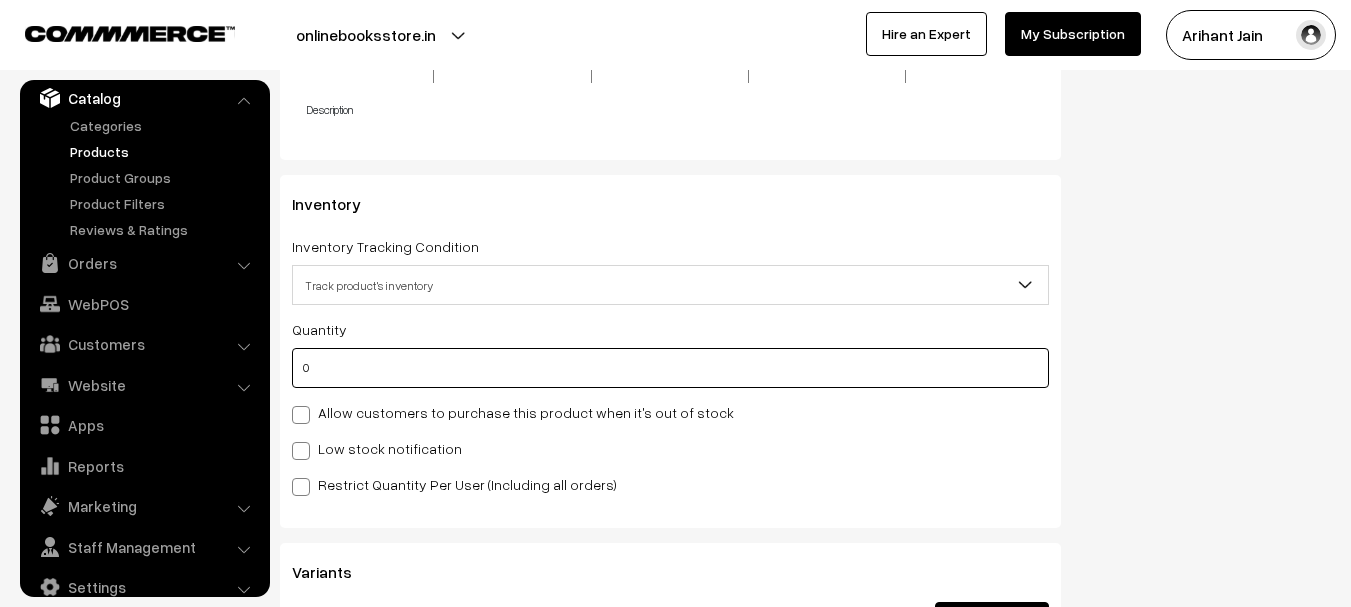 type on "0" 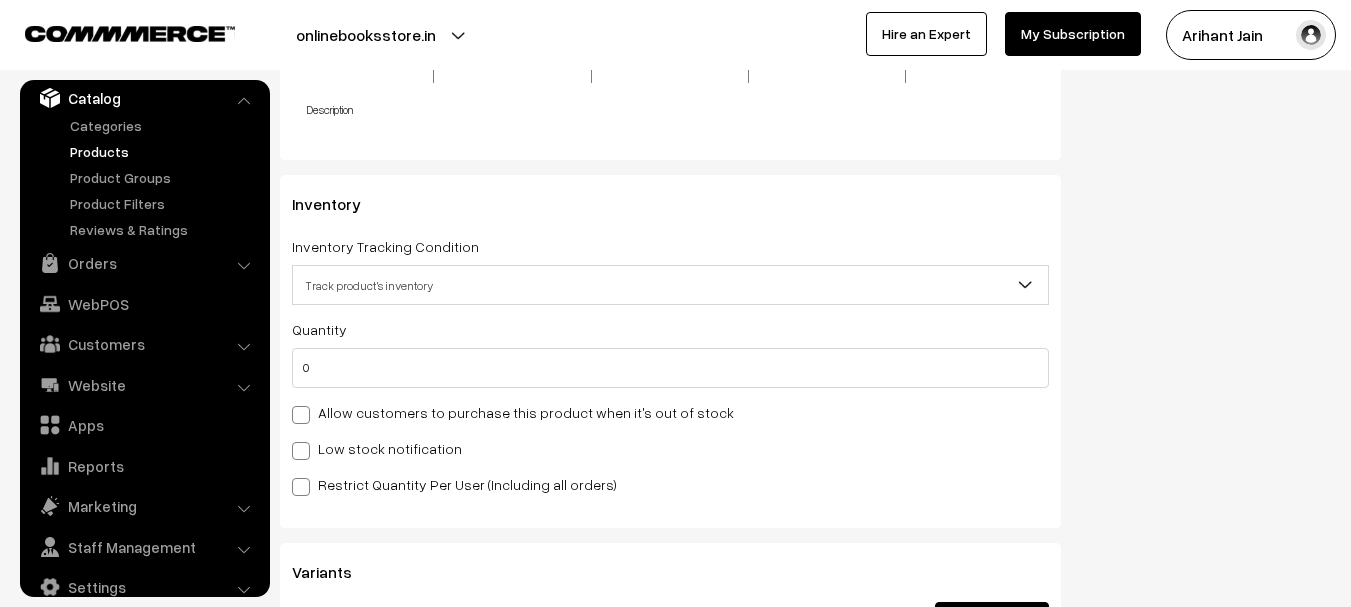 click on "Status
Active
Inactive
Active
Publish Date
Product Type
-- Select --
-- Select --
Filter Color
Hand Picked Related Products
0" at bounding box center [1211, -514] 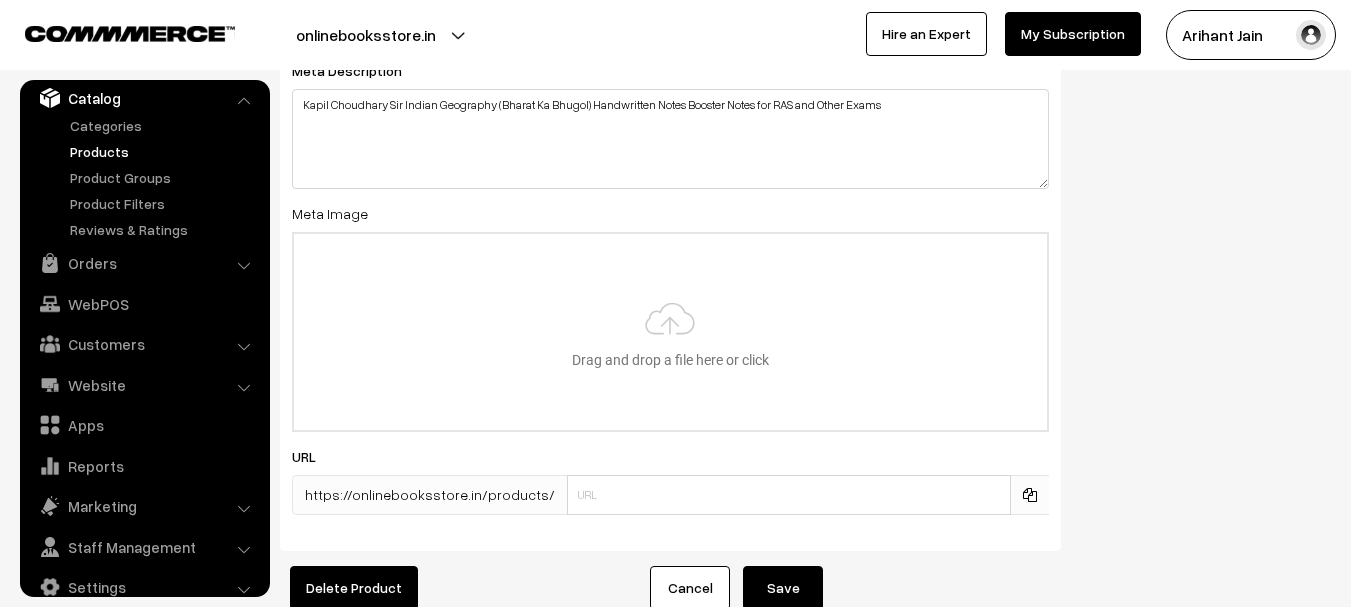 scroll, scrollTop: 3290, scrollLeft: 0, axis: vertical 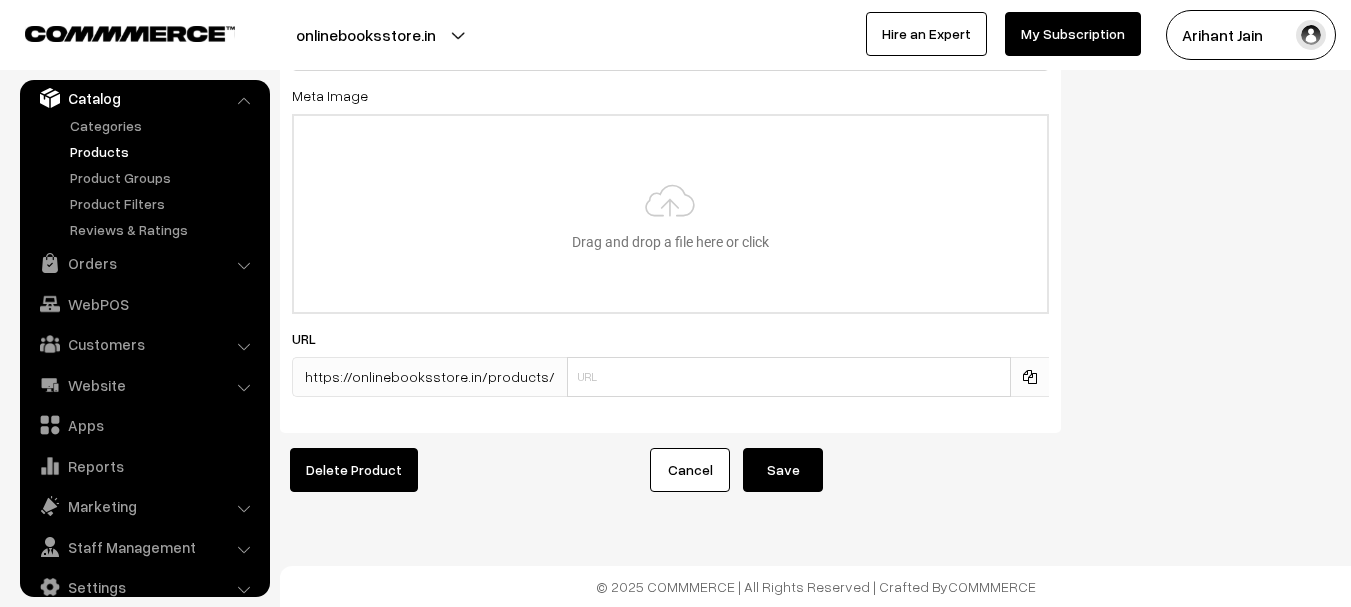 click on "Save" at bounding box center (783, 470) 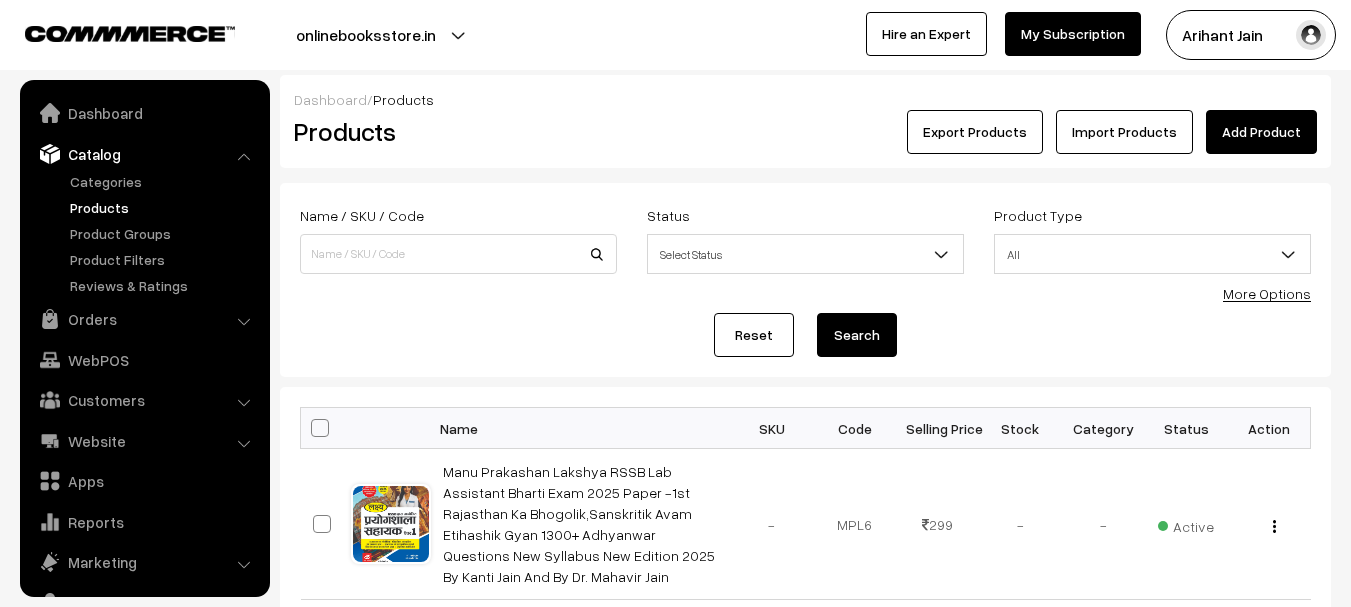 scroll, scrollTop: 0, scrollLeft: 0, axis: both 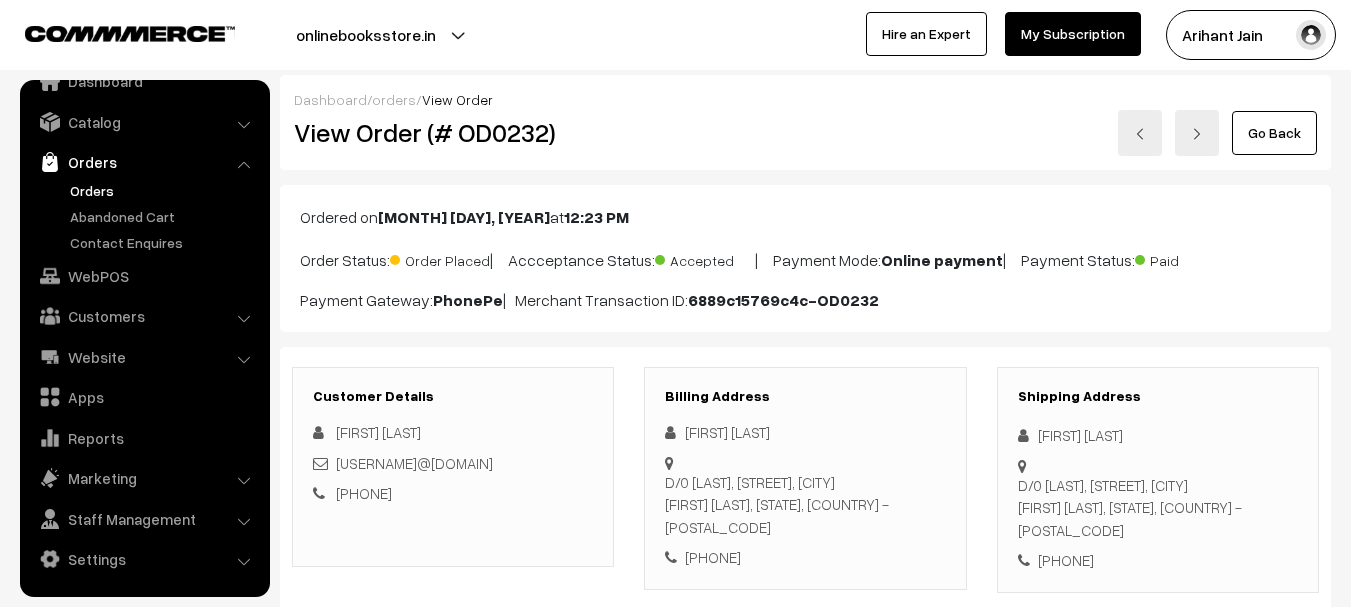 click on "View Order (# OD0232)" at bounding box center (454, 132) 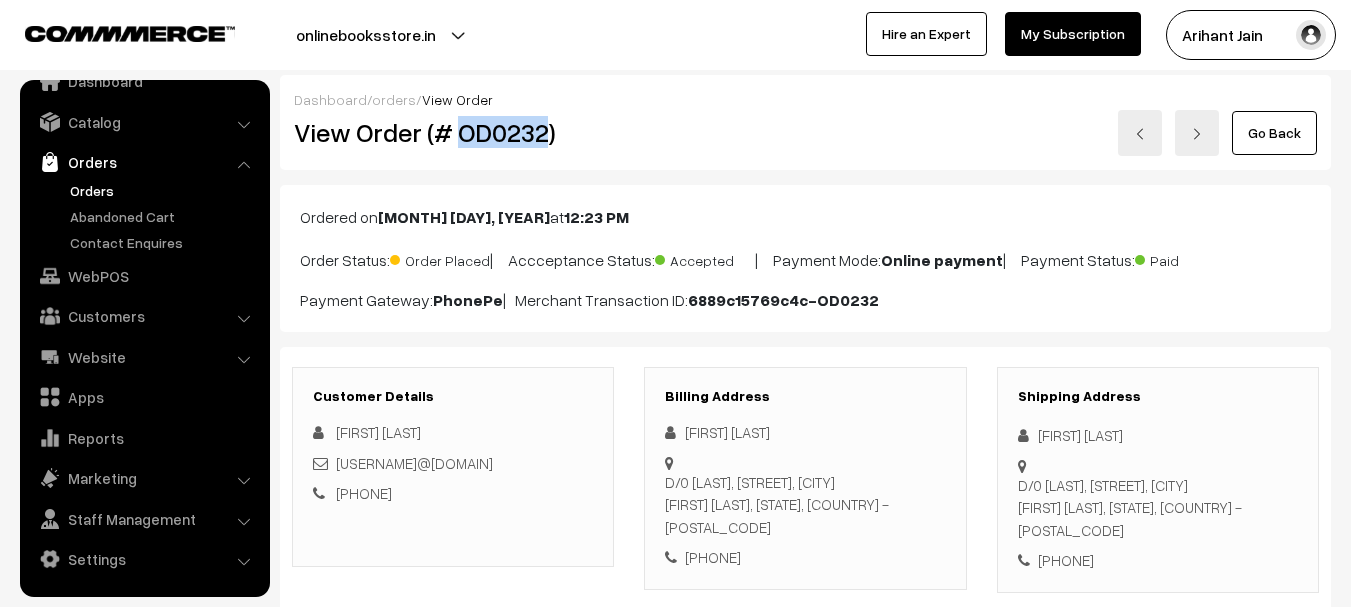 click on "View Order (# OD0232)" at bounding box center [454, 132] 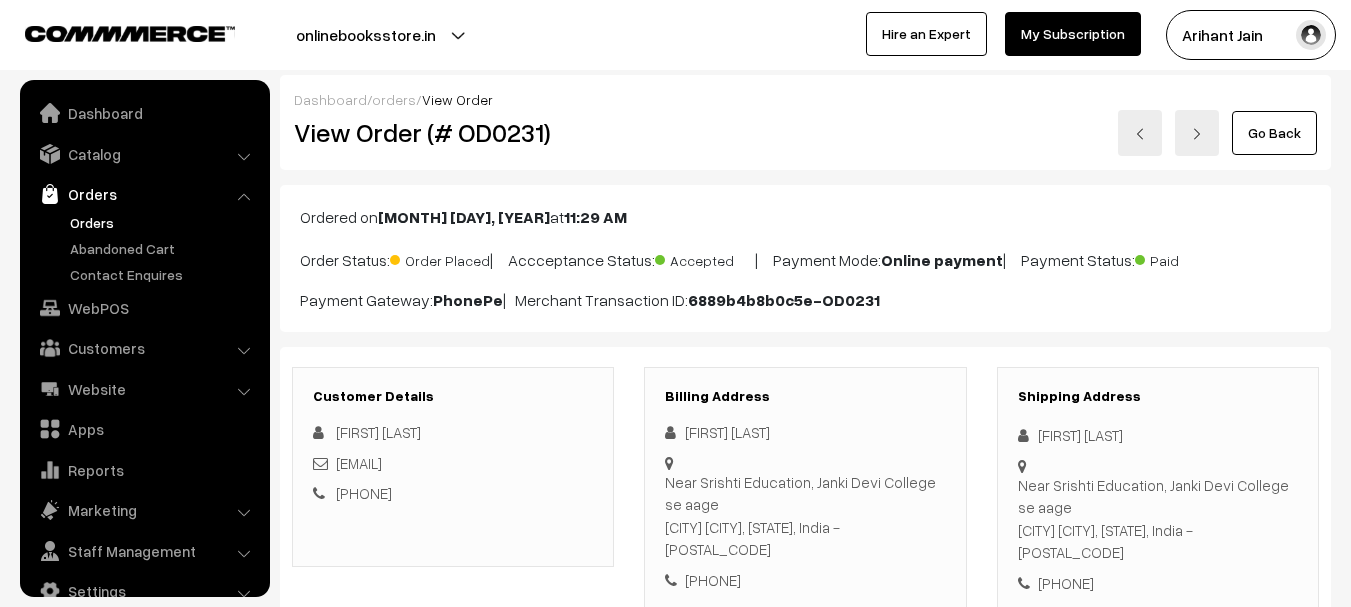 scroll, scrollTop: 500, scrollLeft: 0, axis: vertical 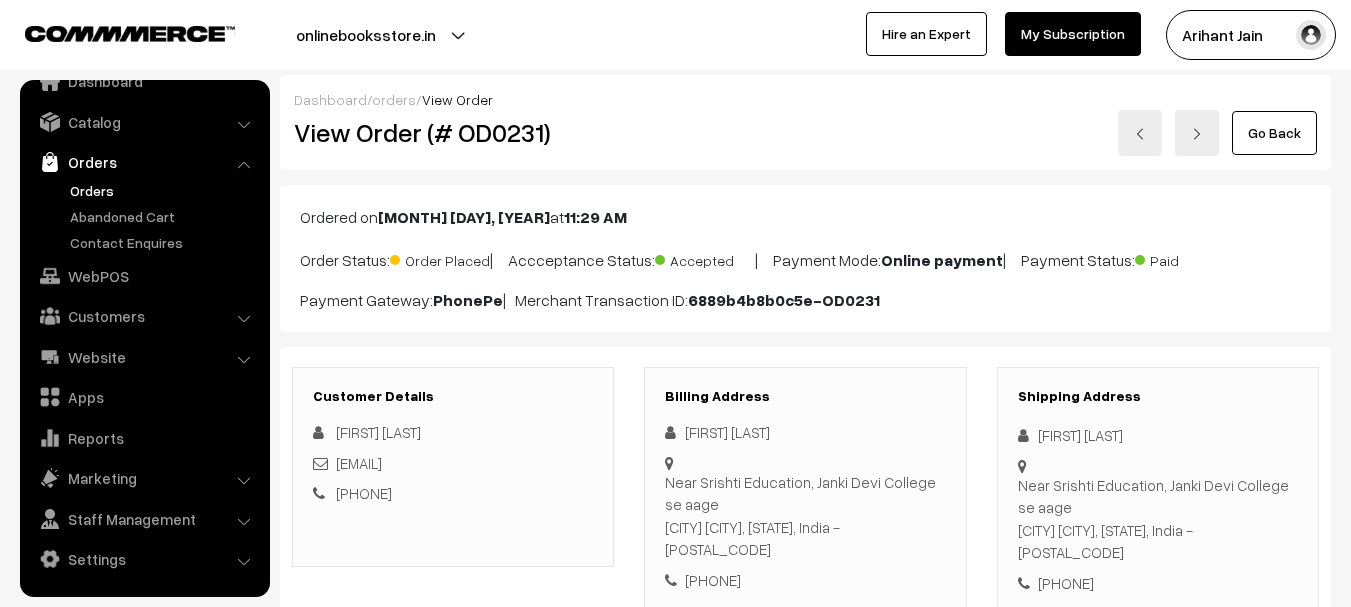 click on "View Order (# OD0231)" at bounding box center (454, 132) 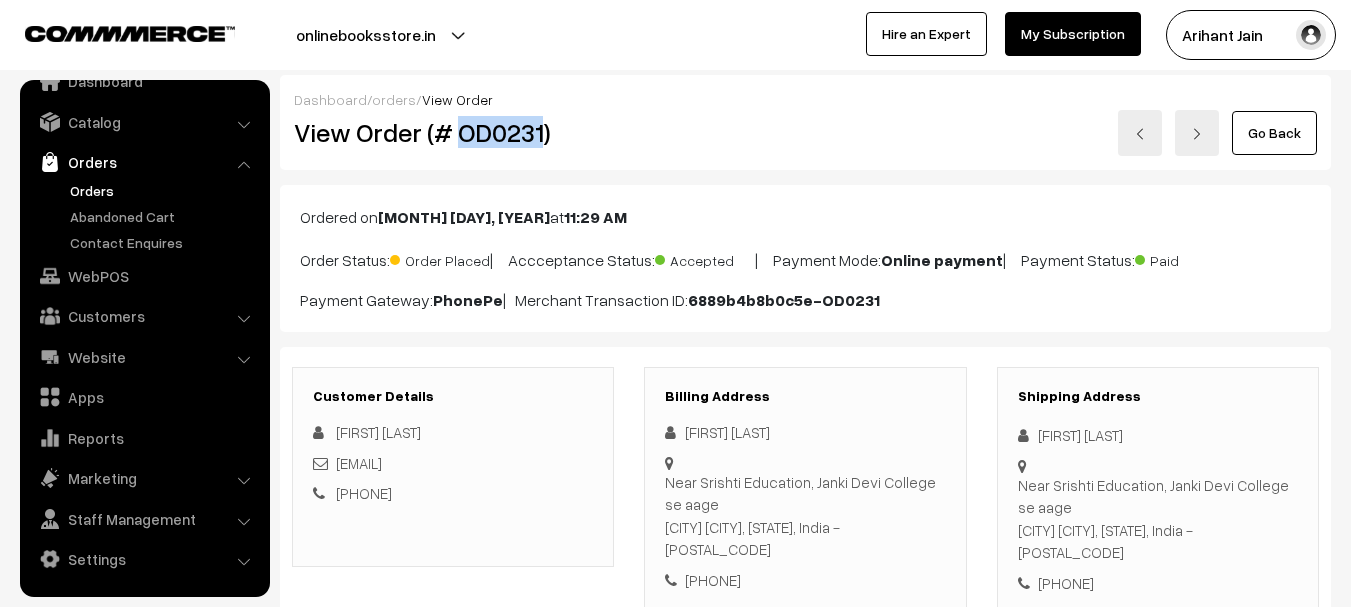 click on "View Order (# OD0231)" at bounding box center [454, 132] 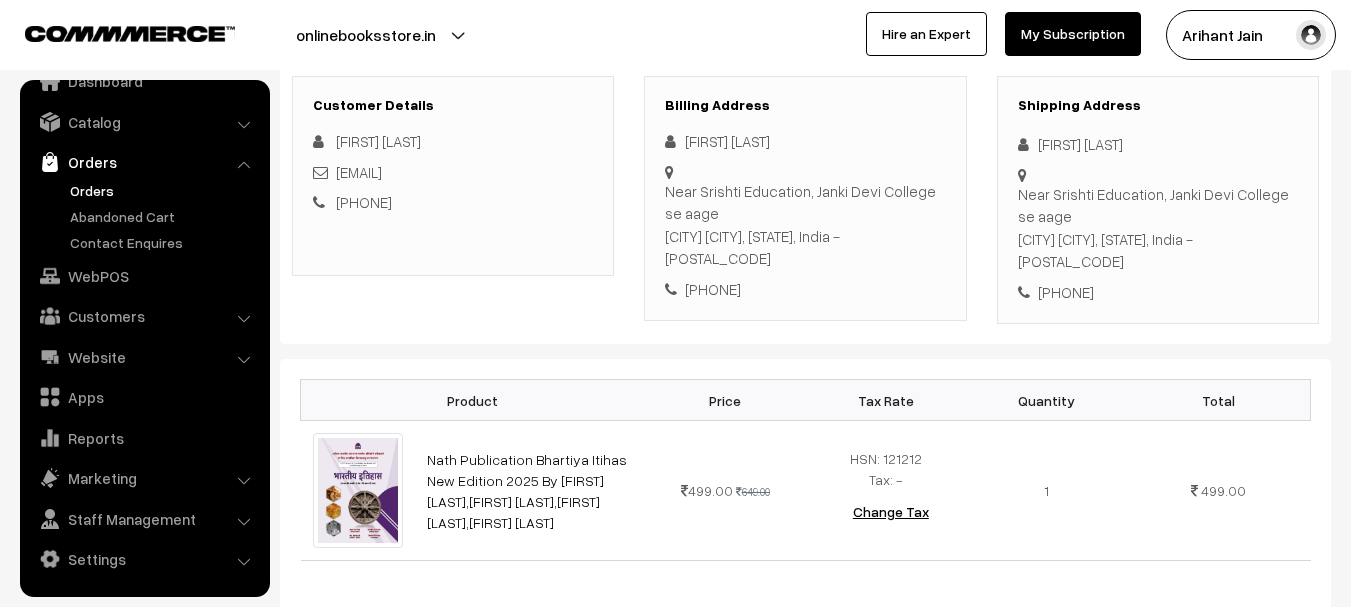 scroll, scrollTop: 600, scrollLeft: 0, axis: vertical 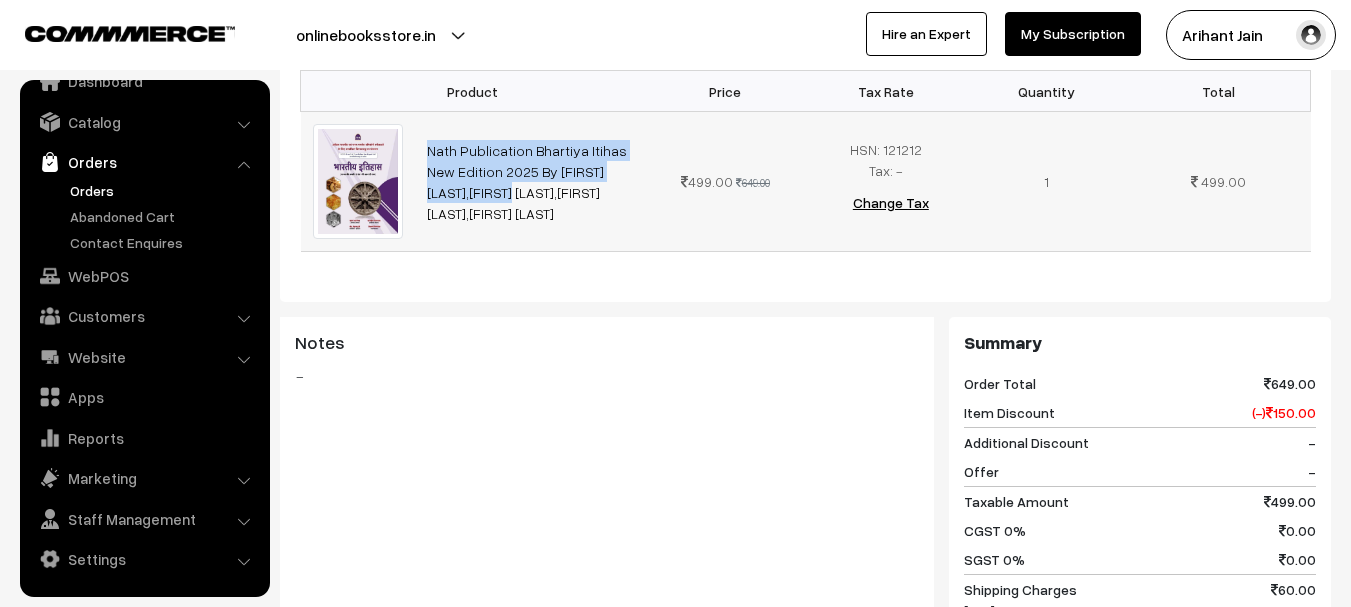 drag, startPoint x: 414, startPoint y: 123, endPoint x: 602, endPoint y: 147, distance: 189.52573 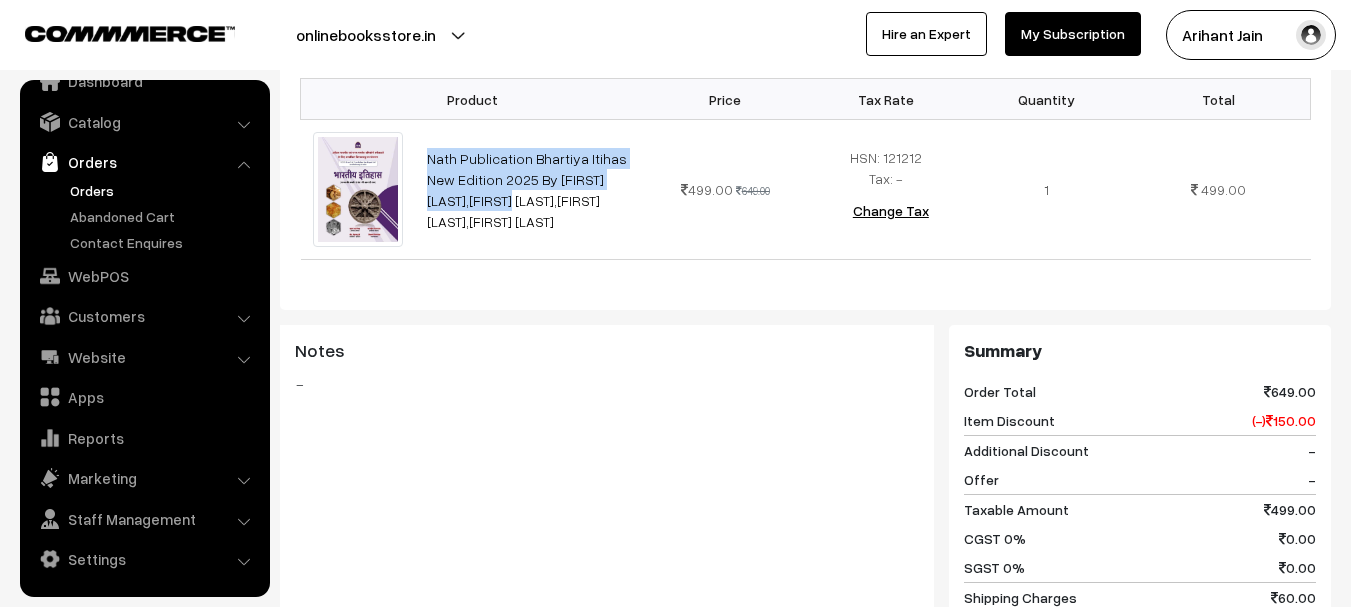 scroll, scrollTop: 100, scrollLeft: 0, axis: vertical 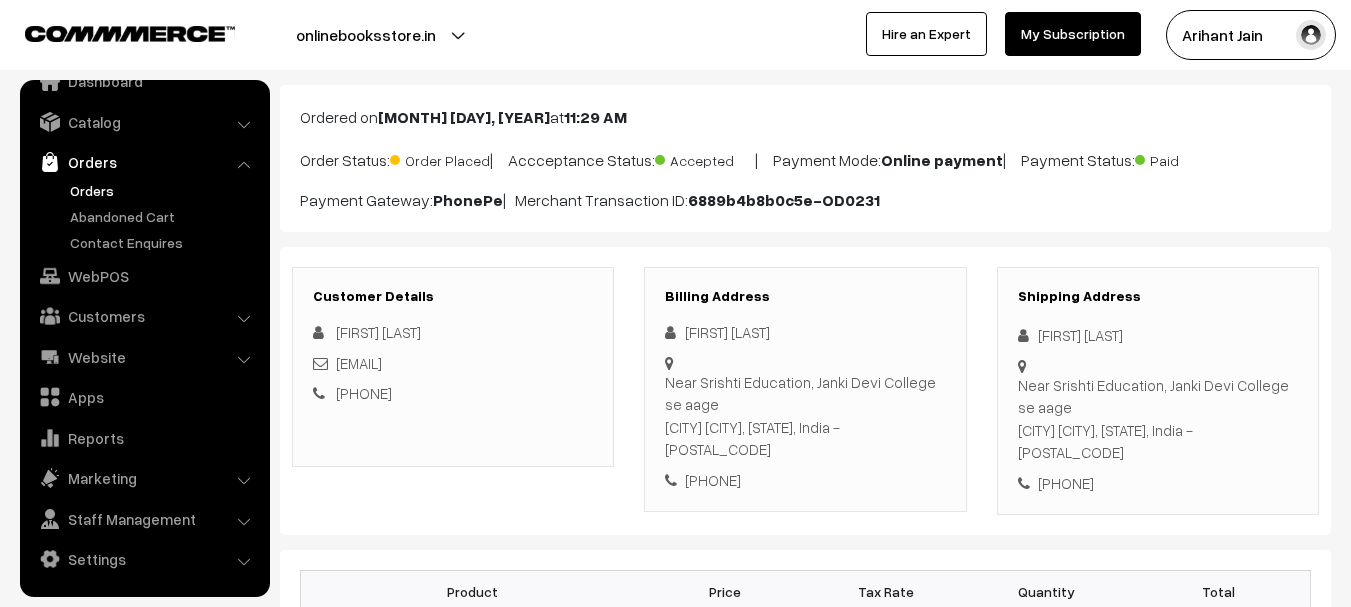 click on "PRADEEP KUMAR SONKARIA" at bounding box center [1158, 335] 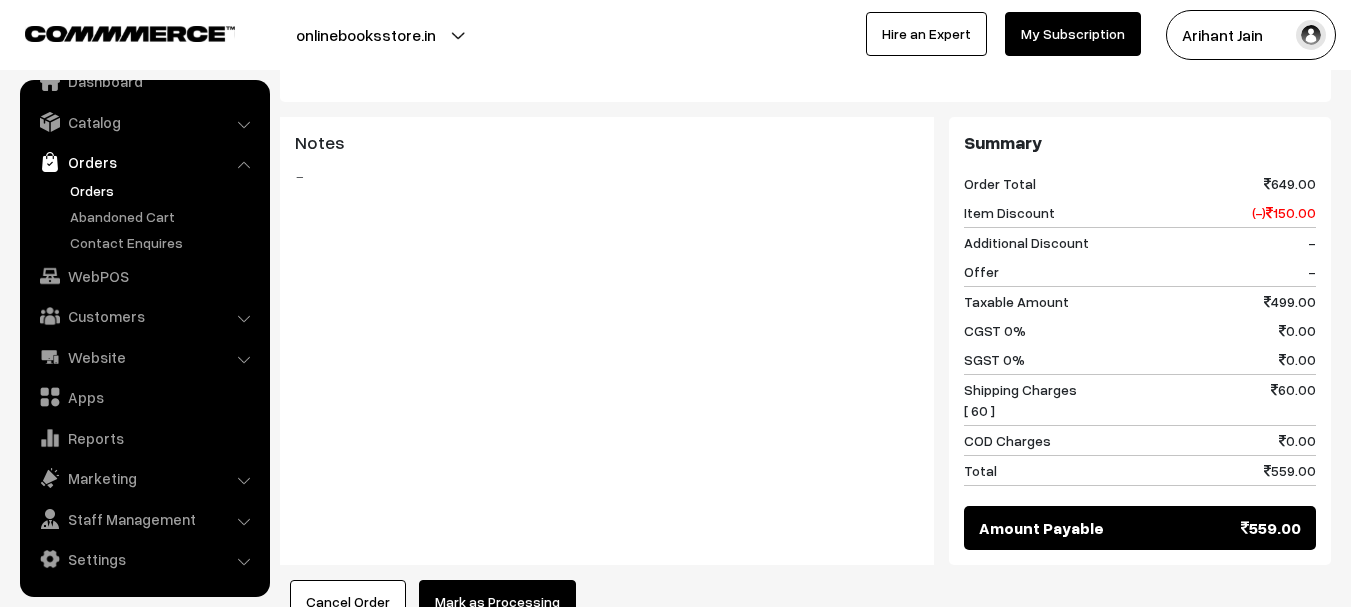 scroll, scrollTop: 300, scrollLeft: 0, axis: vertical 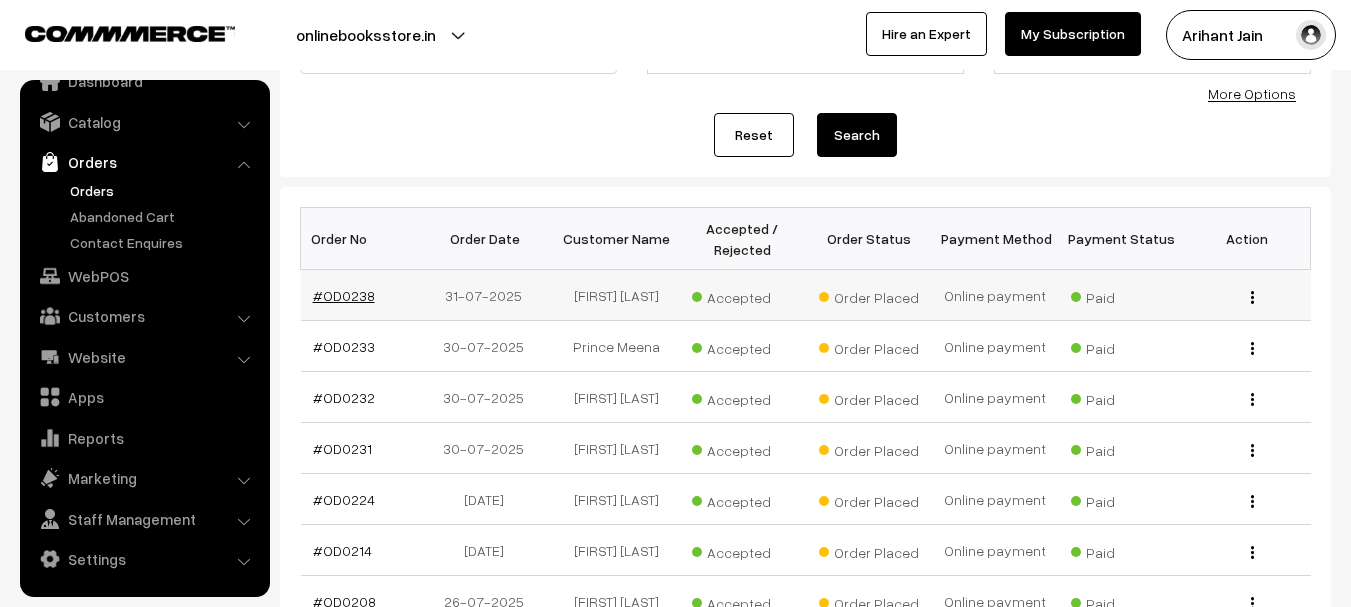 click on "#OD0238" at bounding box center [344, 295] 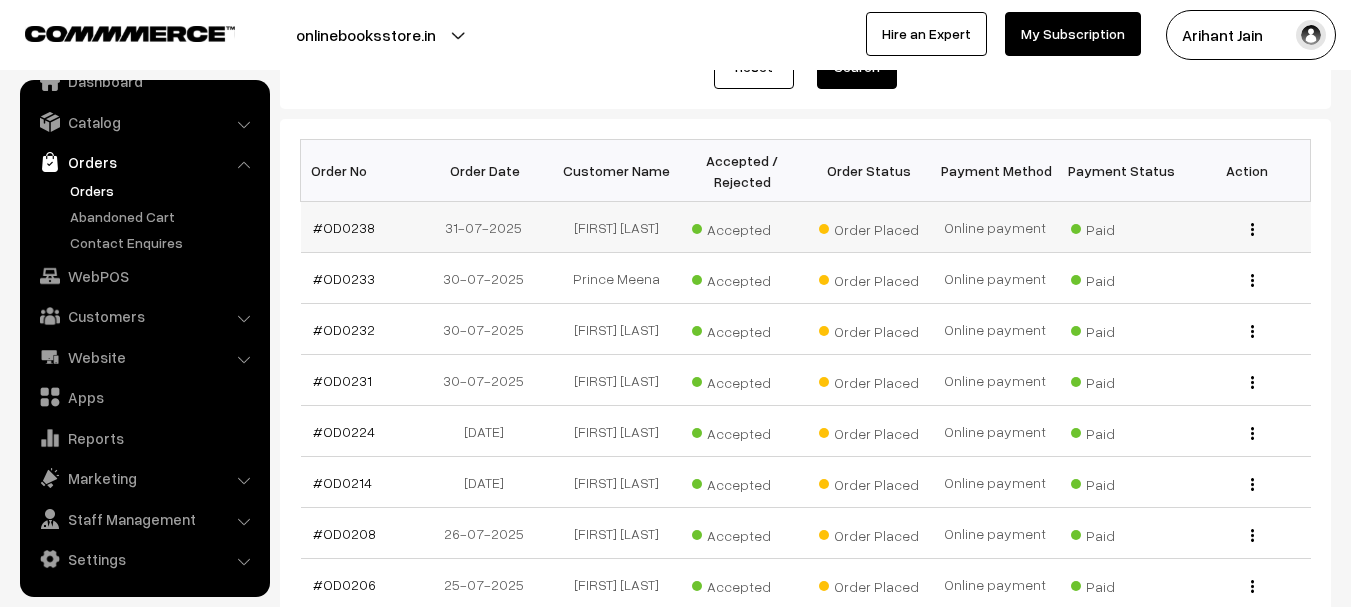 scroll, scrollTop: 300, scrollLeft: 0, axis: vertical 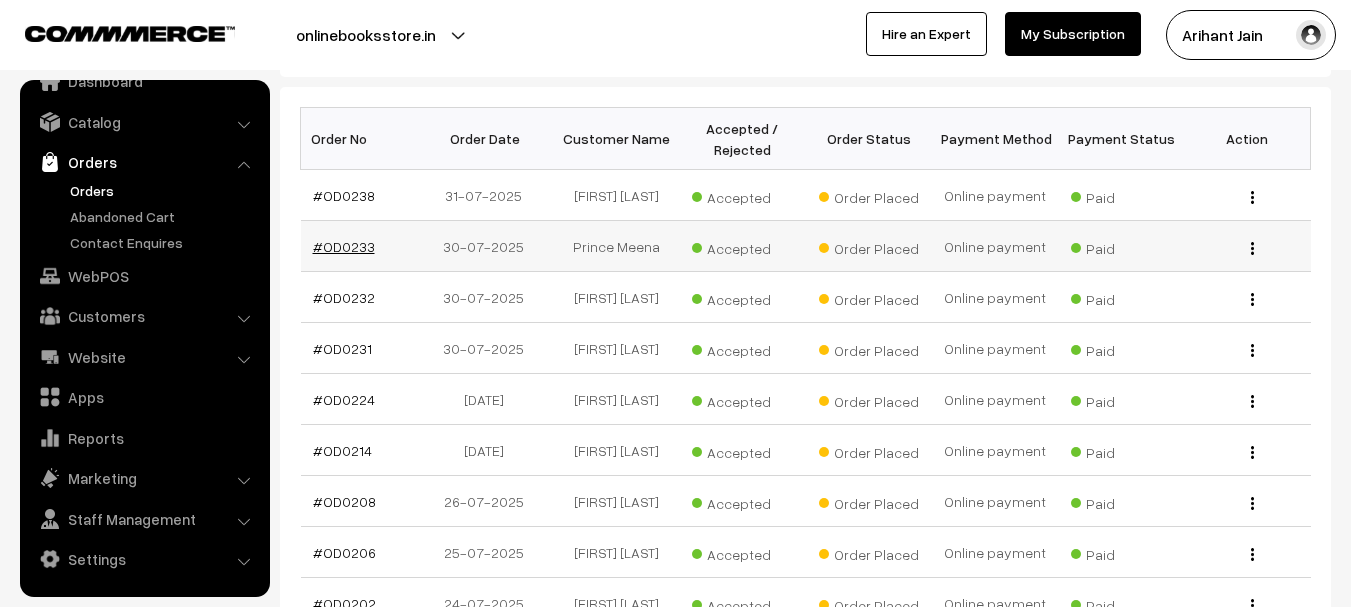 click on "#OD0233" at bounding box center (344, 246) 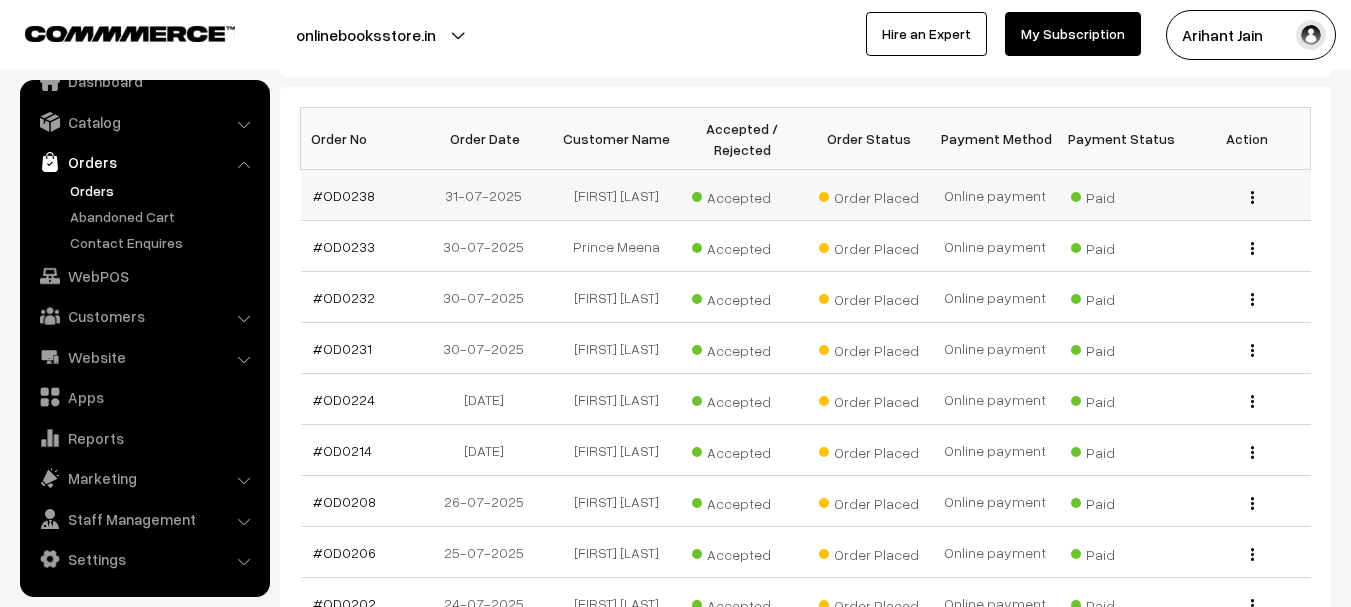 scroll, scrollTop: 200, scrollLeft: 0, axis: vertical 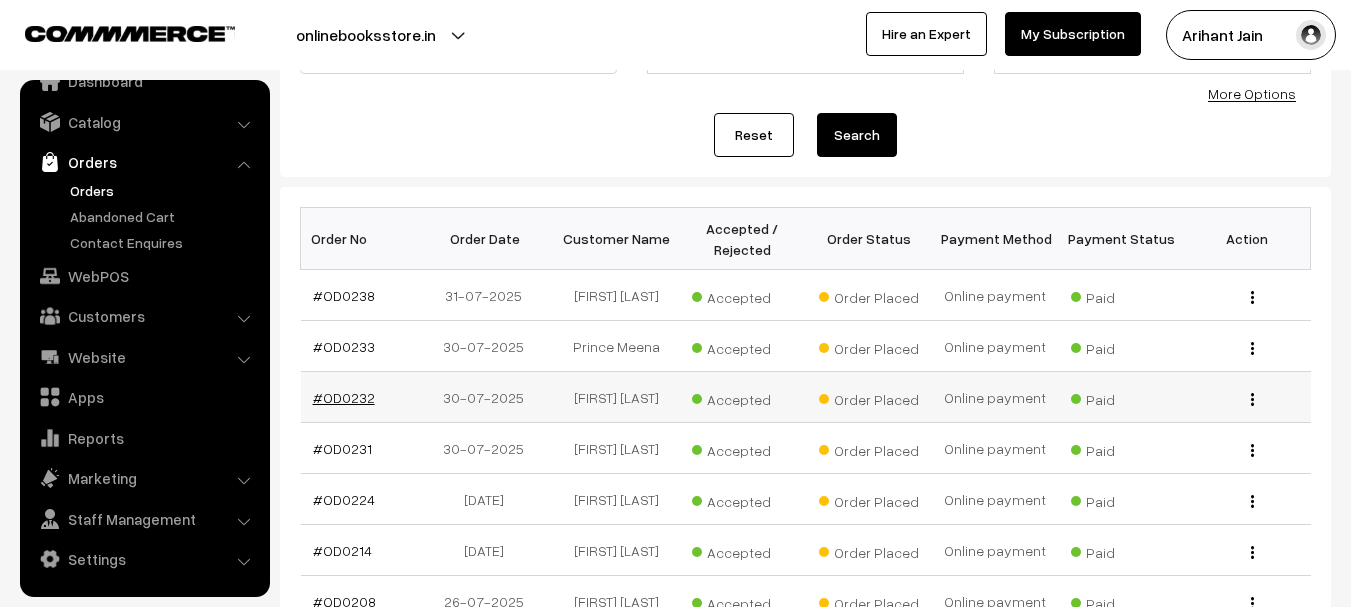 click on "#OD0232" at bounding box center [344, 397] 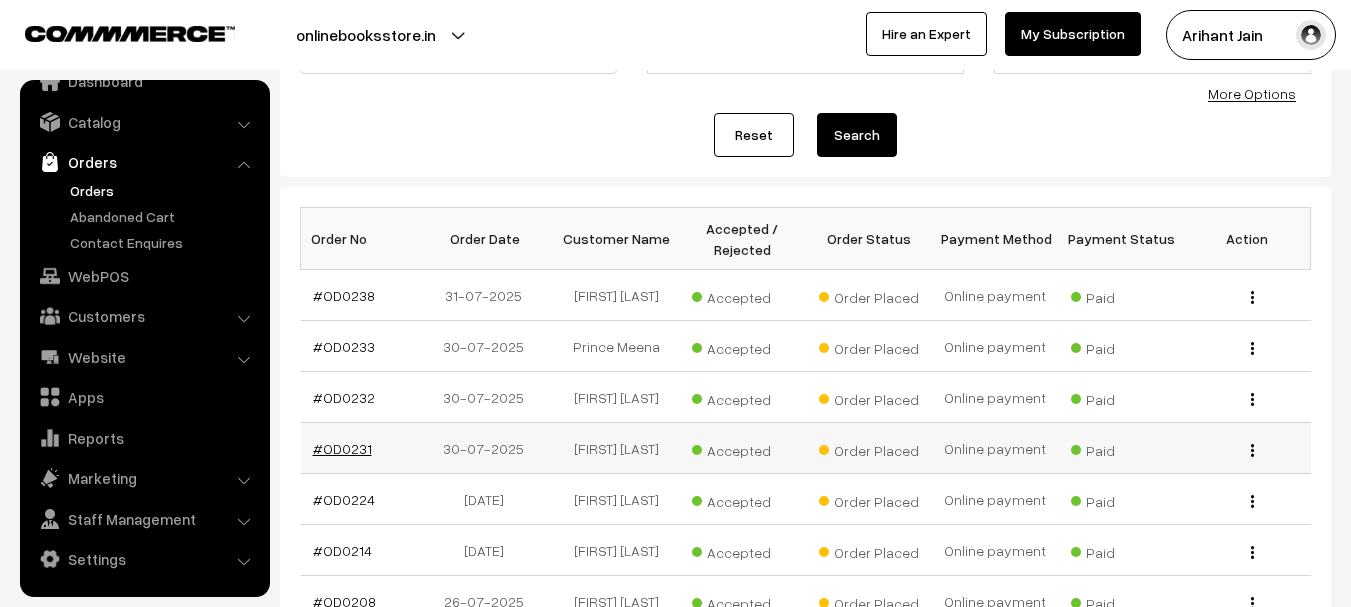 click on "#OD0231" at bounding box center (342, 448) 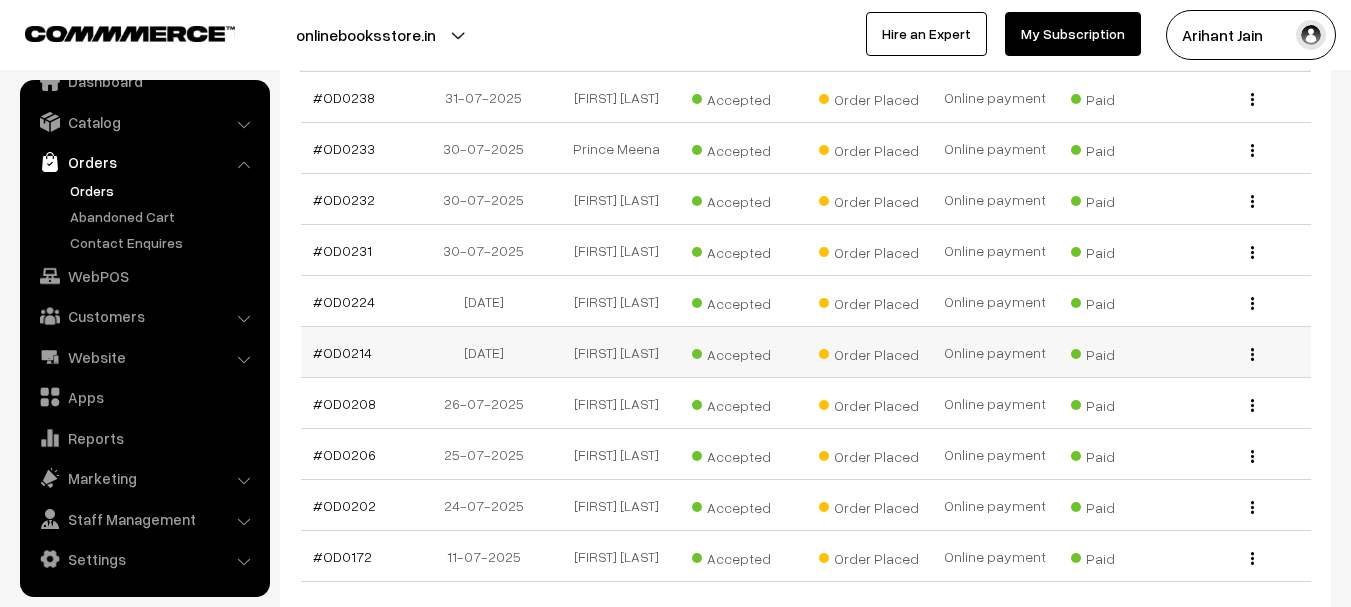 scroll, scrollTop: 400, scrollLeft: 0, axis: vertical 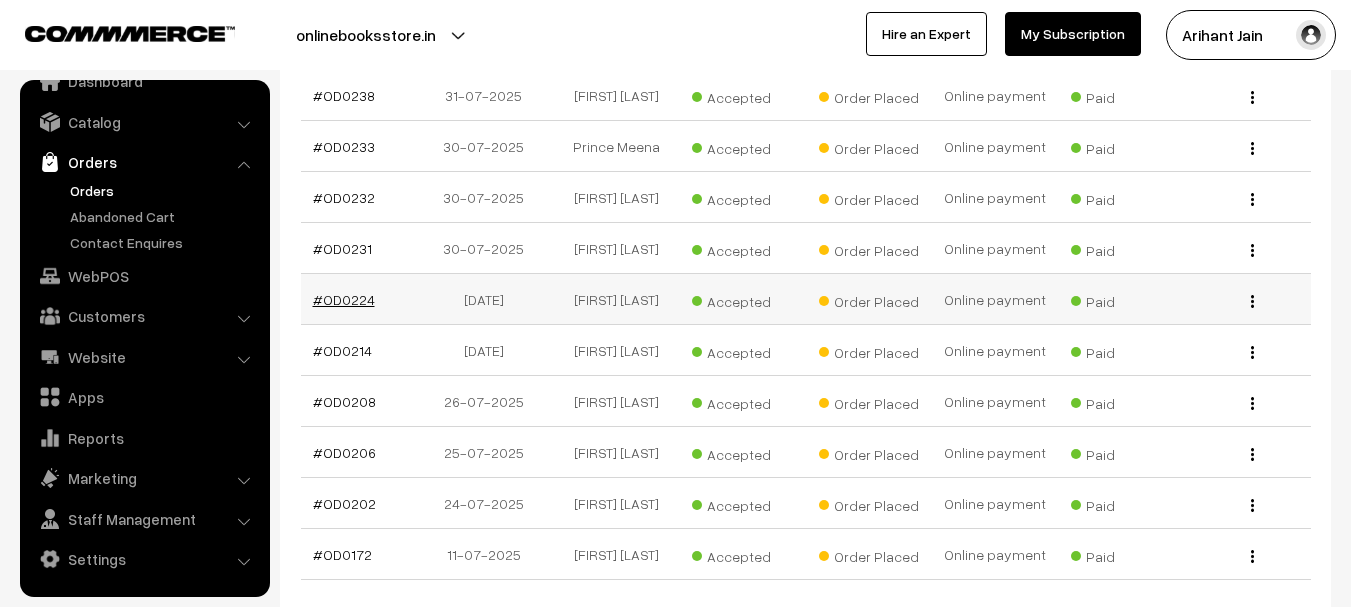 click on "#OD0224" at bounding box center [344, 299] 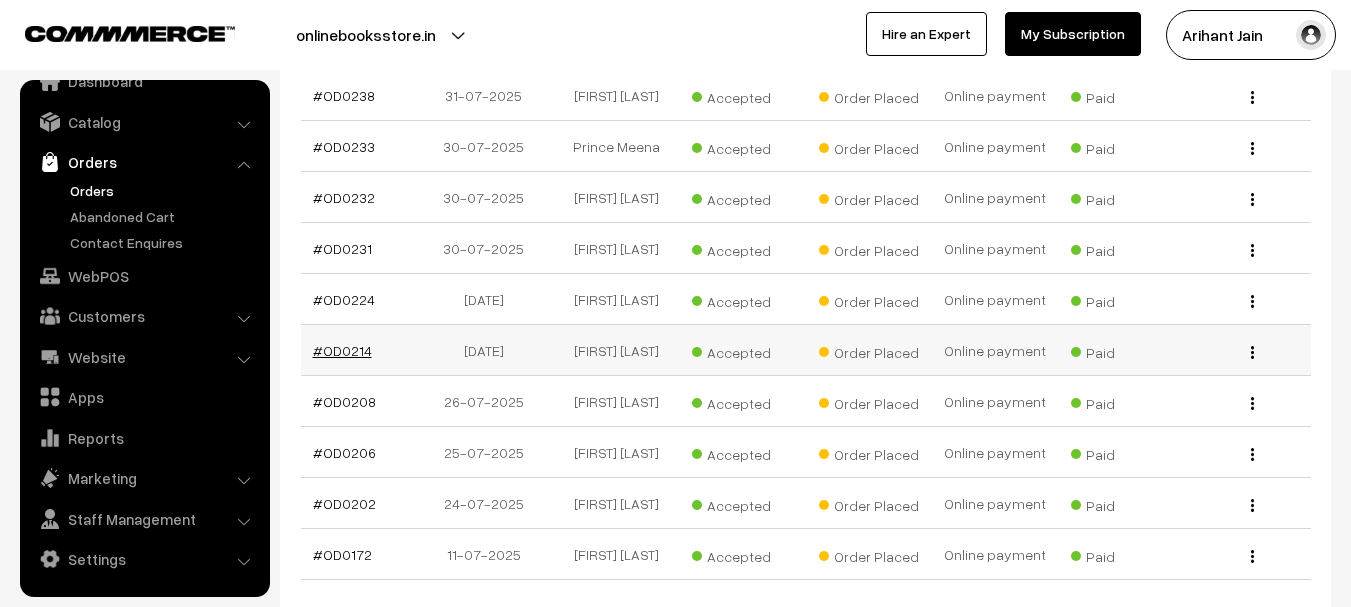 click on "#OD0214" at bounding box center (342, 350) 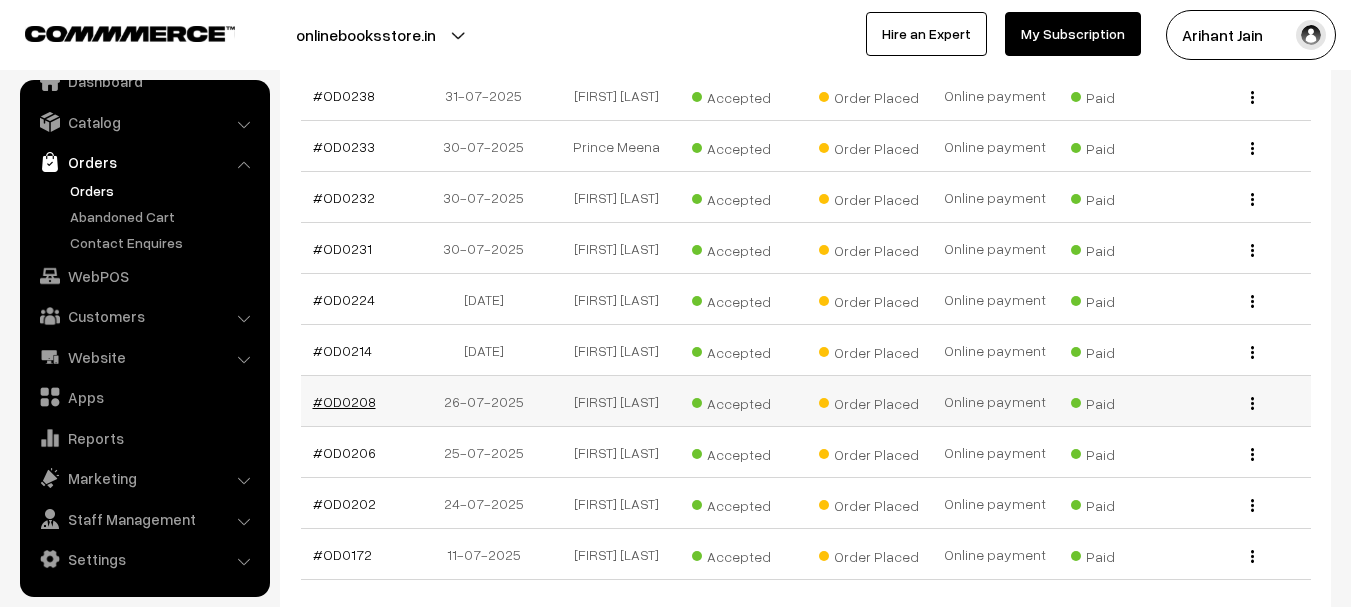 click on "#OD0208" at bounding box center [344, 401] 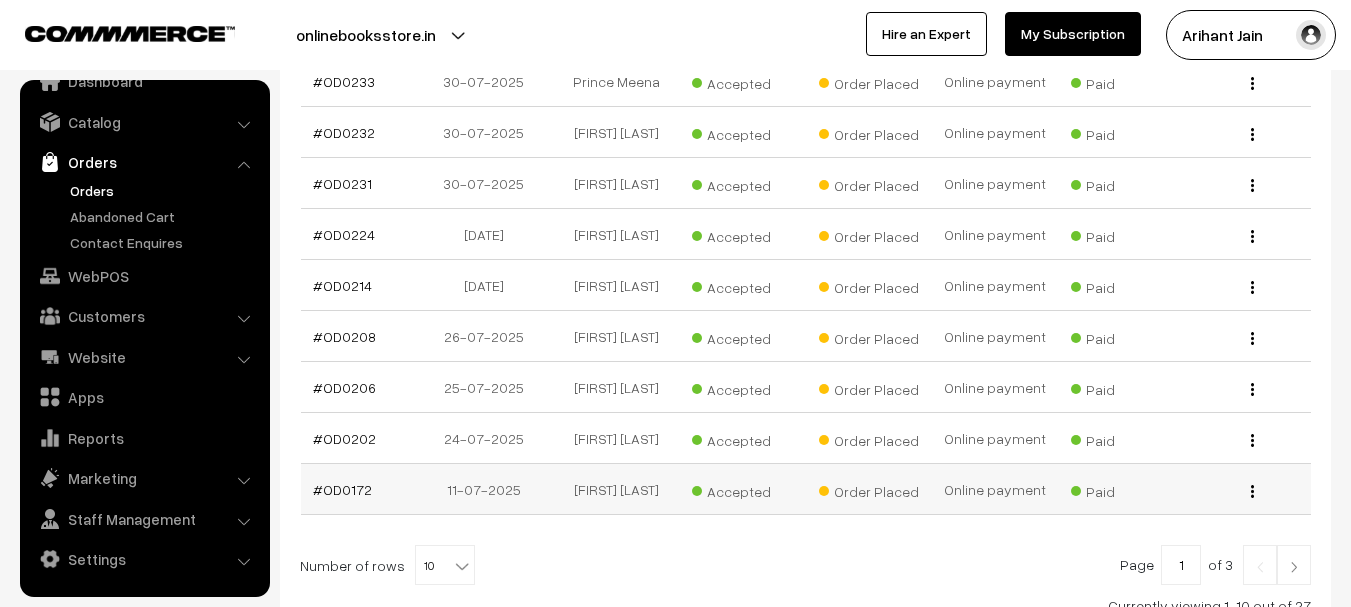 scroll, scrollTop: 500, scrollLeft: 0, axis: vertical 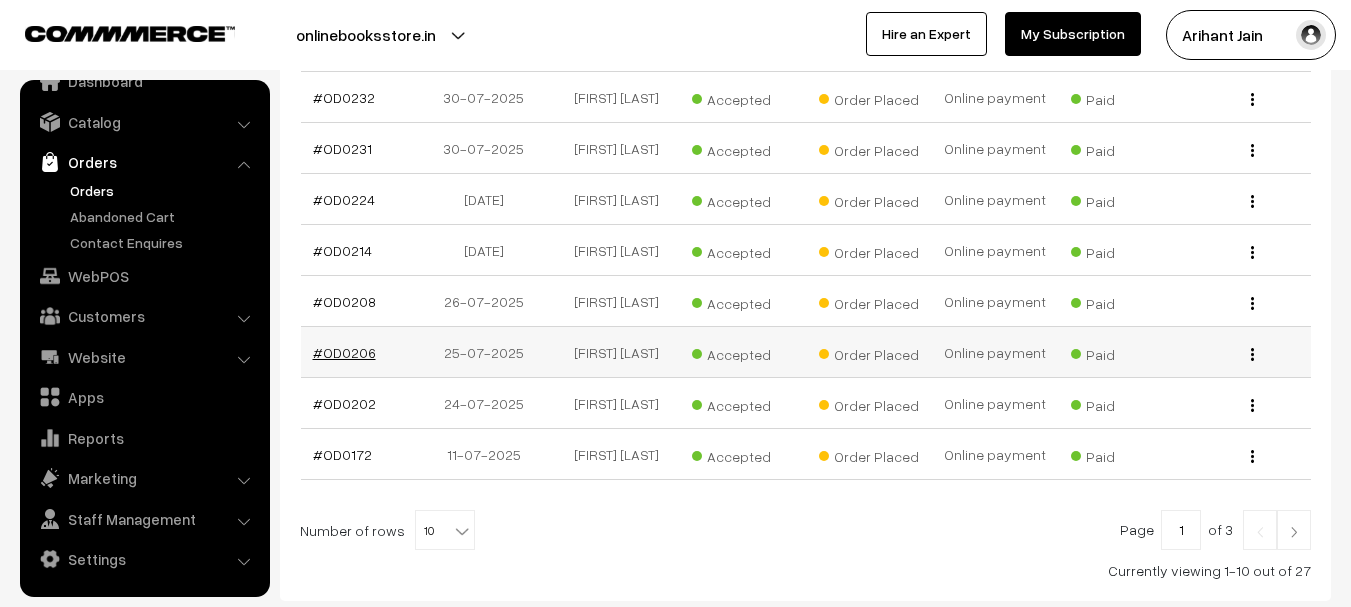 click on "#OD0206" at bounding box center [344, 352] 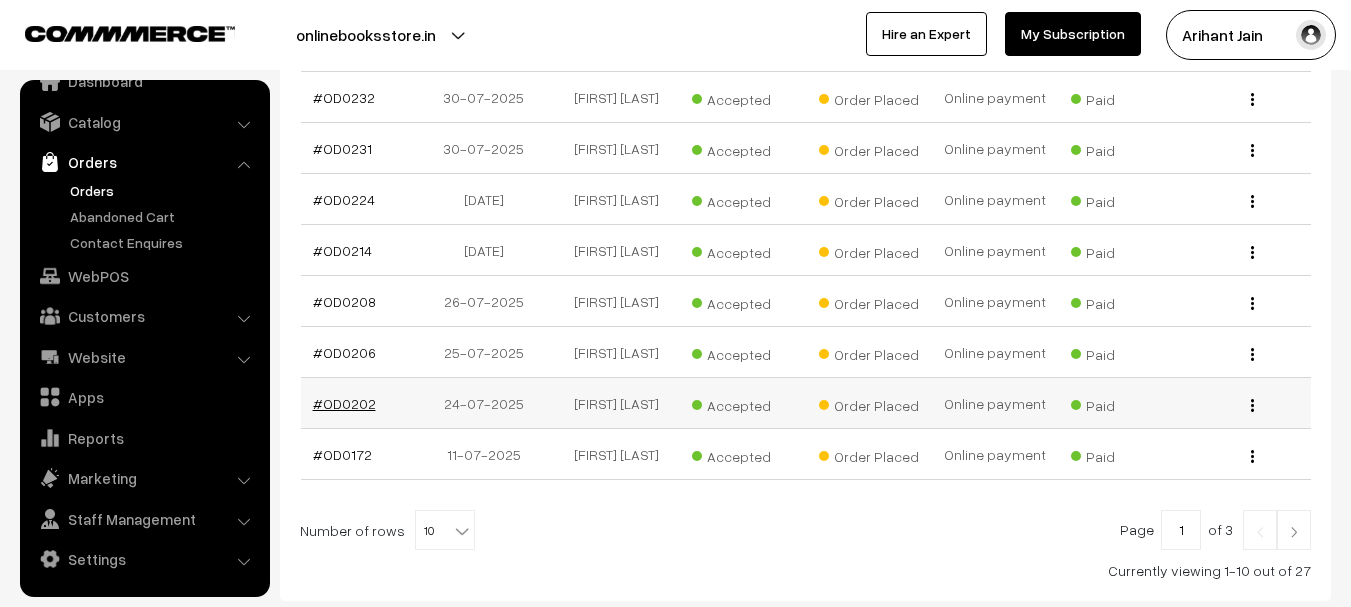 click on "#OD0202" at bounding box center (344, 403) 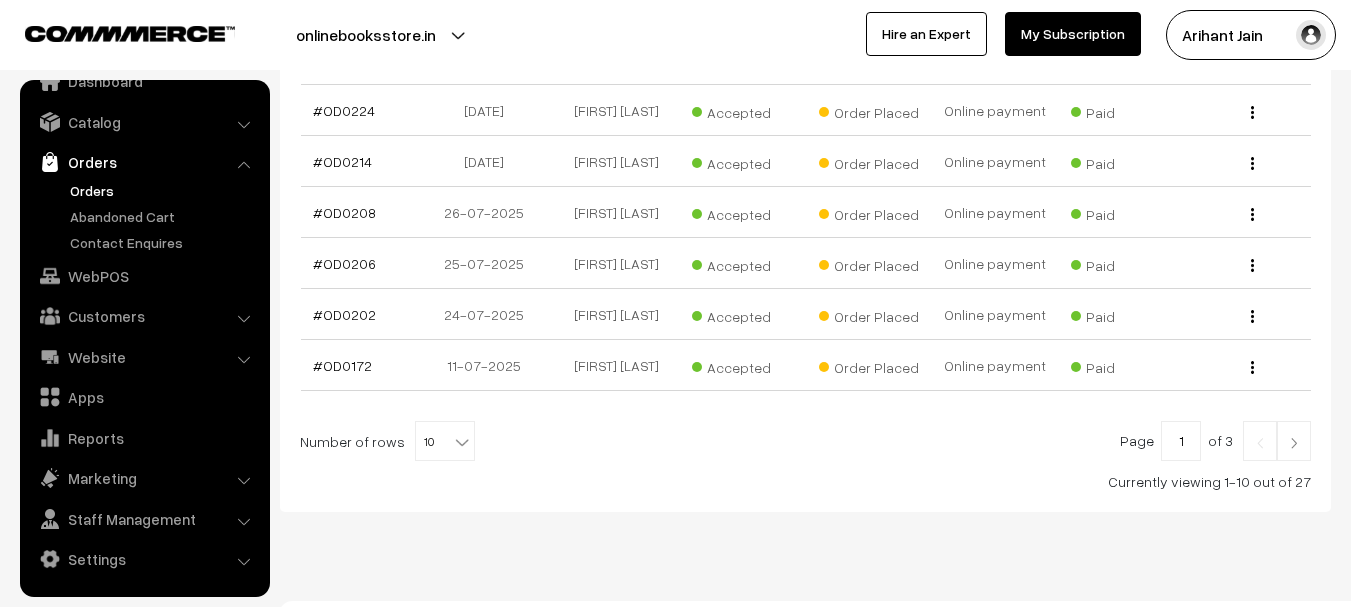 scroll, scrollTop: 688, scrollLeft: 0, axis: vertical 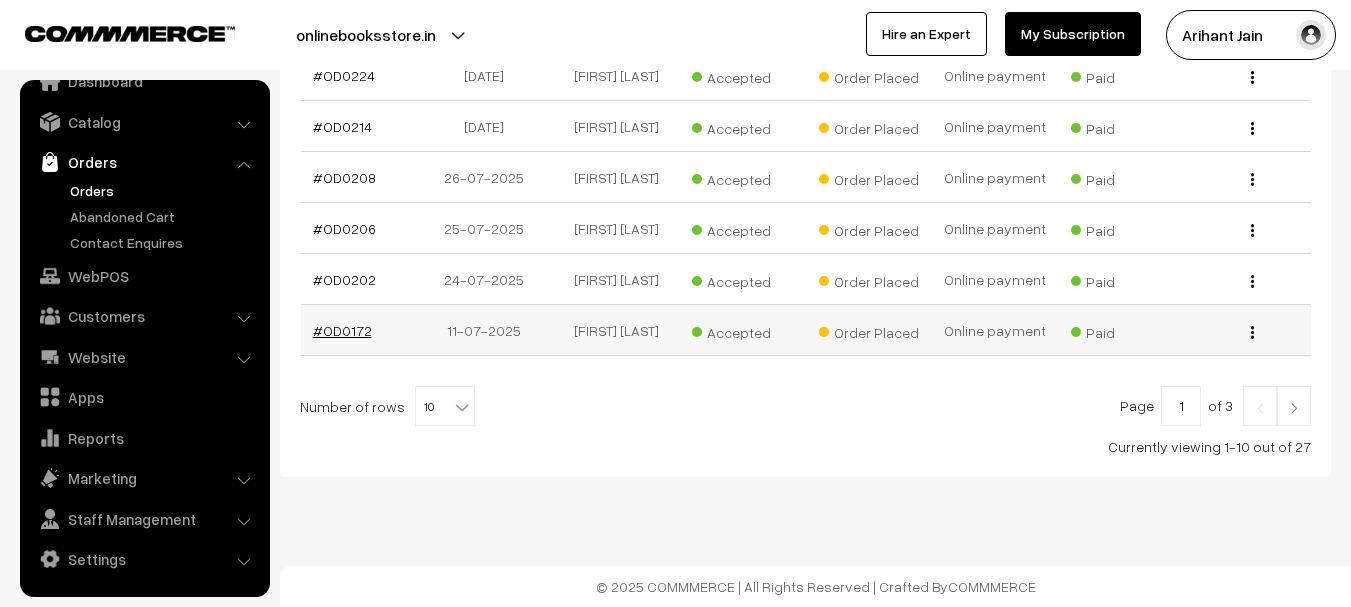 click on "#OD0172" at bounding box center [342, 330] 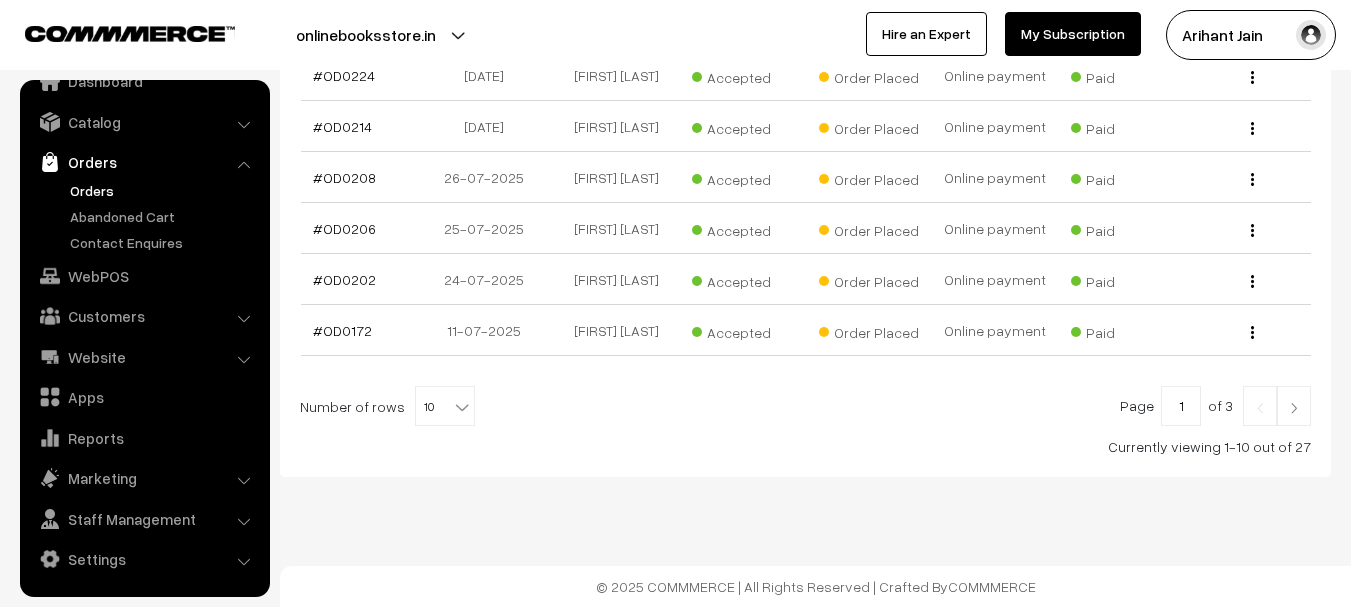 click at bounding box center (1294, 408) 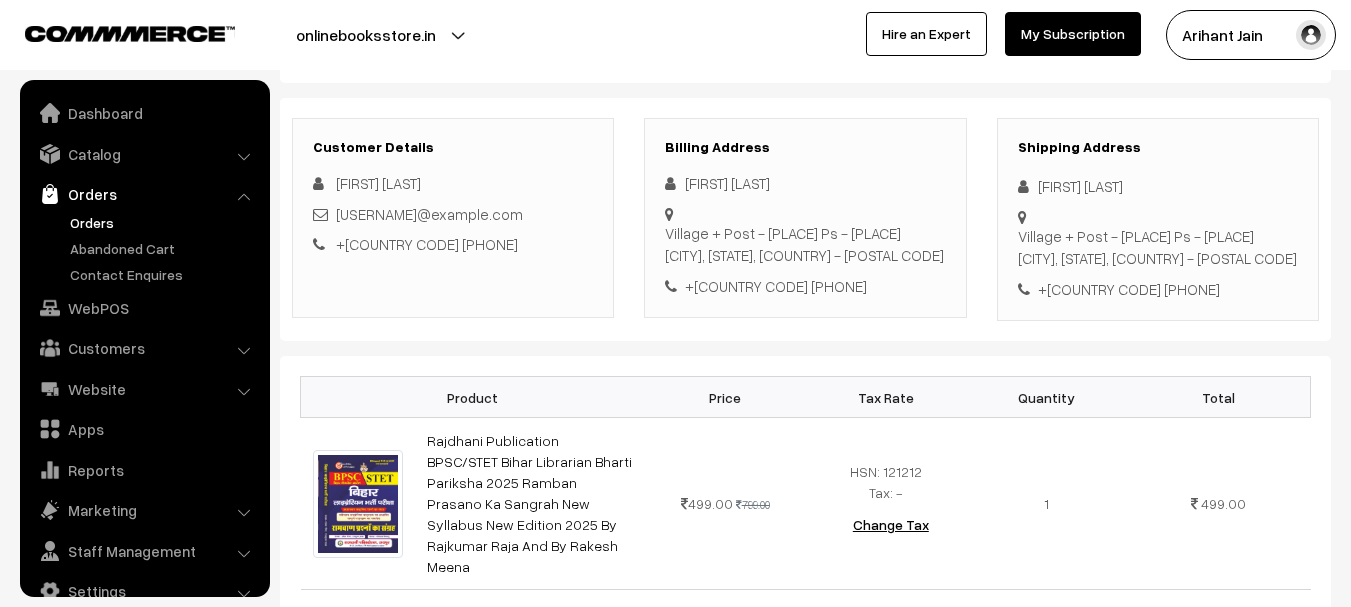 scroll, scrollTop: 400, scrollLeft: 0, axis: vertical 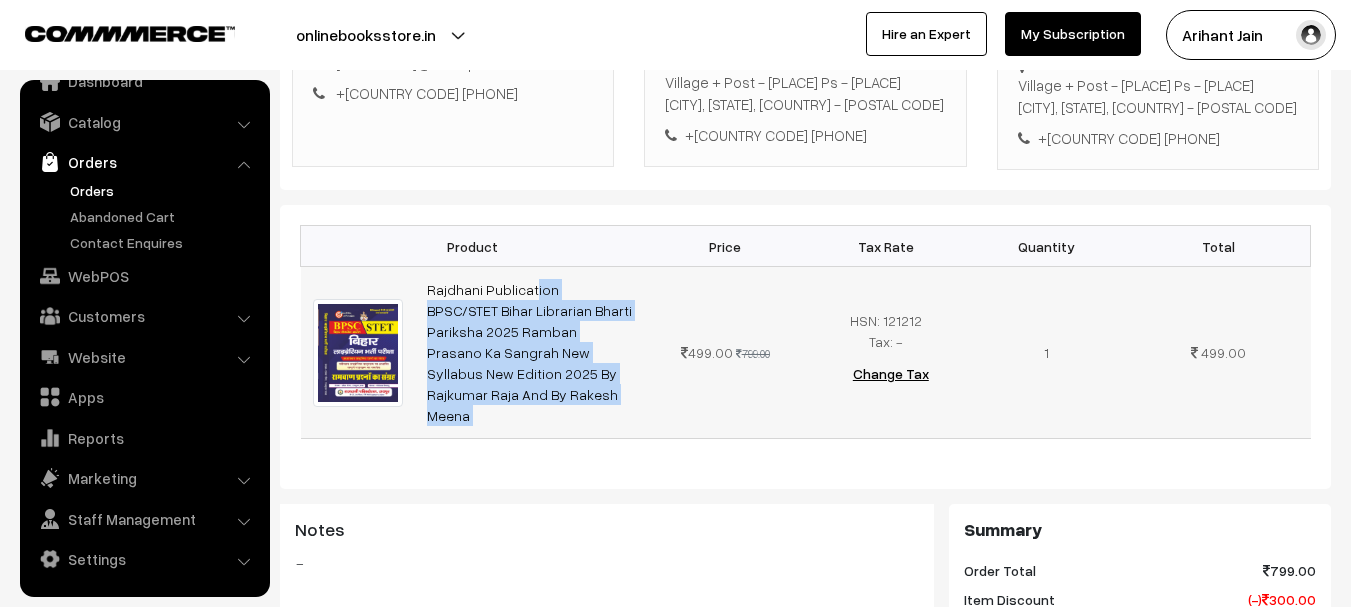 drag, startPoint x: 429, startPoint y: 281, endPoint x: 659, endPoint y: 305, distance: 231.24878 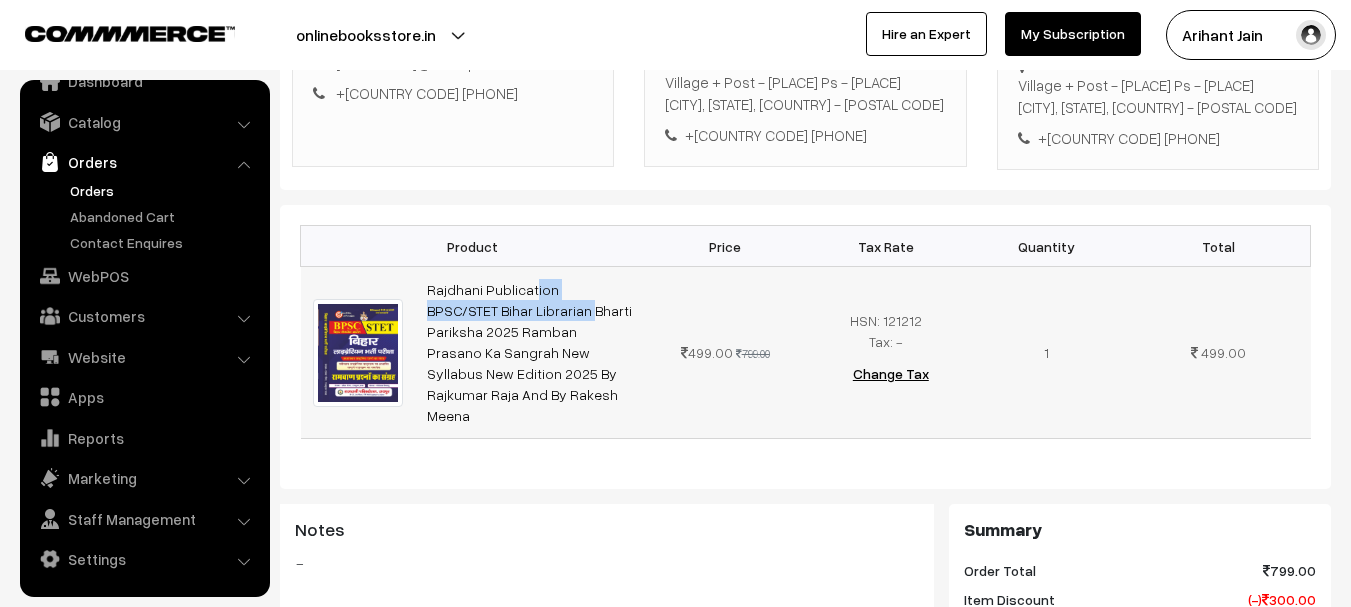 click on "Rajdhani Publication BPSC/STET Bihar Librarian Bharti Pariksha 2025 Ramban Prasano Ka Sangrah New Syllabus New Edition 2025 By Rajkumar Raja And By Rakesh Meena" at bounding box center [530, 353] 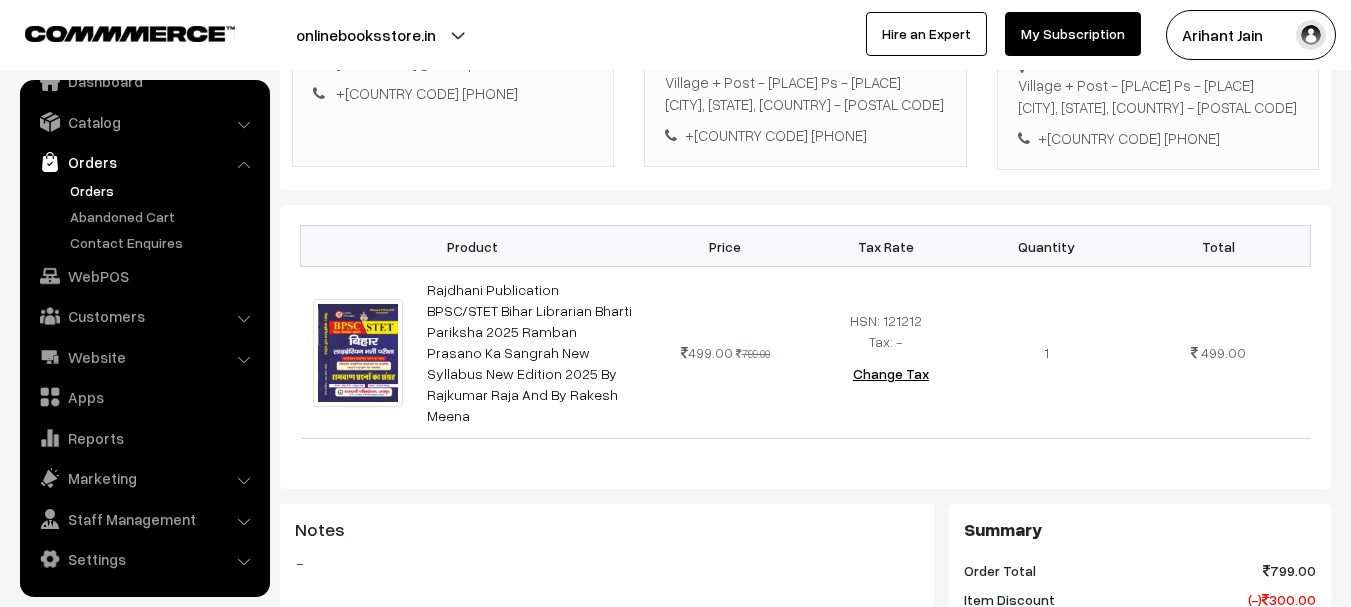 click on "Product" at bounding box center (473, 246) 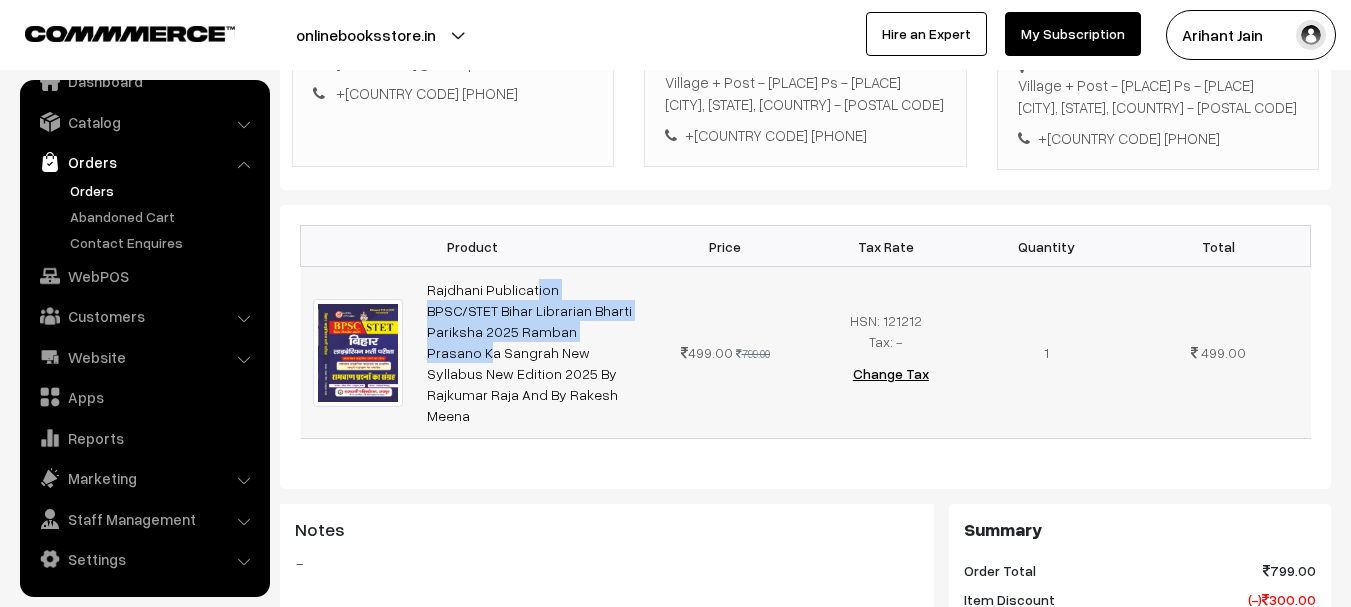 drag, startPoint x: 424, startPoint y: 285, endPoint x: 635, endPoint y: 316, distance: 213.26509 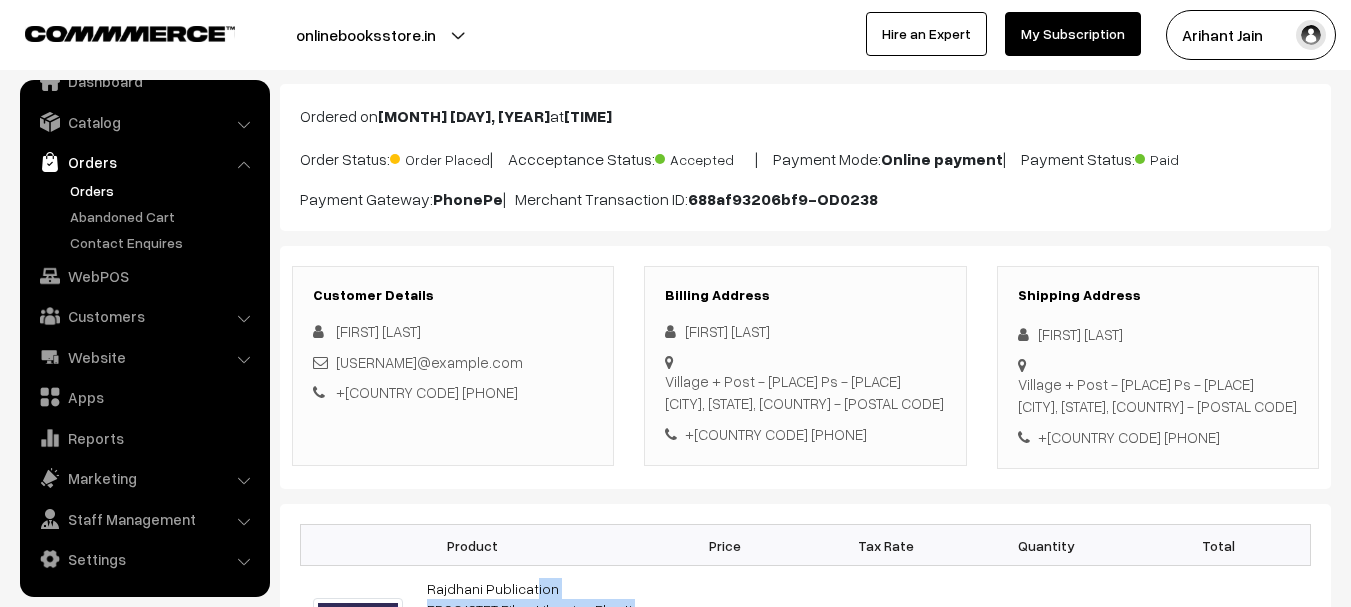 scroll, scrollTop: 100, scrollLeft: 0, axis: vertical 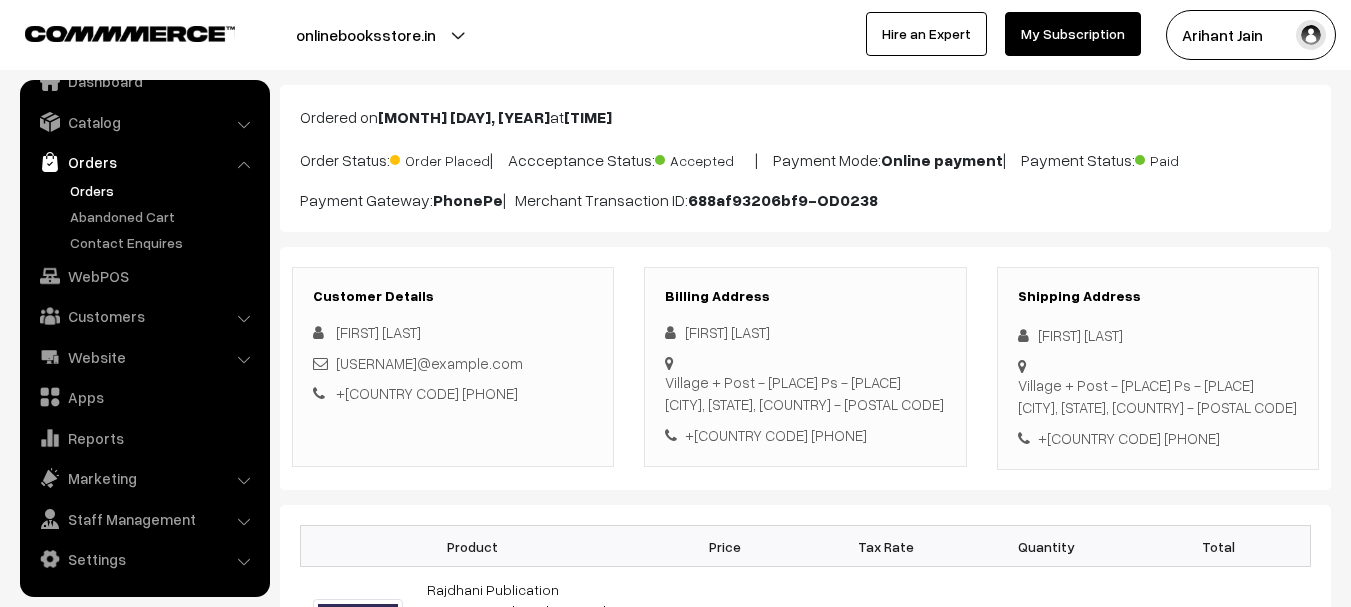 click on "[FIRST] [LAST]" at bounding box center [1158, 335] 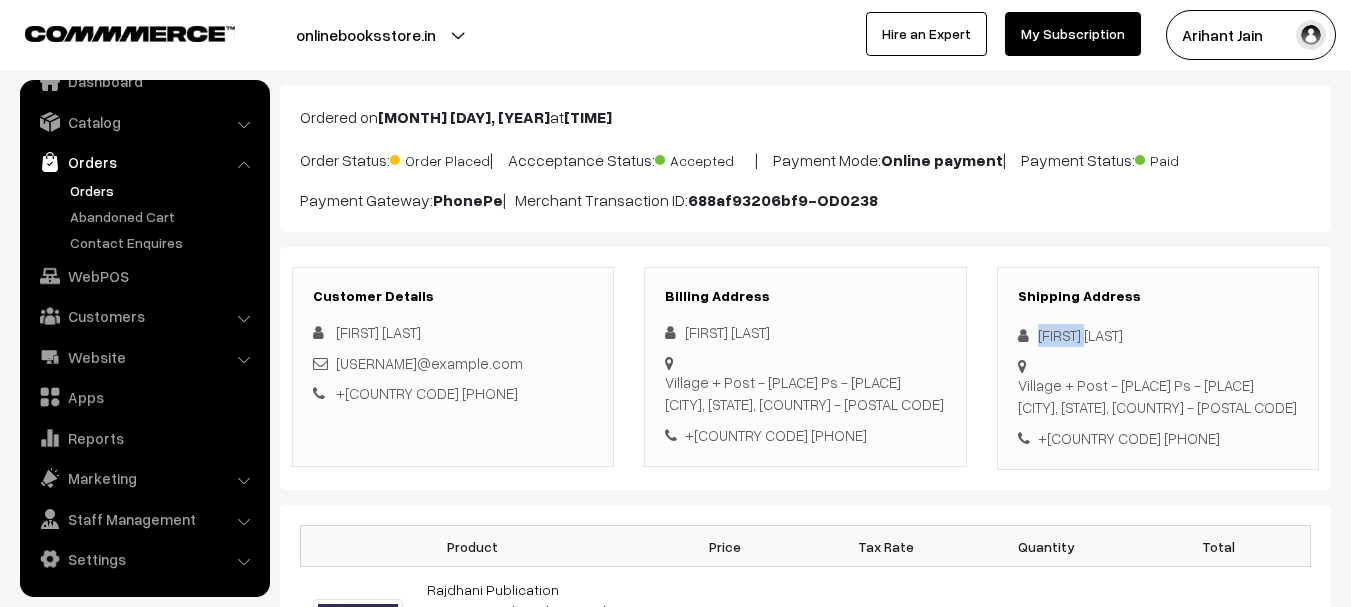 copy on "[FIRST]" 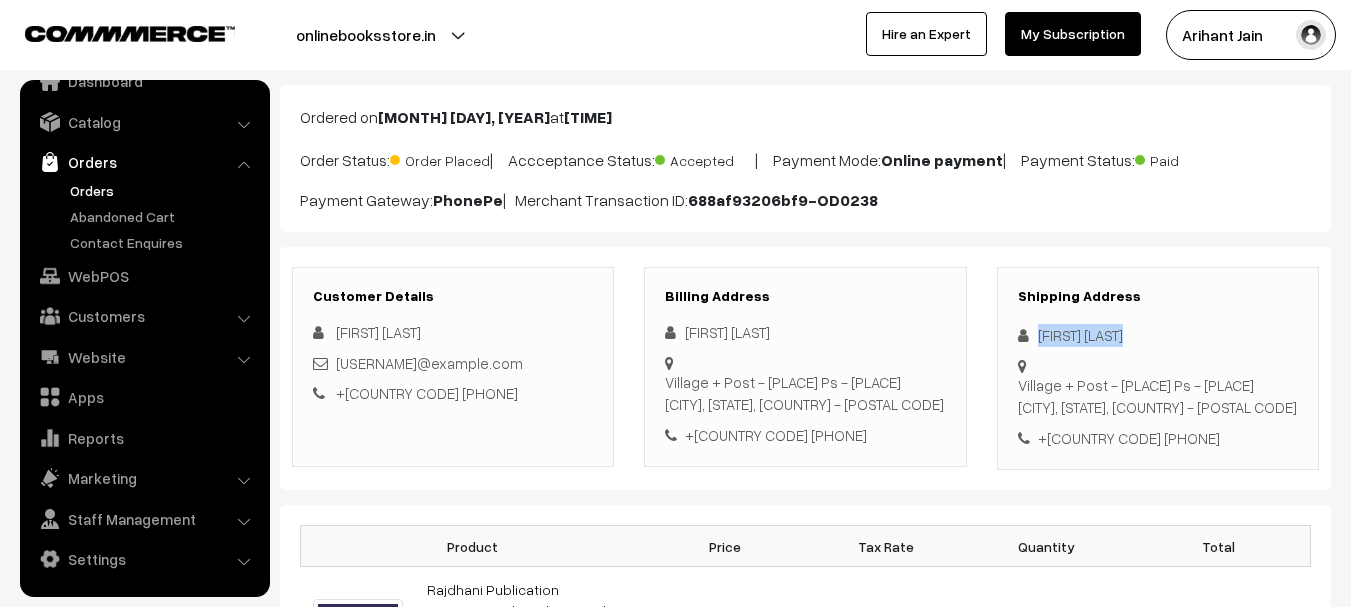 drag, startPoint x: 1056, startPoint y: 336, endPoint x: 1109, endPoint y: 340, distance: 53.15073 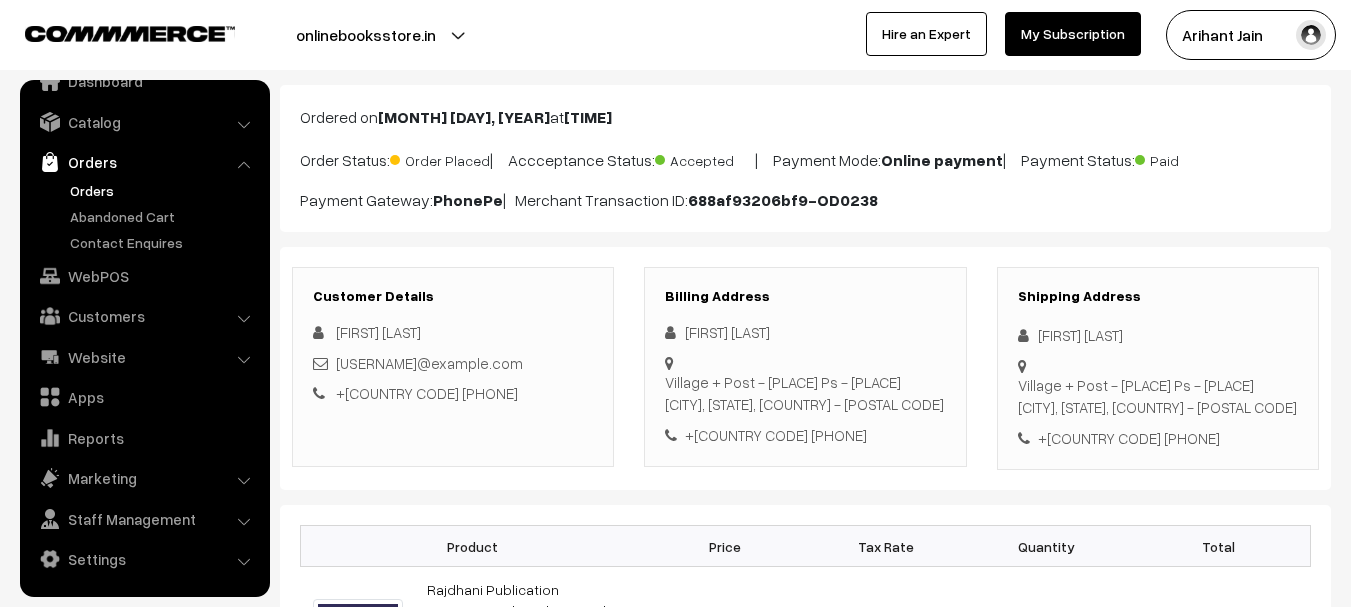 click on "+[COUNTRY CODE] [PHONE]" at bounding box center (1158, 438) 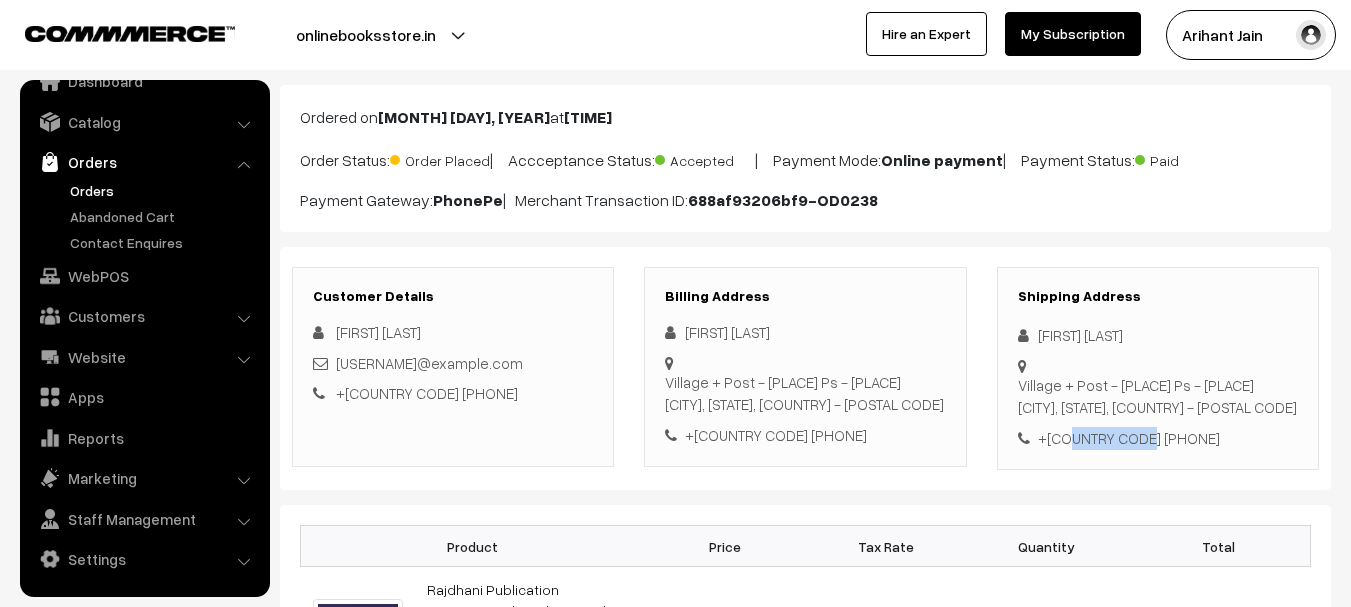 click on "+[COUNTRY CODE] [PHONE]" at bounding box center (1158, 438) 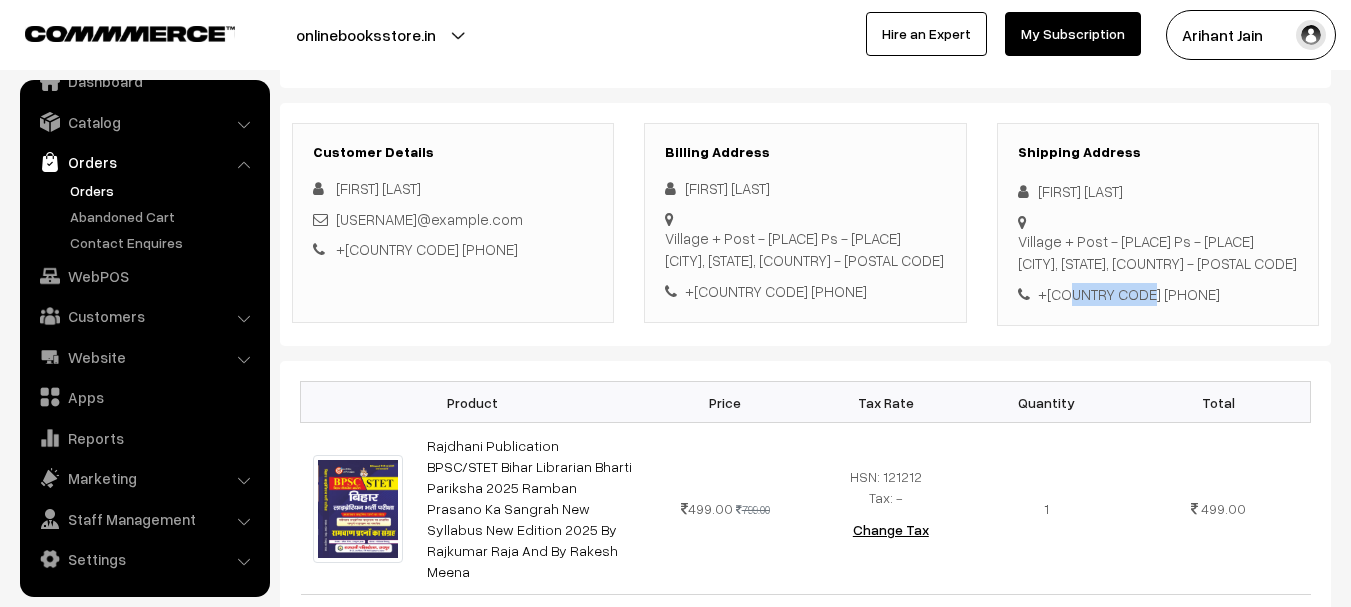 scroll, scrollTop: 500, scrollLeft: 0, axis: vertical 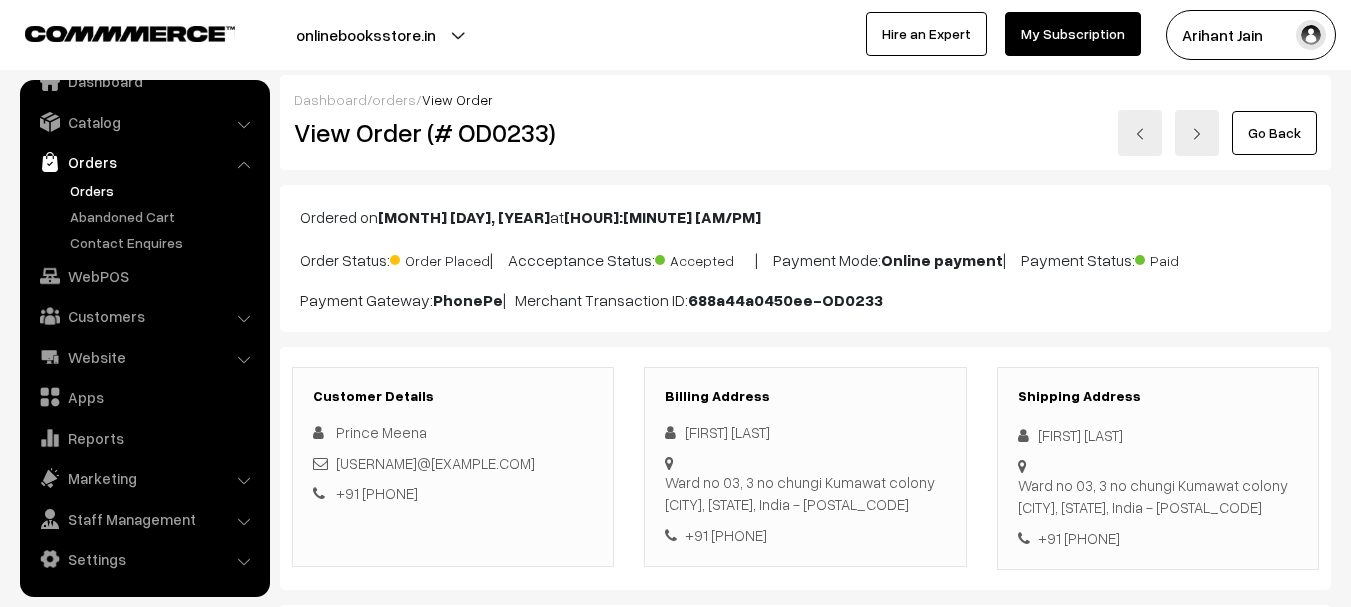 click on "View Order (# OD0233)" at bounding box center [454, 132] 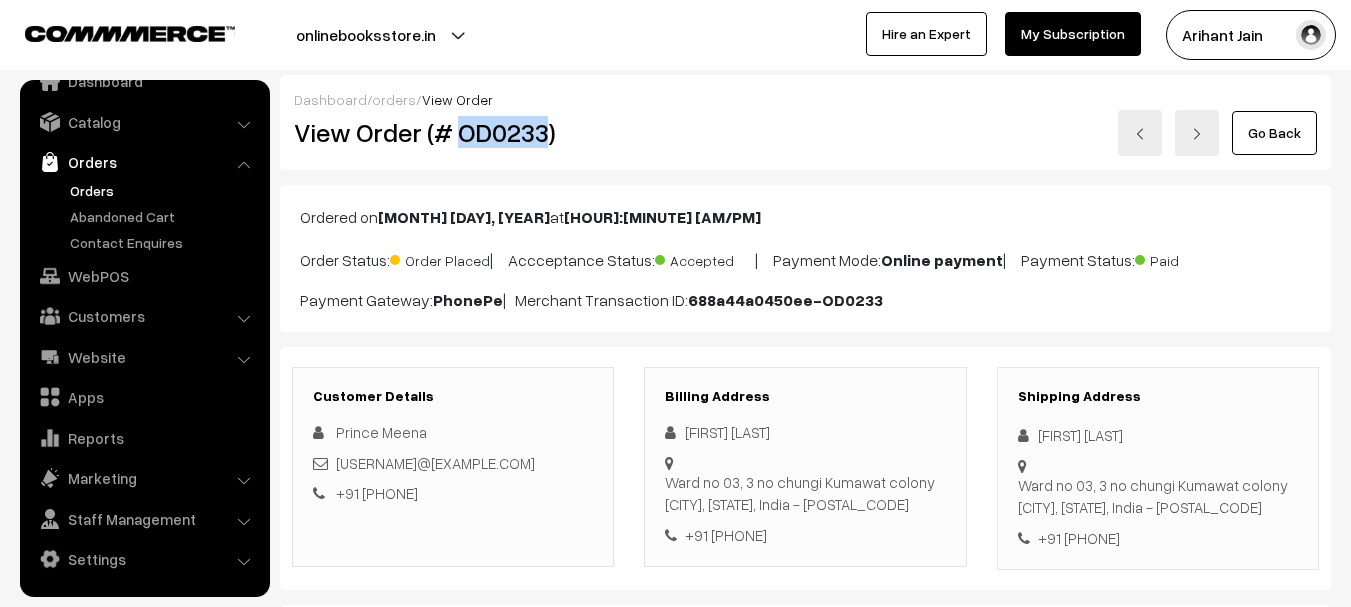 click on "View Order (# OD0233)" at bounding box center [454, 132] 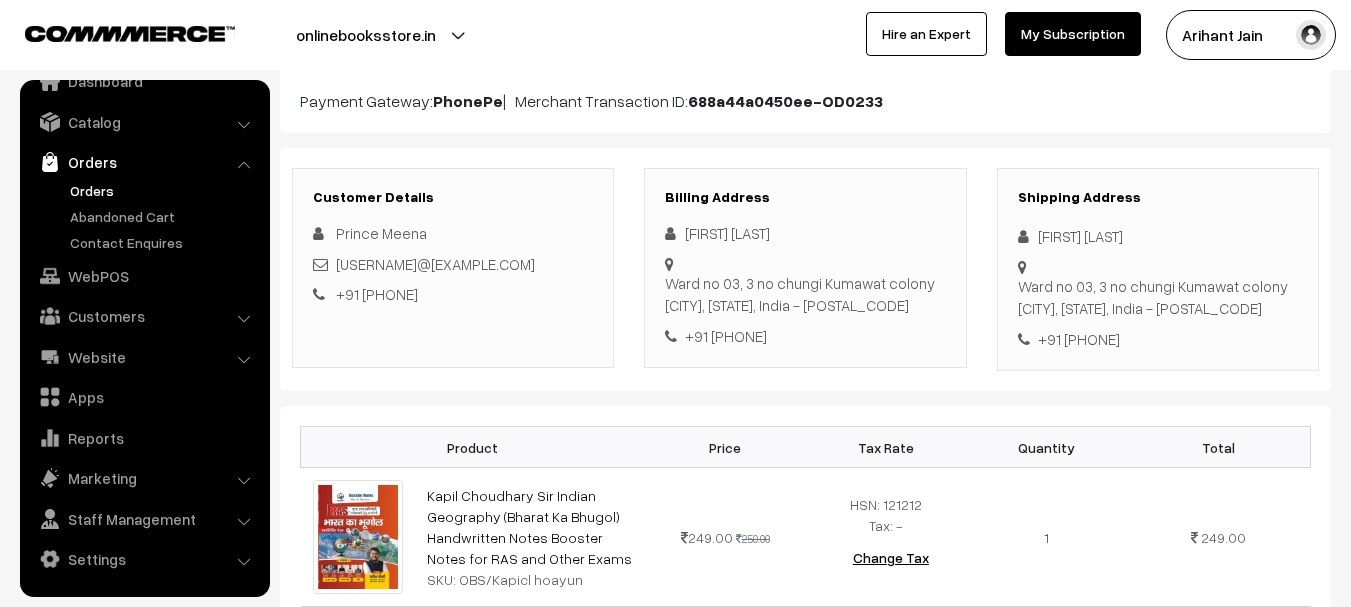 scroll, scrollTop: 400, scrollLeft: 0, axis: vertical 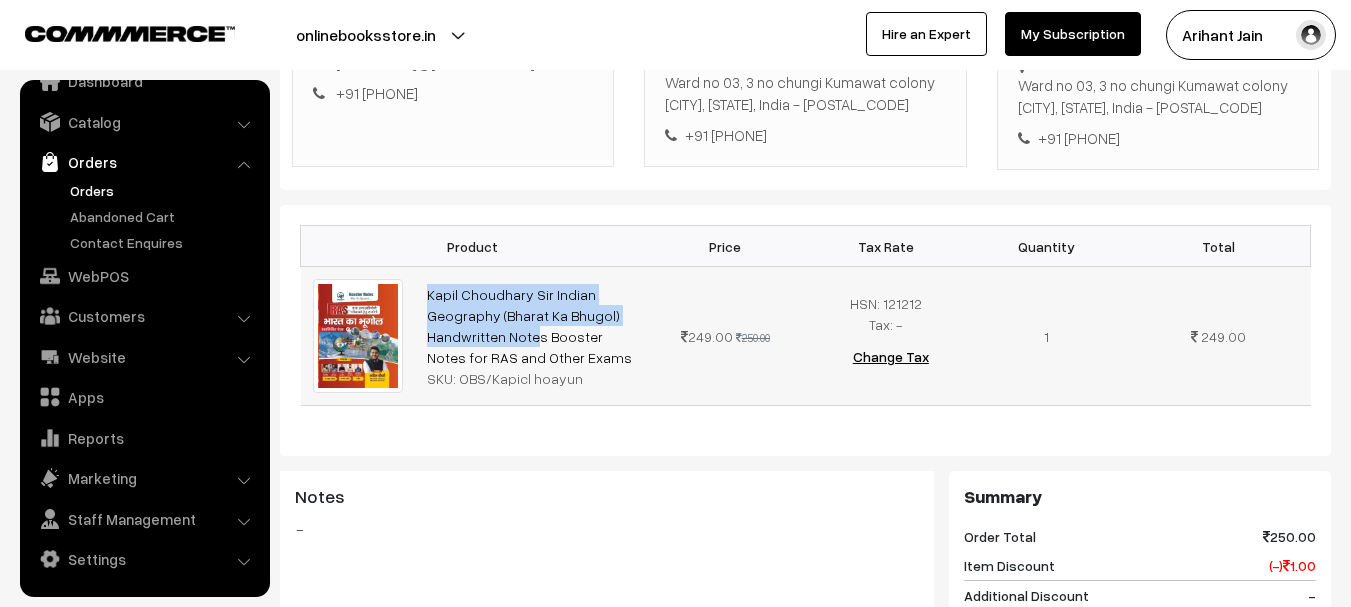 copy on "Kapil Choudhary Sir Indian Geography (Bharat Ka Bhugol)" 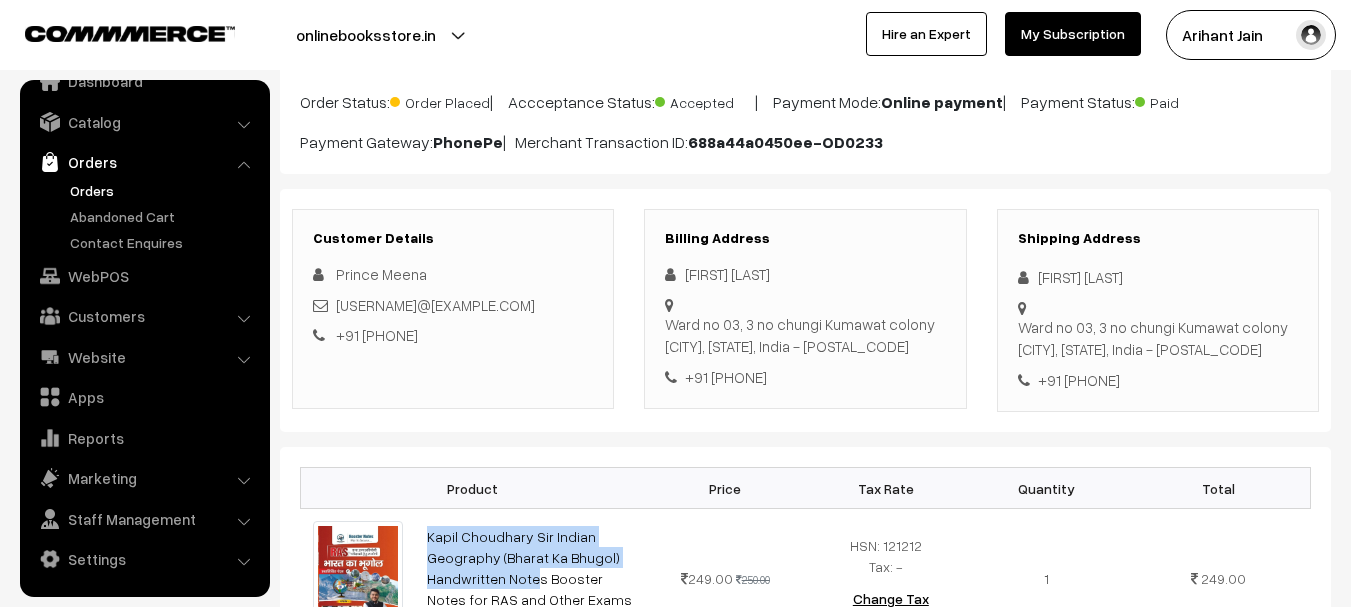 scroll, scrollTop: 100, scrollLeft: 0, axis: vertical 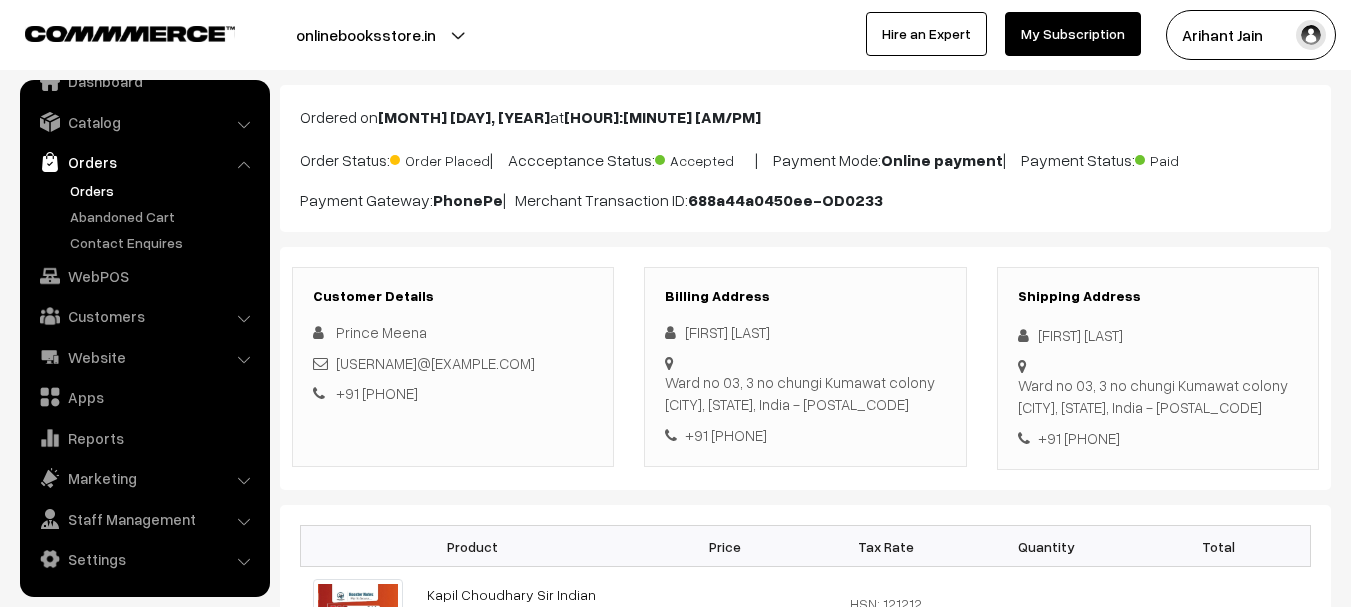 click on "Prince Meena" at bounding box center (1158, 335) 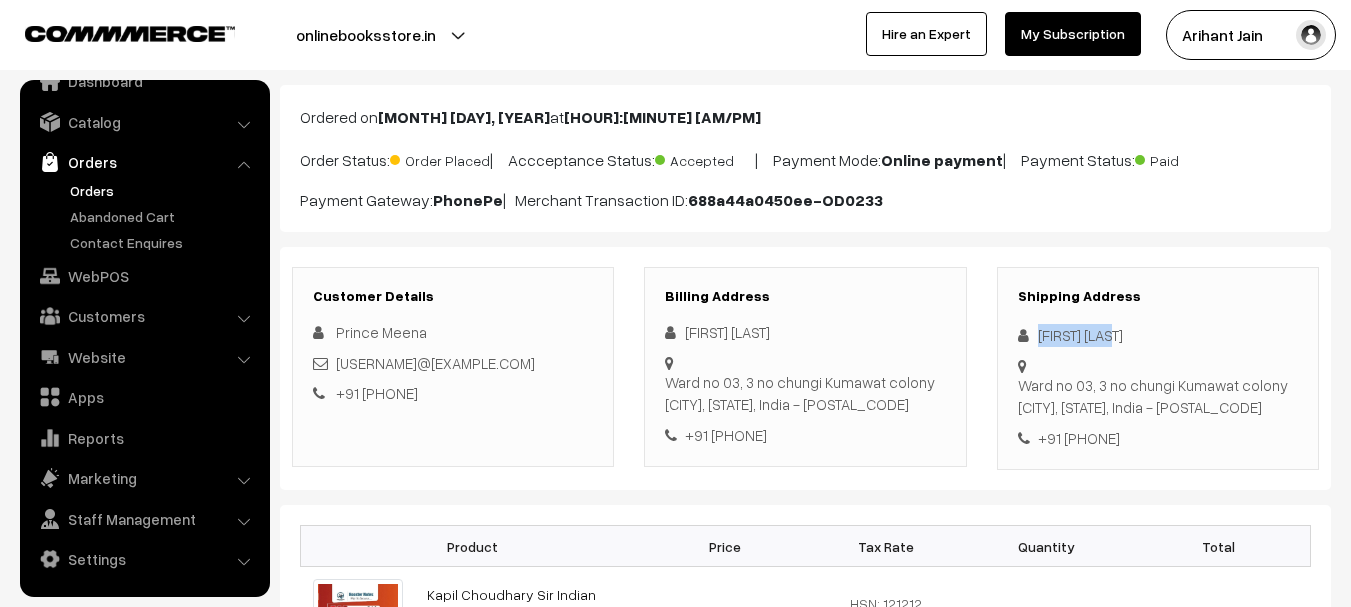 drag, startPoint x: 1057, startPoint y: 335, endPoint x: 1091, endPoint y: 332, distance: 34.132095 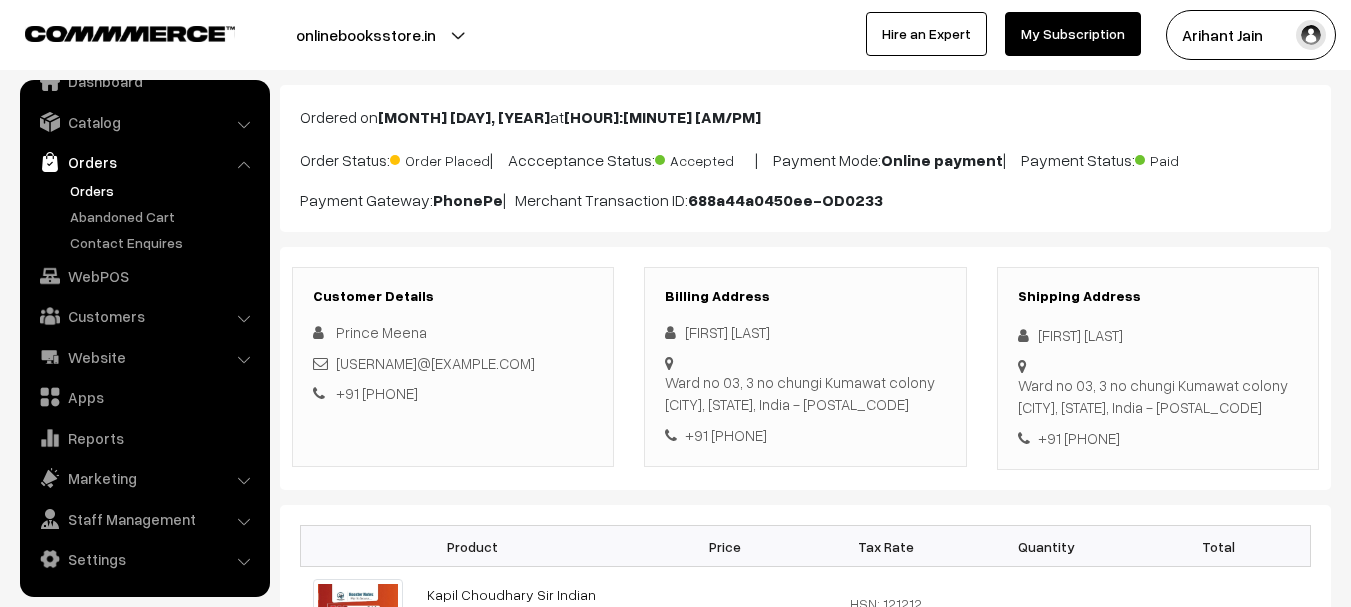 click on "+91 7597584271" at bounding box center [1158, 438] 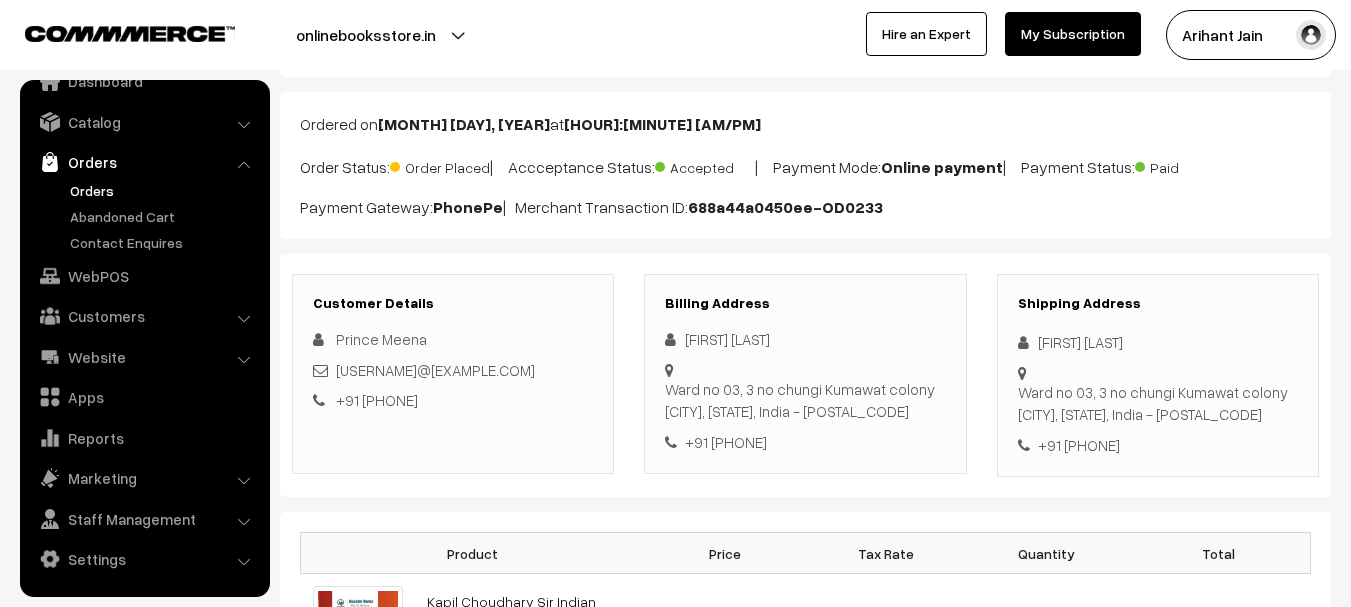 scroll, scrollTop: 0, scrollLeft: 0, axis: both 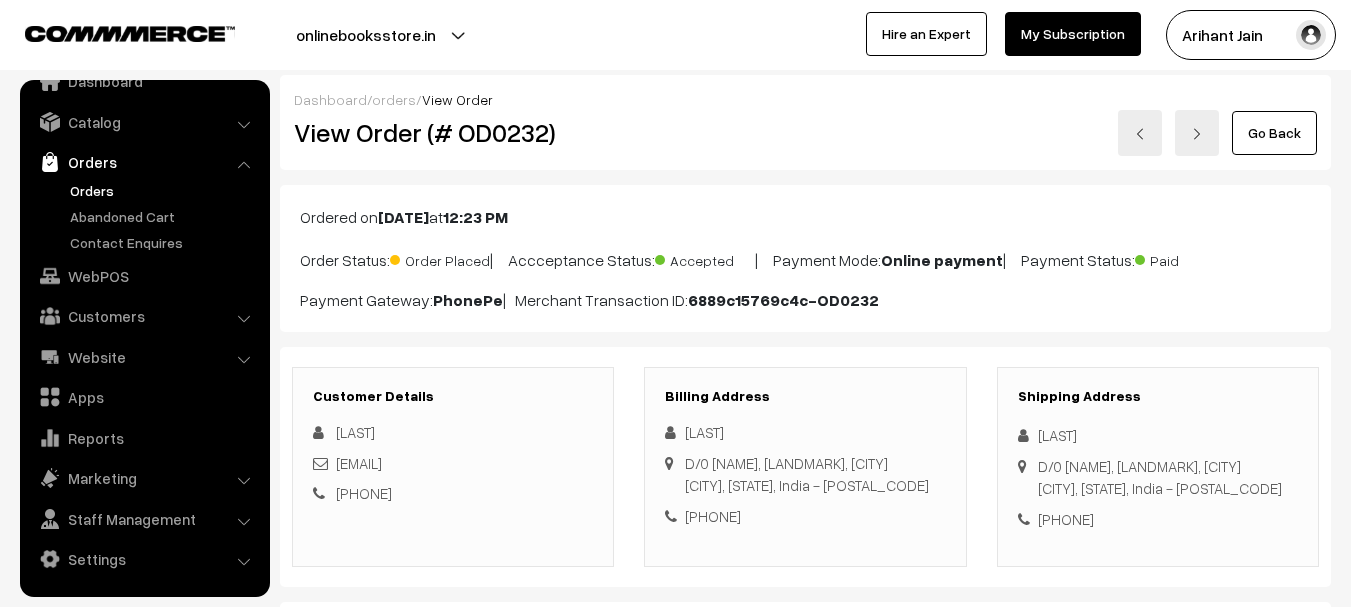 click on "View Order (# OD0232)" at bounding box center [454, 132] 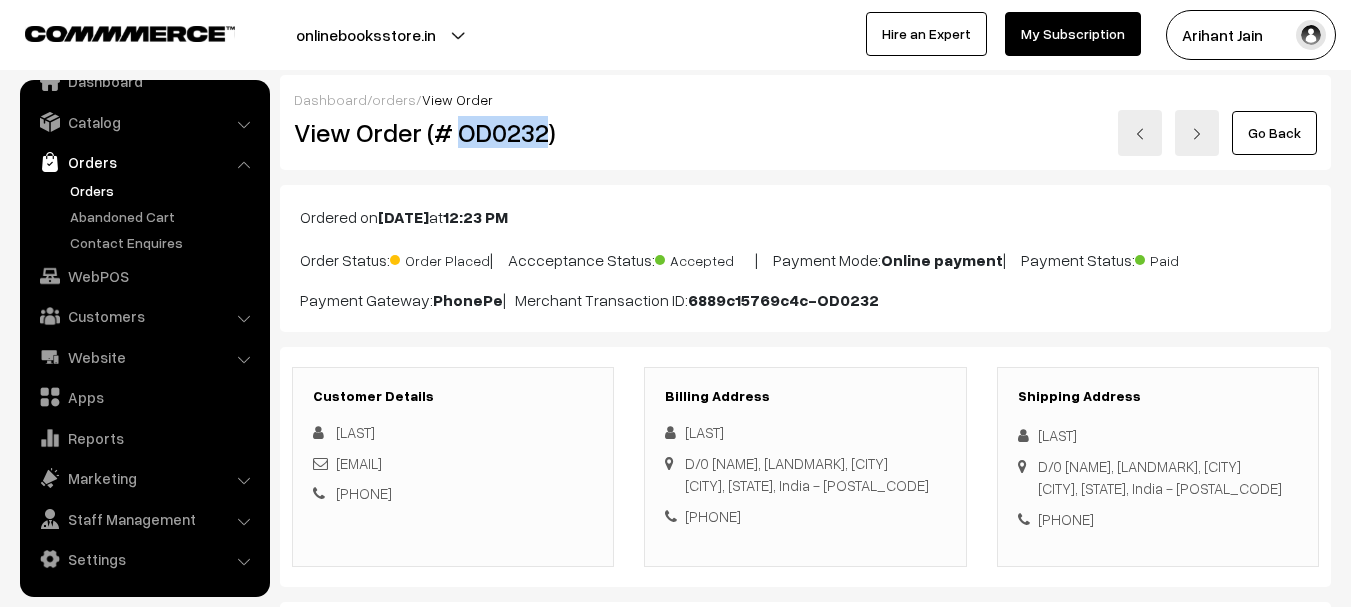 click on "View Order (# OD0232)" at bounding box center [454, 132] 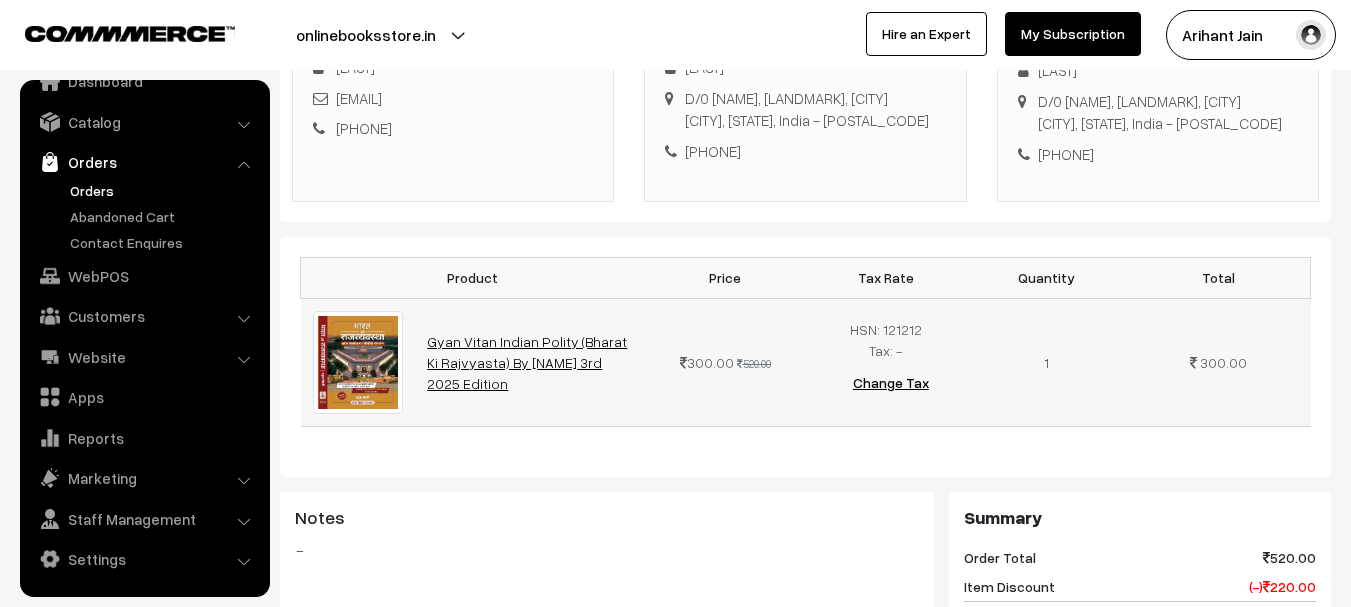 scroll, scrollTop: 400, scrollLeft: 0, axis: vertical 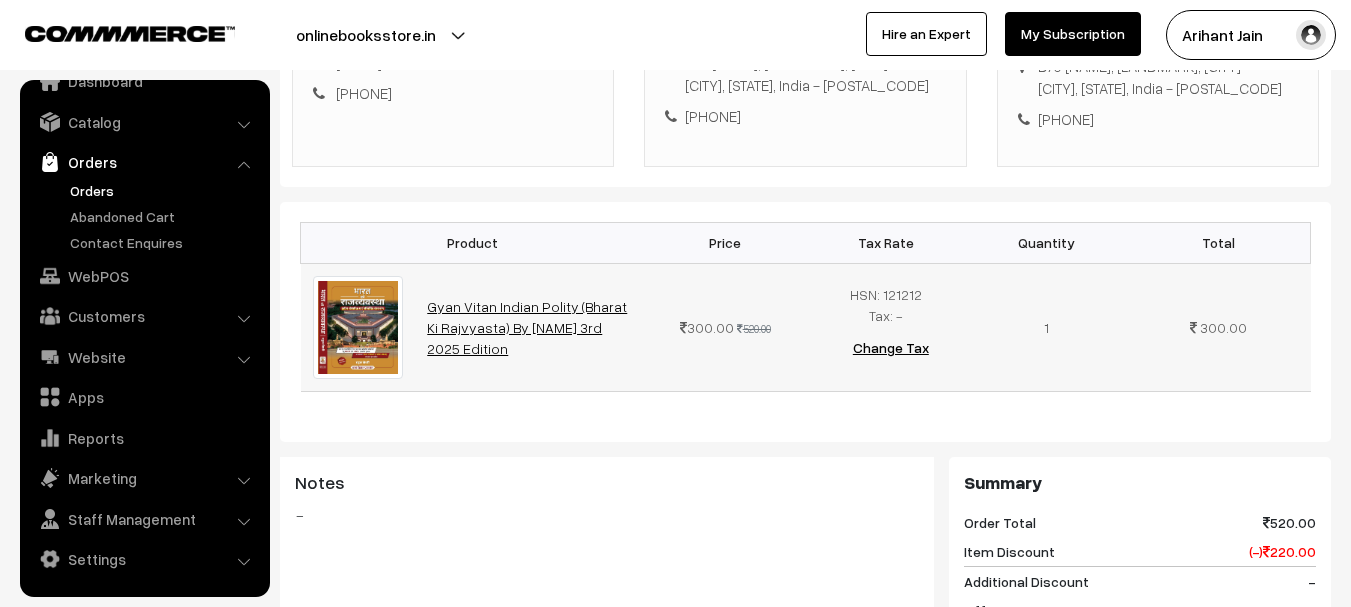 drag, startPoint x: 414, startPoint y: 343, endPoint x: 483, endPoint y: 389, distance: 82.92768 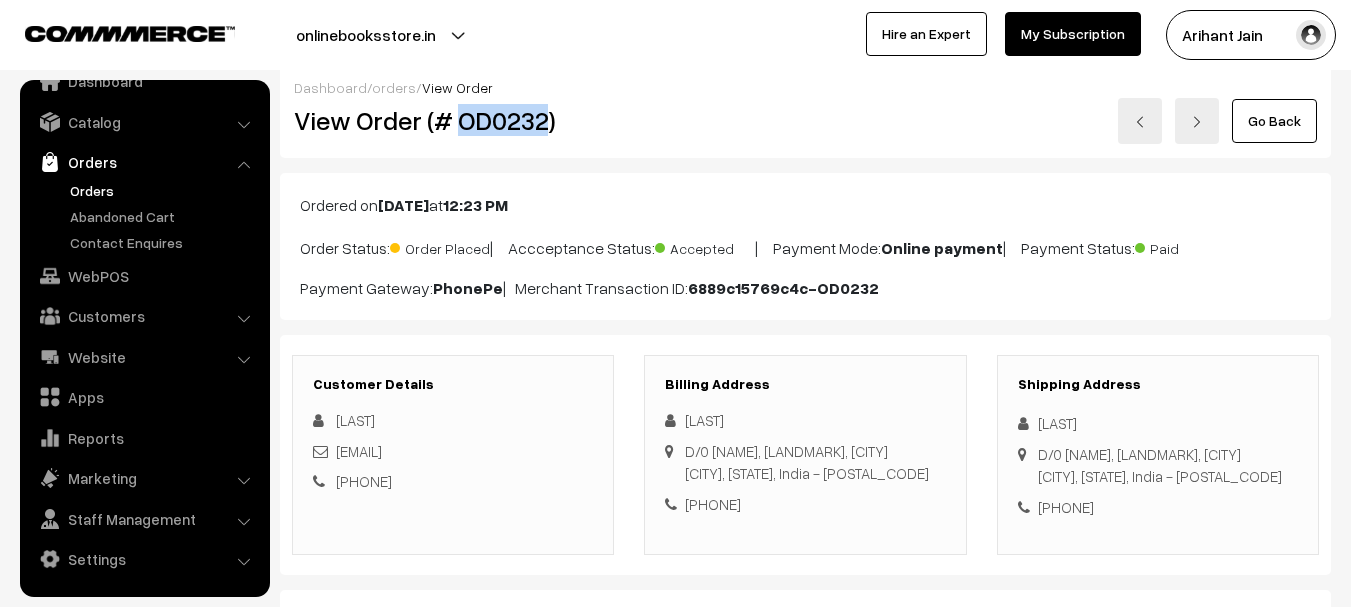 scroll, scrollTop: 0, scrollLeft: 0, axis: both 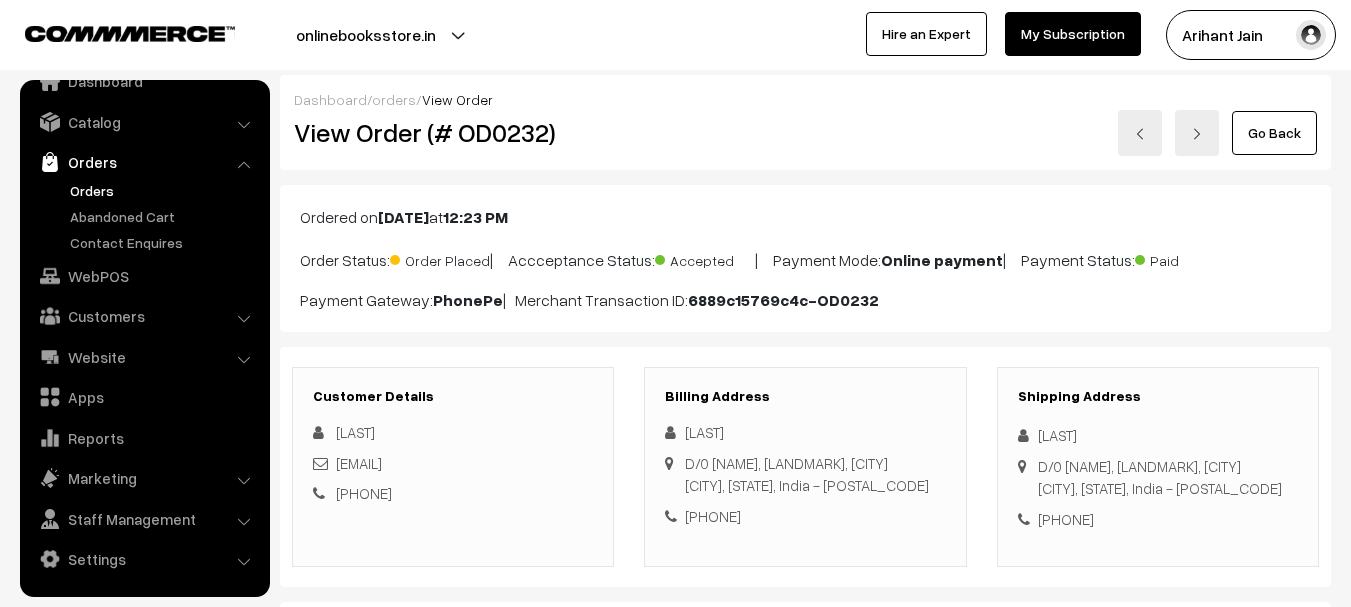 click on "[LAST]" at bounding box center [1158, 435] 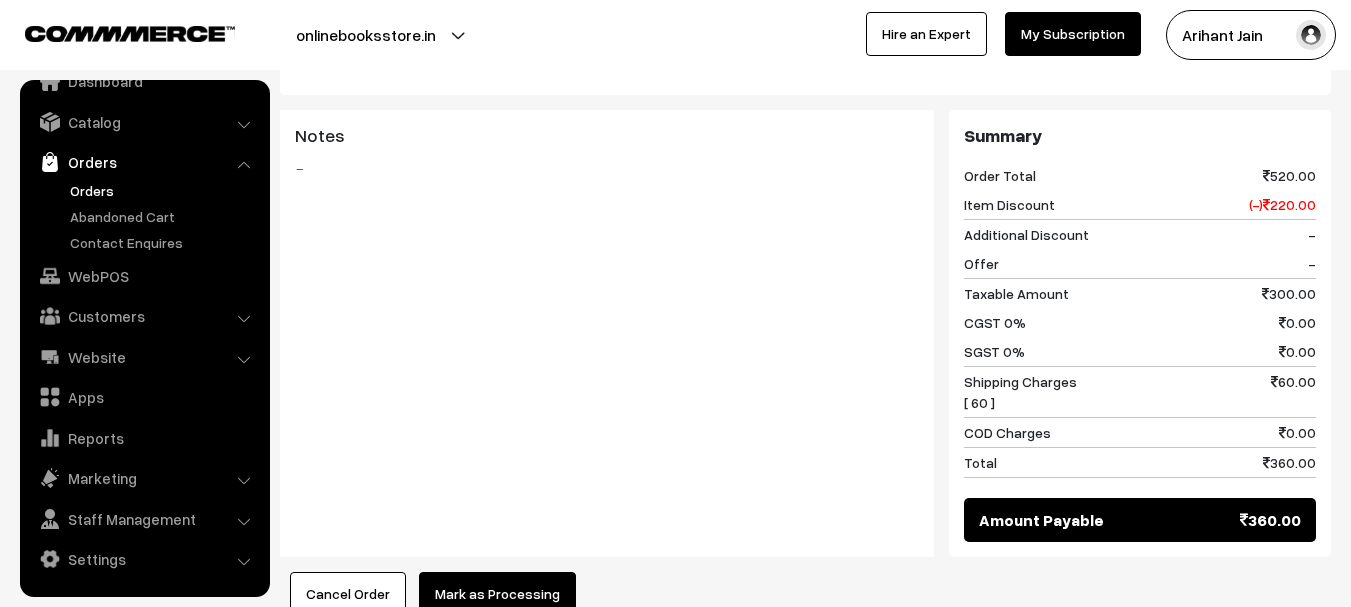 scroll, scrollTop: 800, scrollLeft: 0, axis: vertical 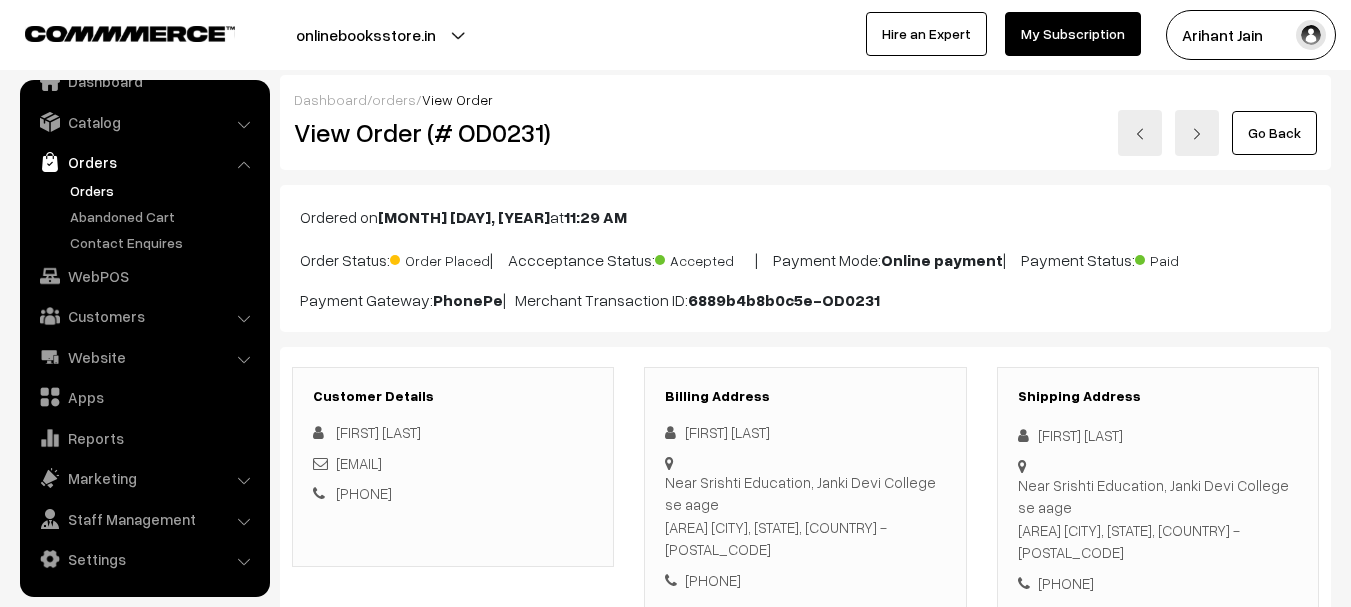 click on "View Order (# OD0231)" at bounding box center (454, 132) 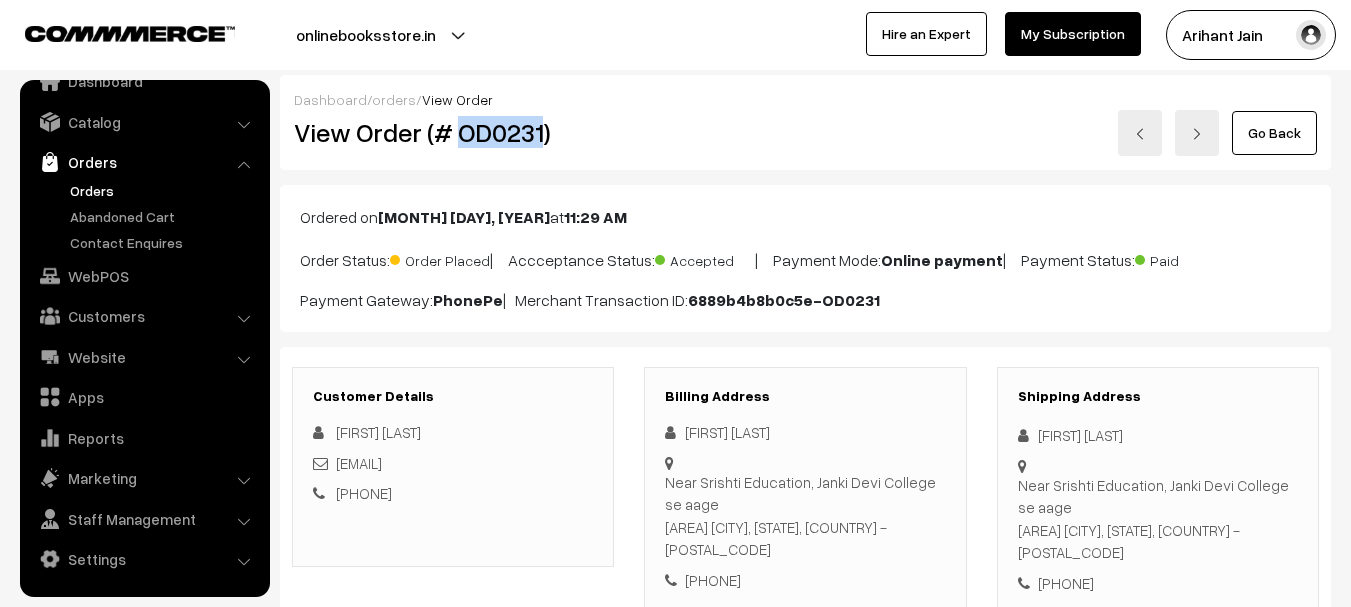 click on "View Order (# OD0231)" at bounding box center (454, 132) 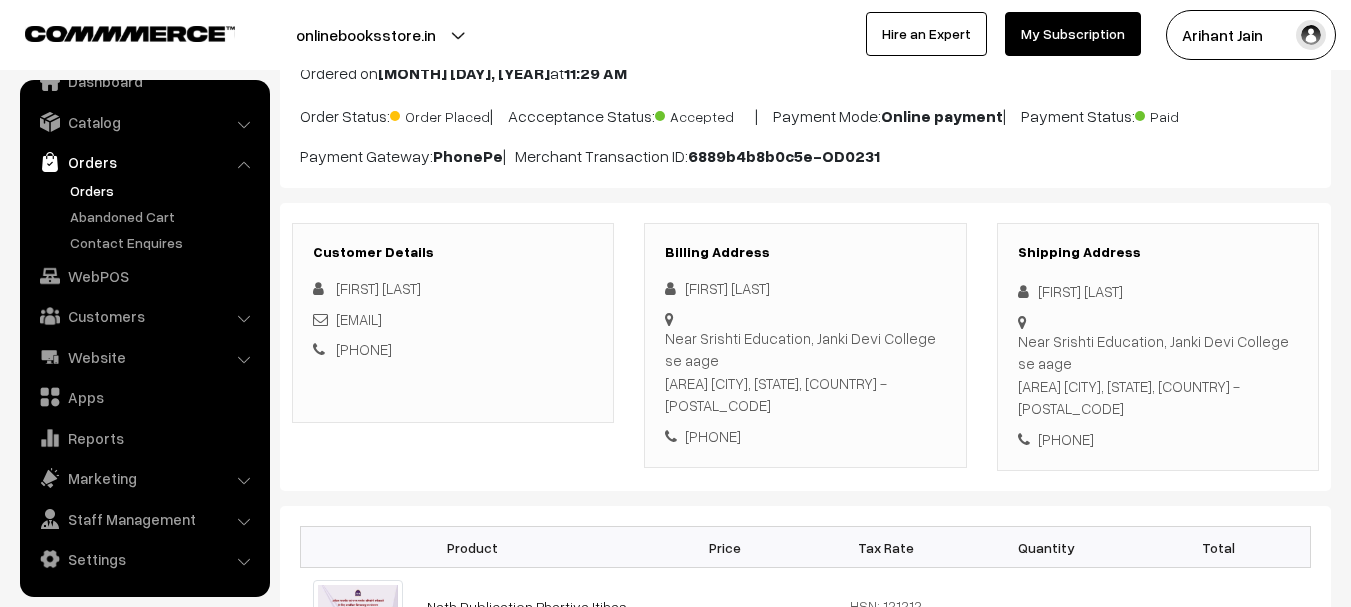 scroll, scrollTop: 400, scrollLeft: 0, axis: vertical 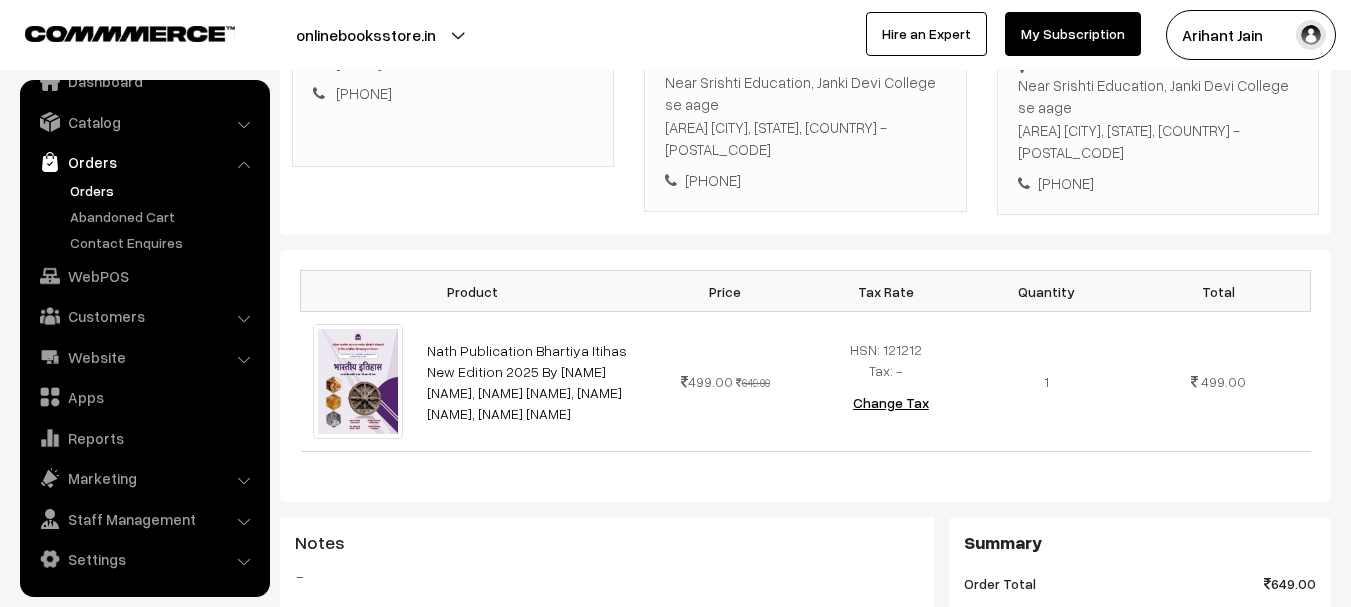 copy on "OD0231" 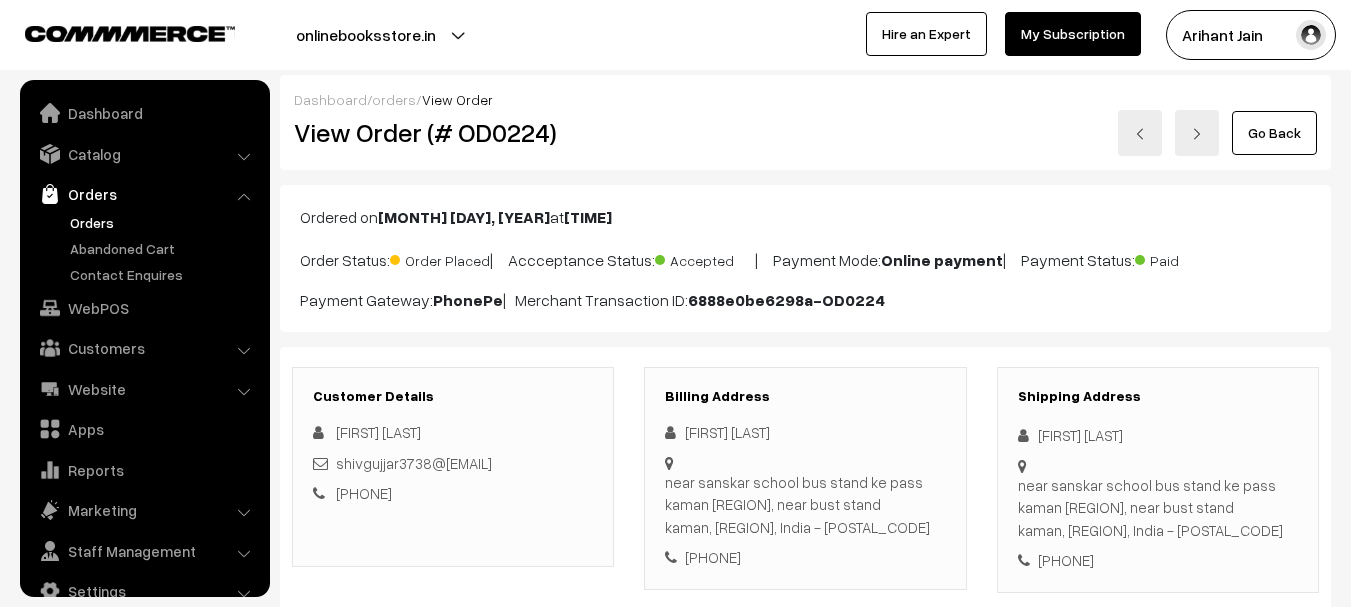 scroll, scrollTop: 0, scrollLeft: 0, axis: both 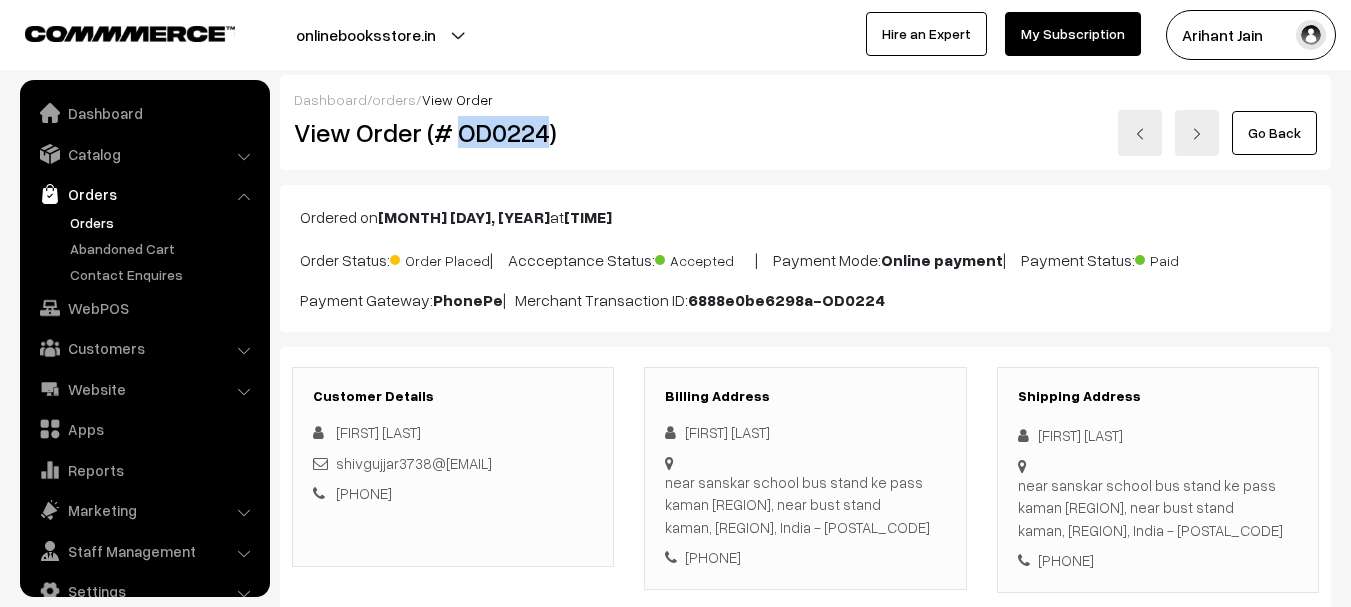 click on "View Order (# OD0224)" at bounding box center (454, 133) 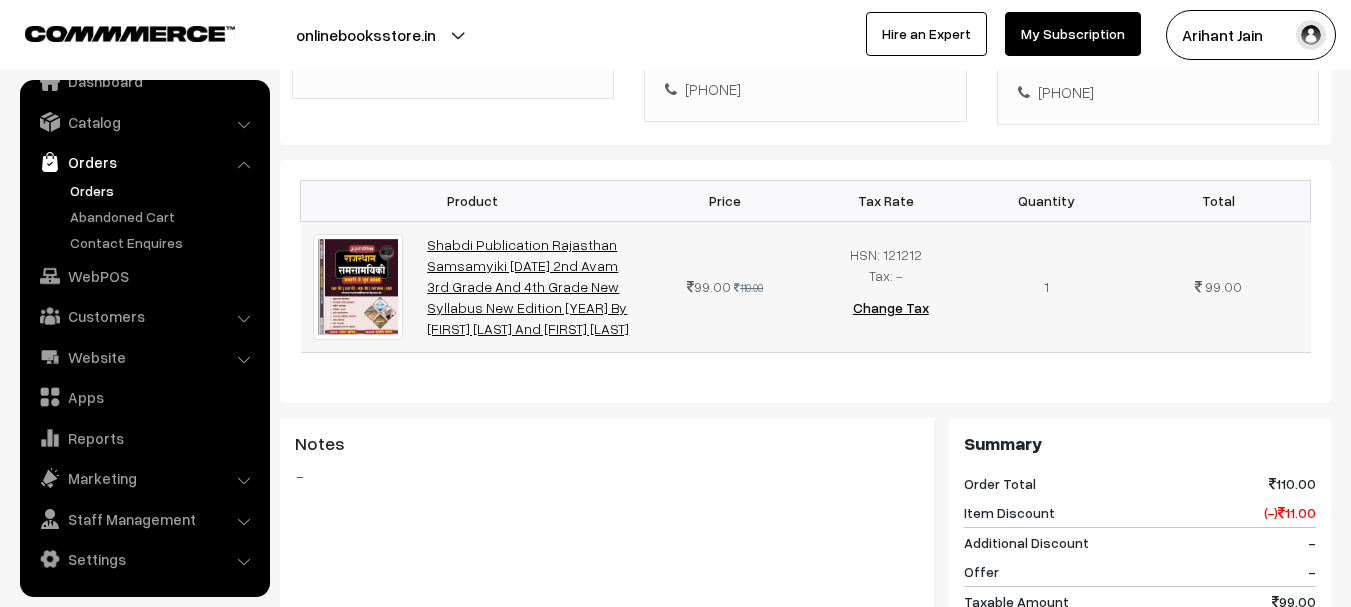 scroll, scrollTop: 500, scrollLeft: 0, axis: vertical 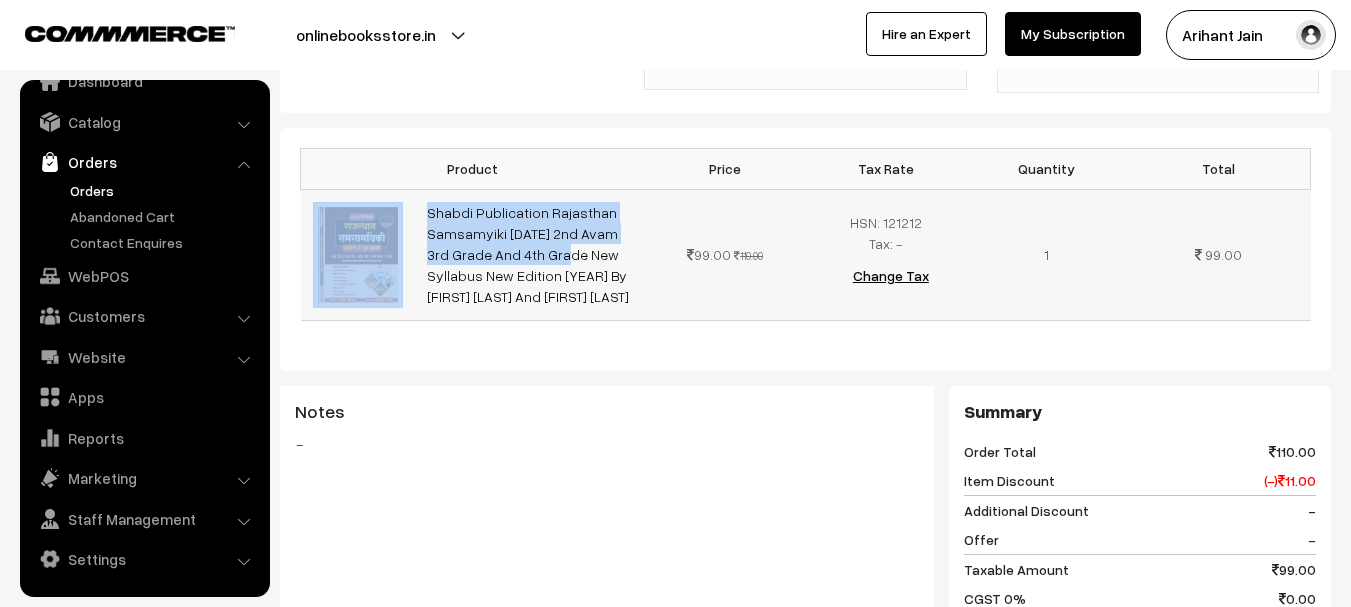 drag, startPoint x: 426, startPoint y: 206, endPoint x: 645, endPoint y: 229, distance: 220.20445 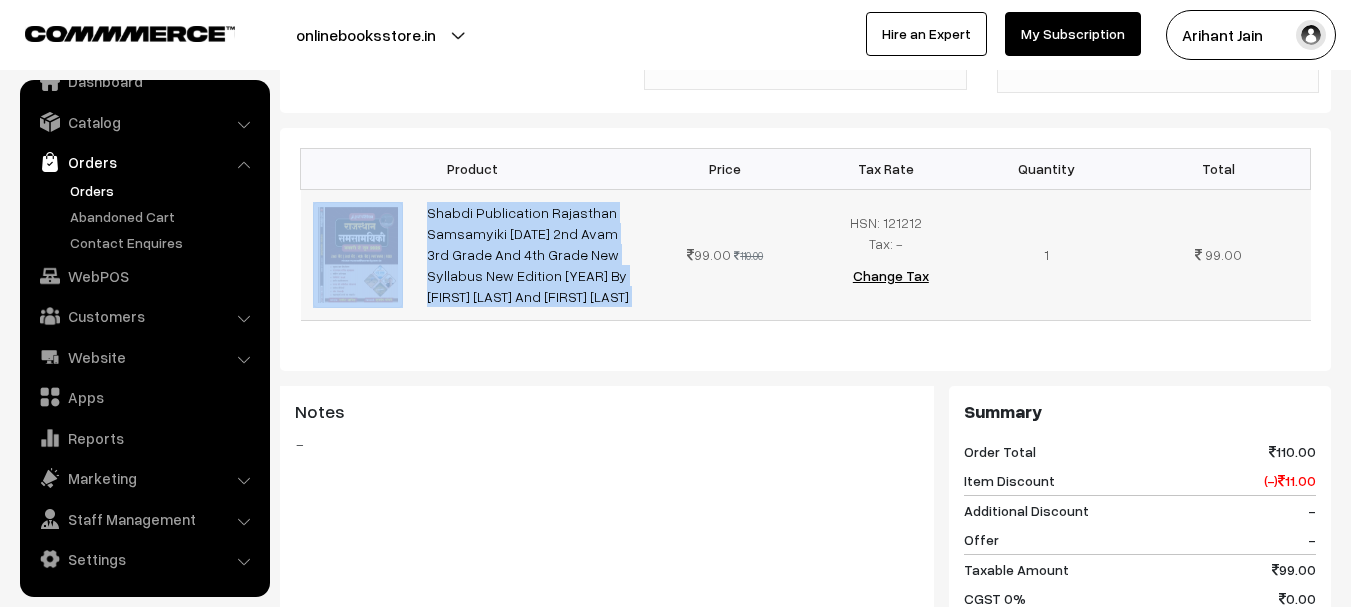 click on "99.00
110.00" at bounding box center (725, 254) 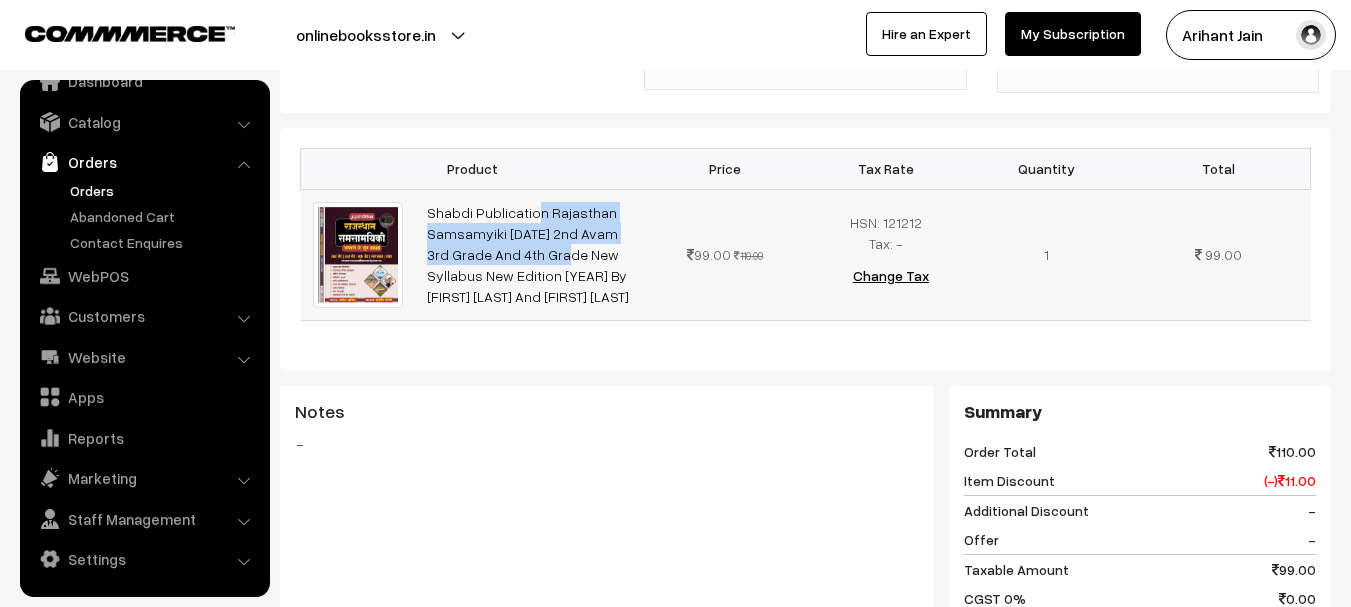 drag, startPoint x: 423, startPoint y: 195, endPoint x: 638, endPoint y: 226, distance: 217.22339 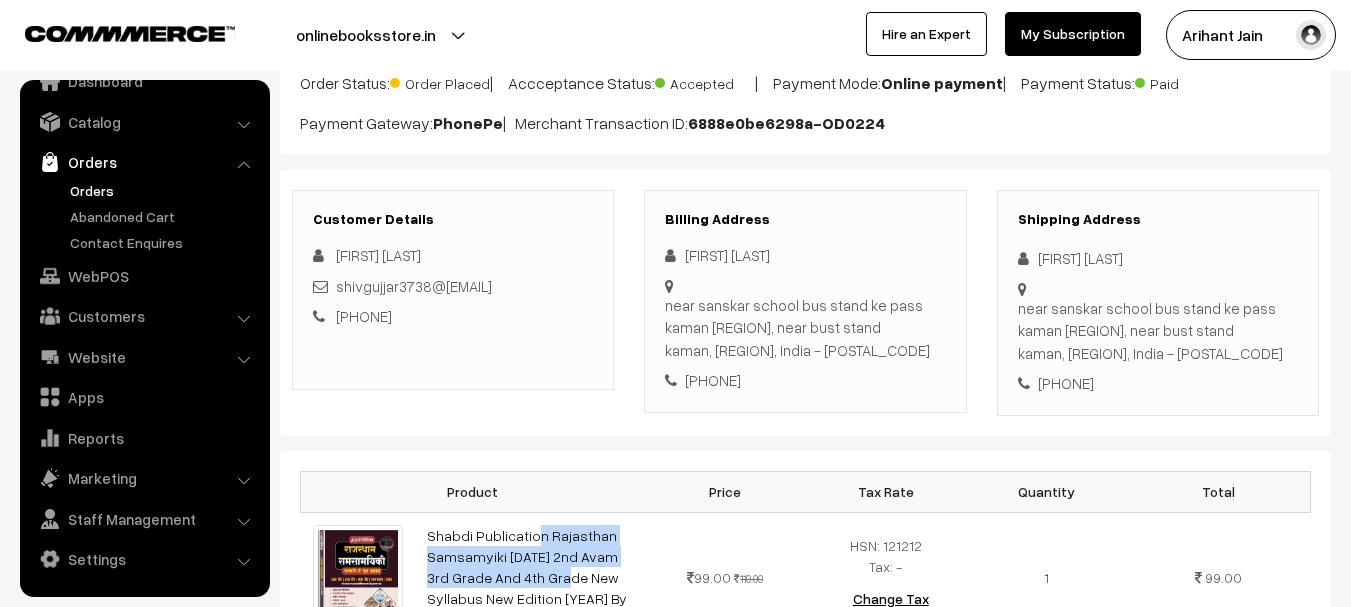 scroll, scrollTop: 200, scrollLeft: 0, axis: vertical 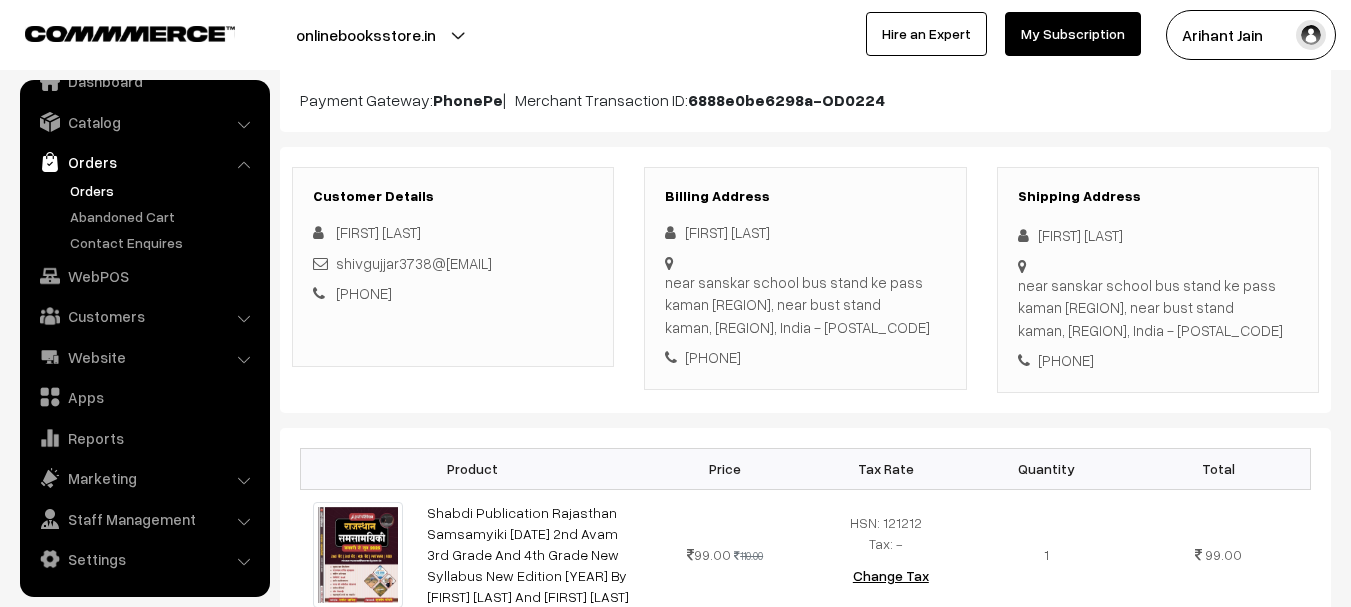 click on "shiv kumar" at bounding box center [1158, 235] 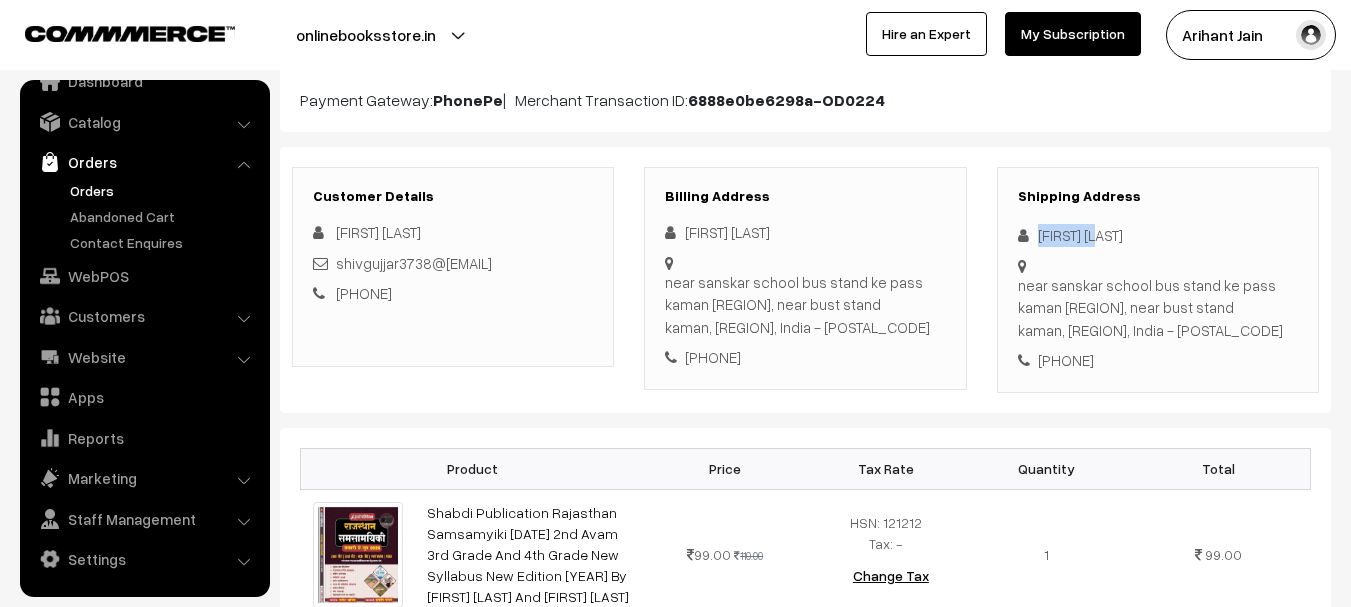 drag, startPoint x: 1045, startPoint y: 238, endPoint x: 1088, endPoint y: 232, distance: 43.416588 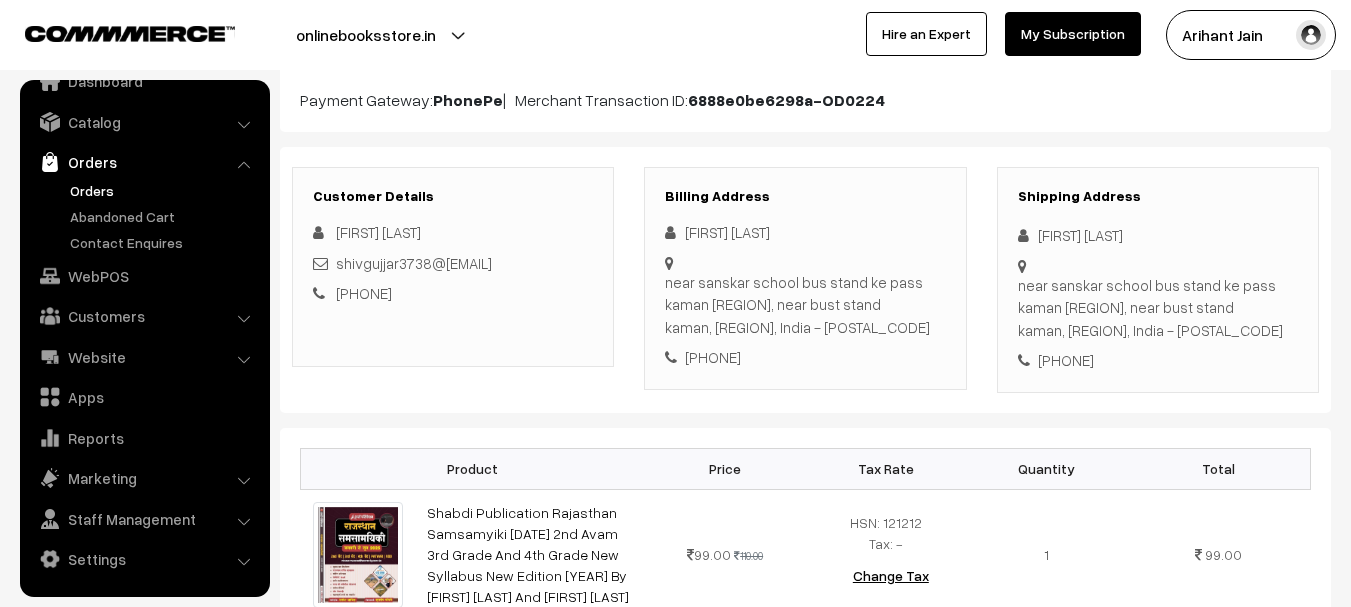 click on "+91 7062665115" at bounding box center [1158, 360] 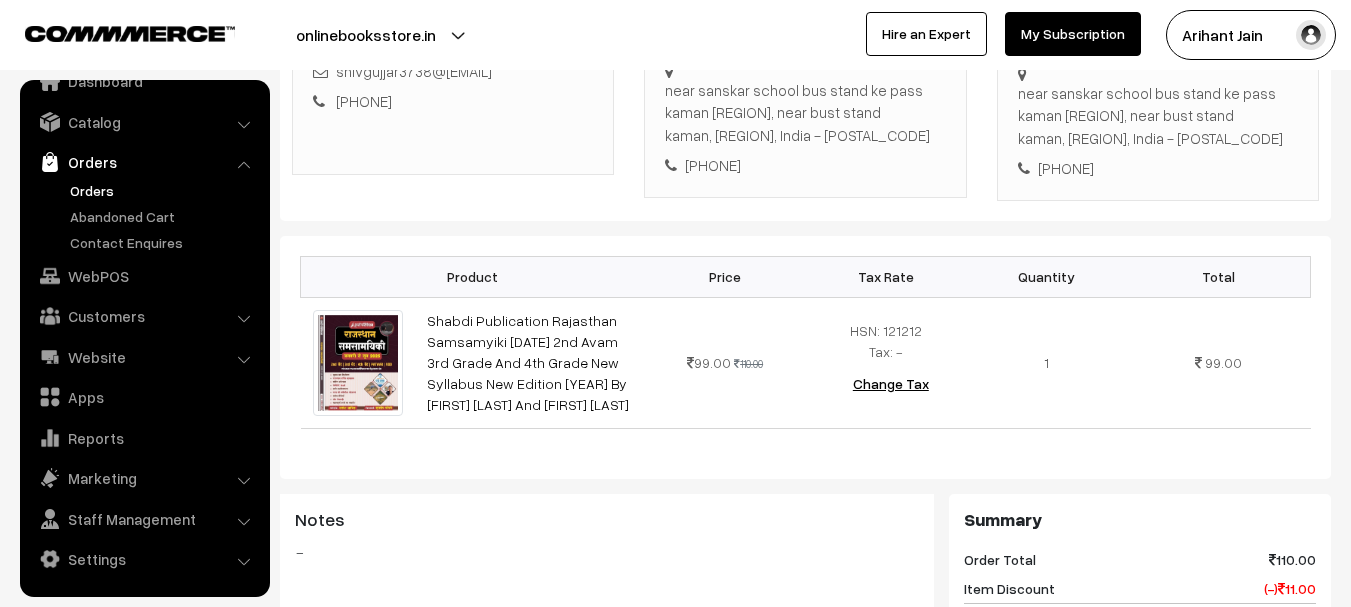 scroll, scrollTop: 400, scrollLeft: 0, axis: vertical 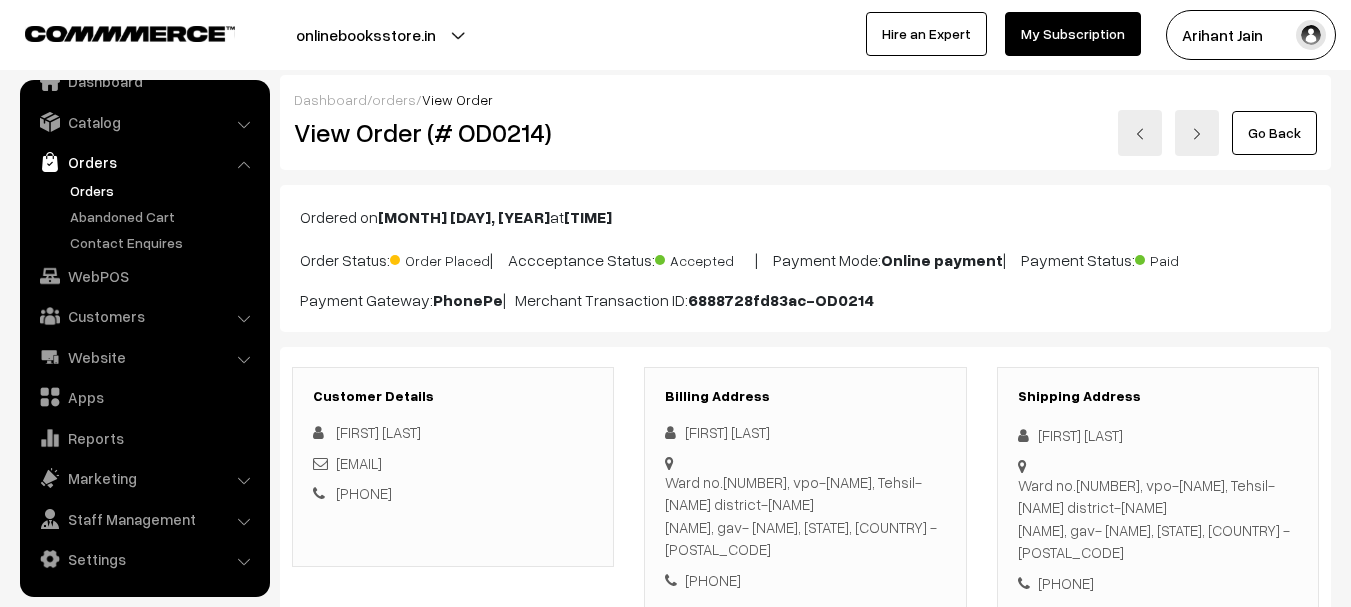 click on "View Order (# OD0214)" at bounding box center (454, 132) 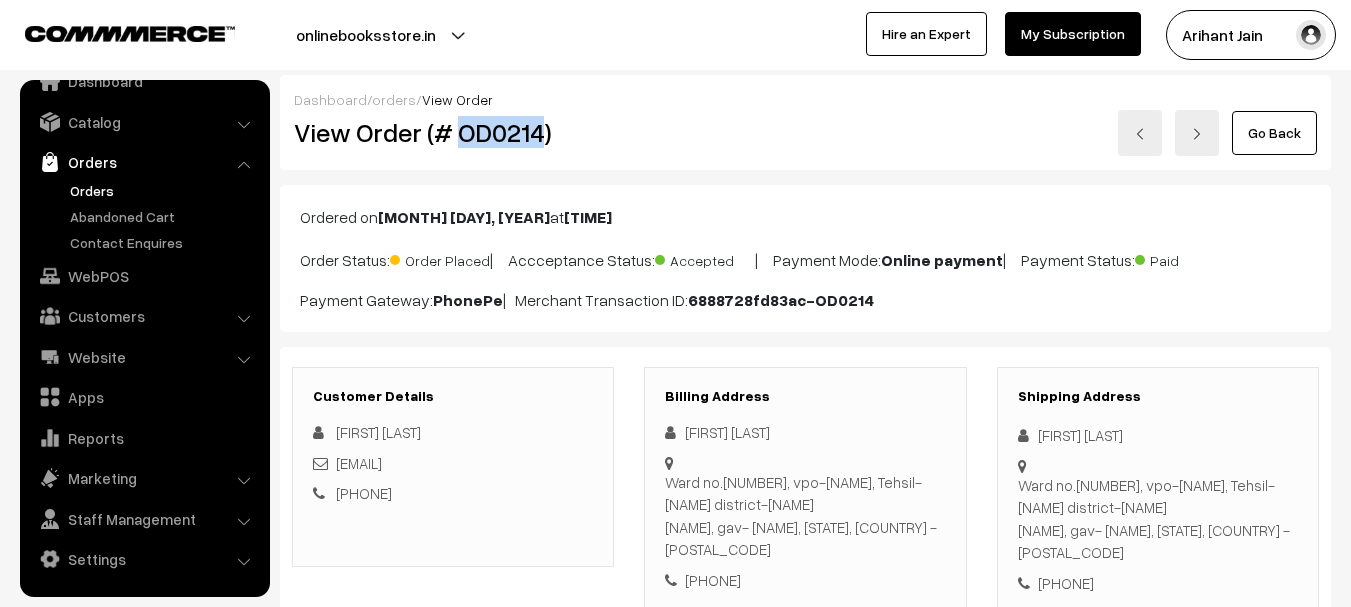 click on "View Order (# OD0214)" at bounding box center (454, 132) 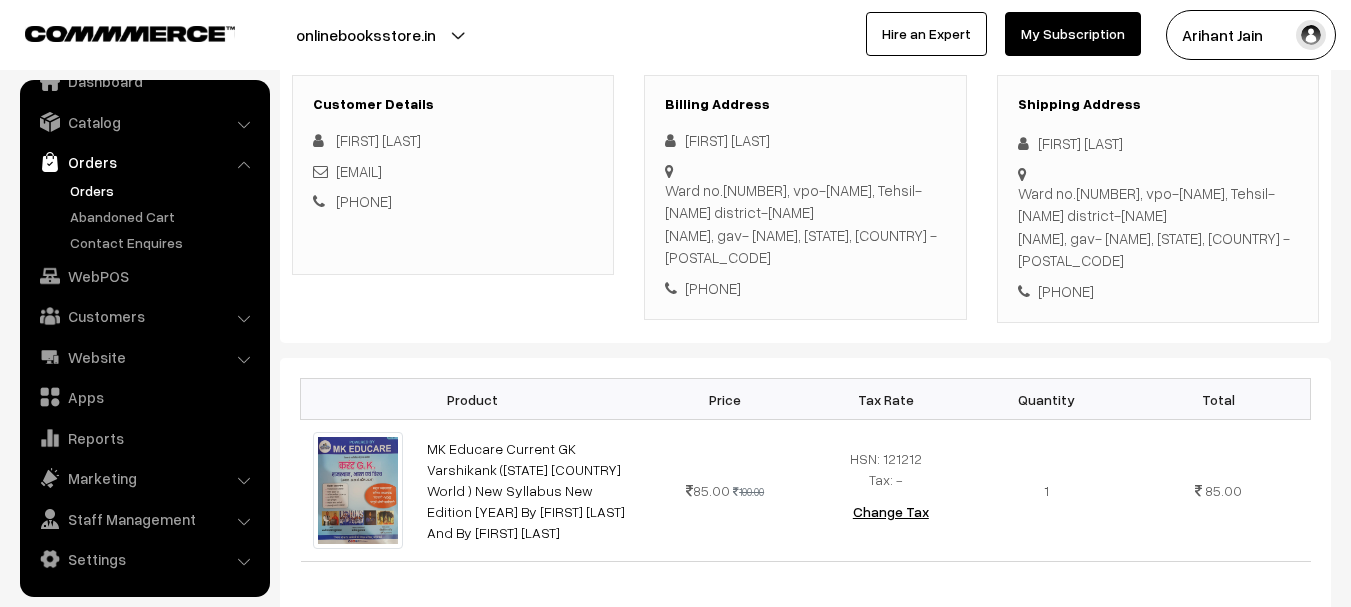 scroll, scrollTop: 300, scrollLeft: 0, axis: vertical 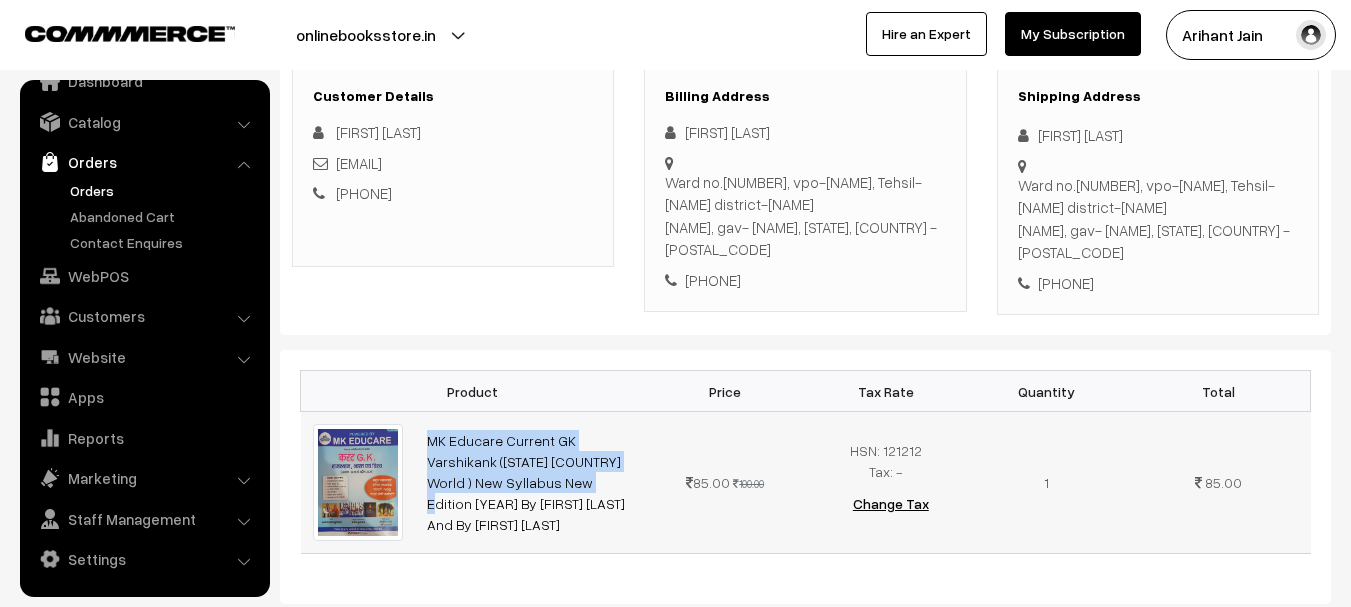 copy on "MK Educare Current GK Varshikank ([STATE] [COUNTRY] World ) New" 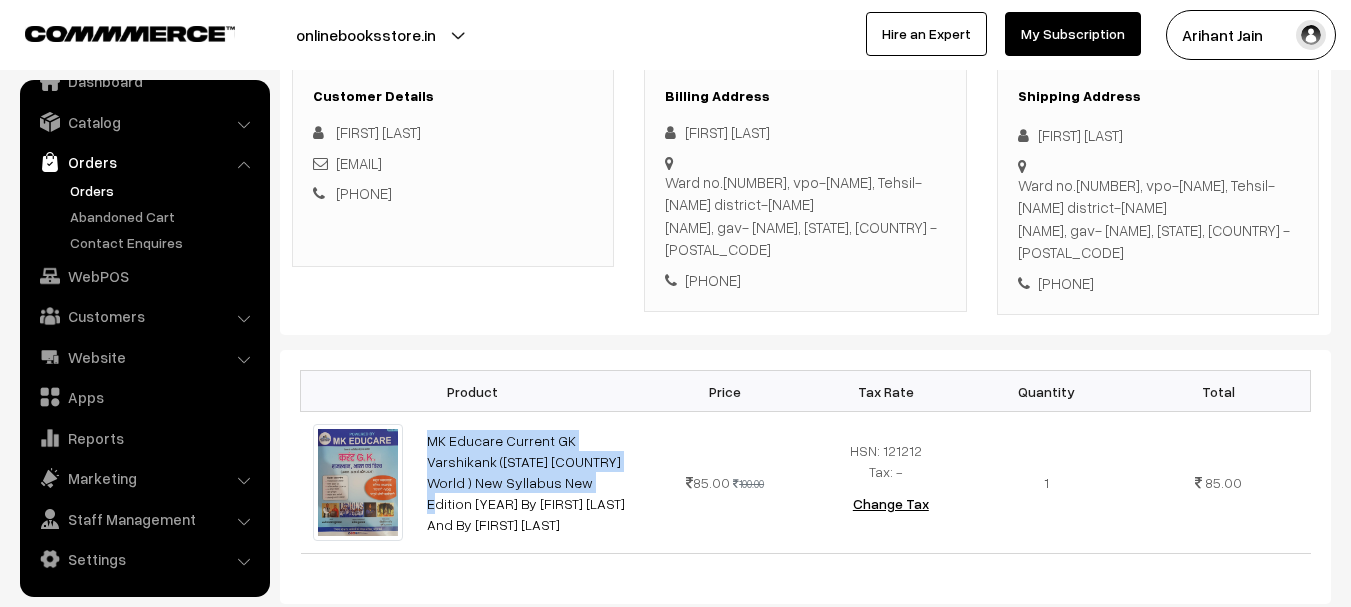 scroll, scrollTop: 100, scrollLeft: 0, axis: vertical 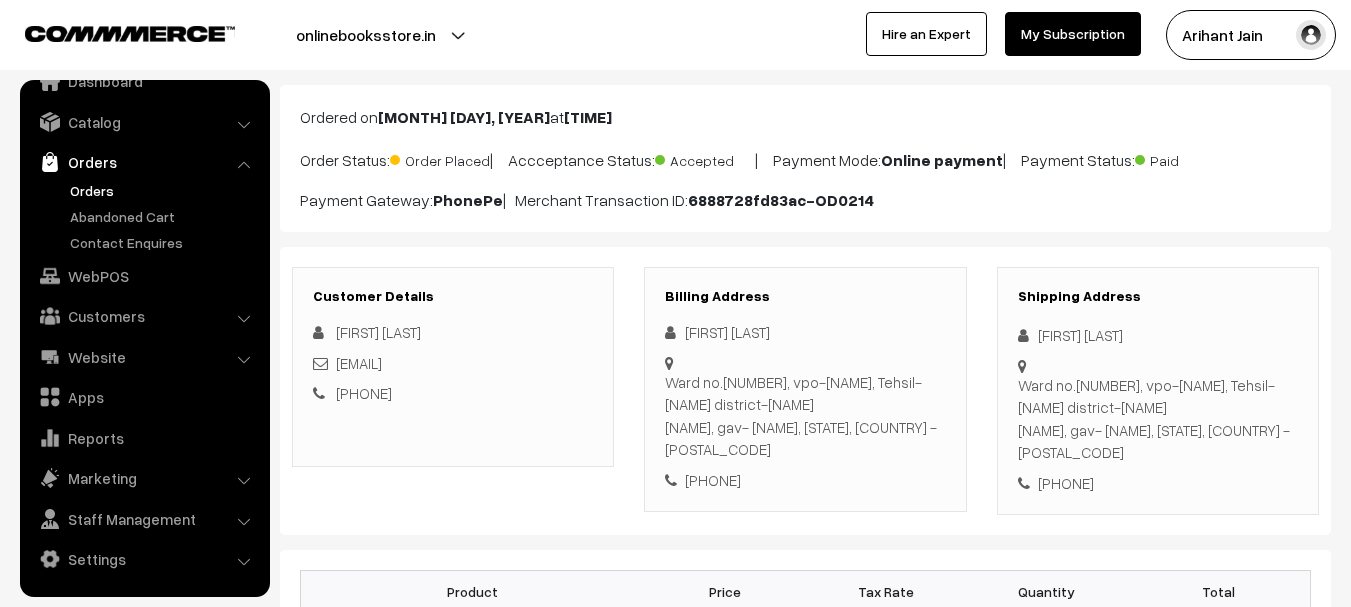 click on "[FIRST] [LAST]" at bounding box center [1158, 335] 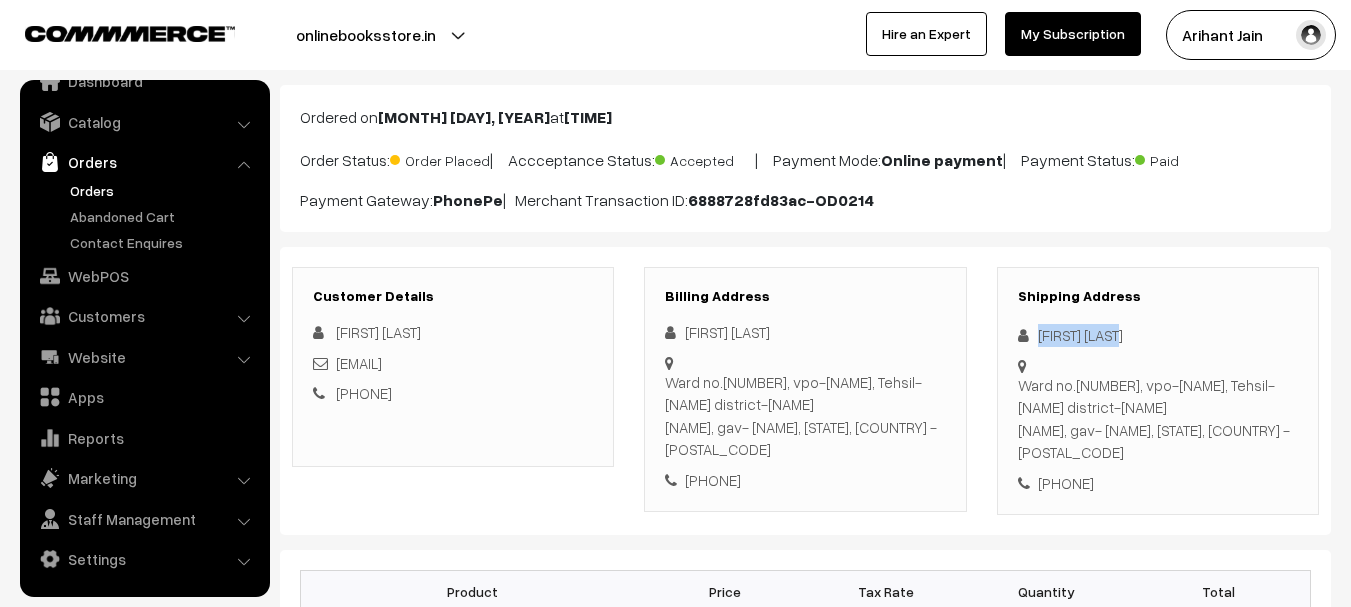 copy on "[FIRST] [LAST]" 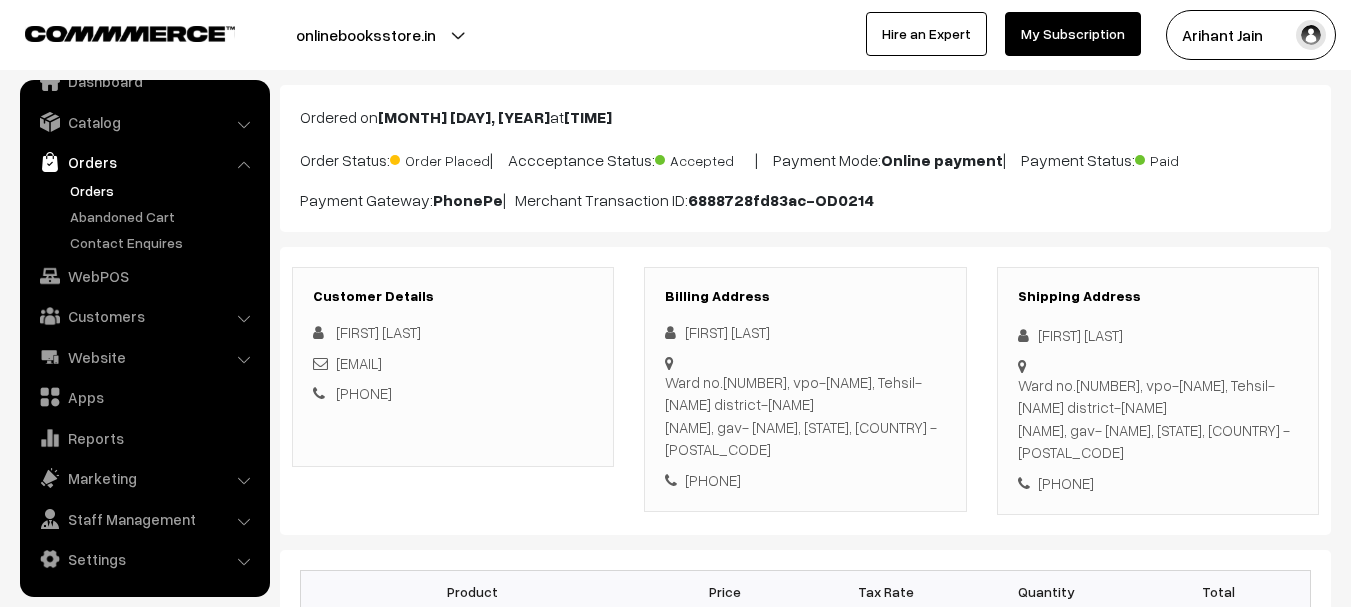 click on "[PHONE]" at bounding box center (1158, 483) 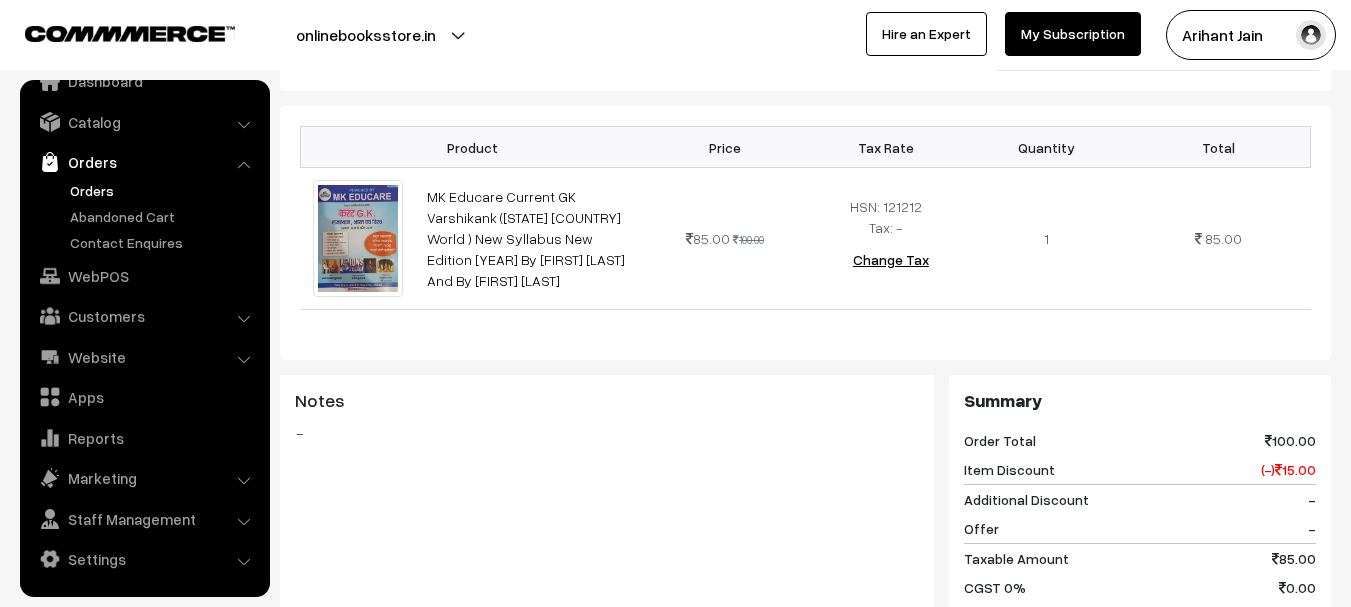 scroll, scrollTop: 700, scrollLeft: 0, axis: vertical 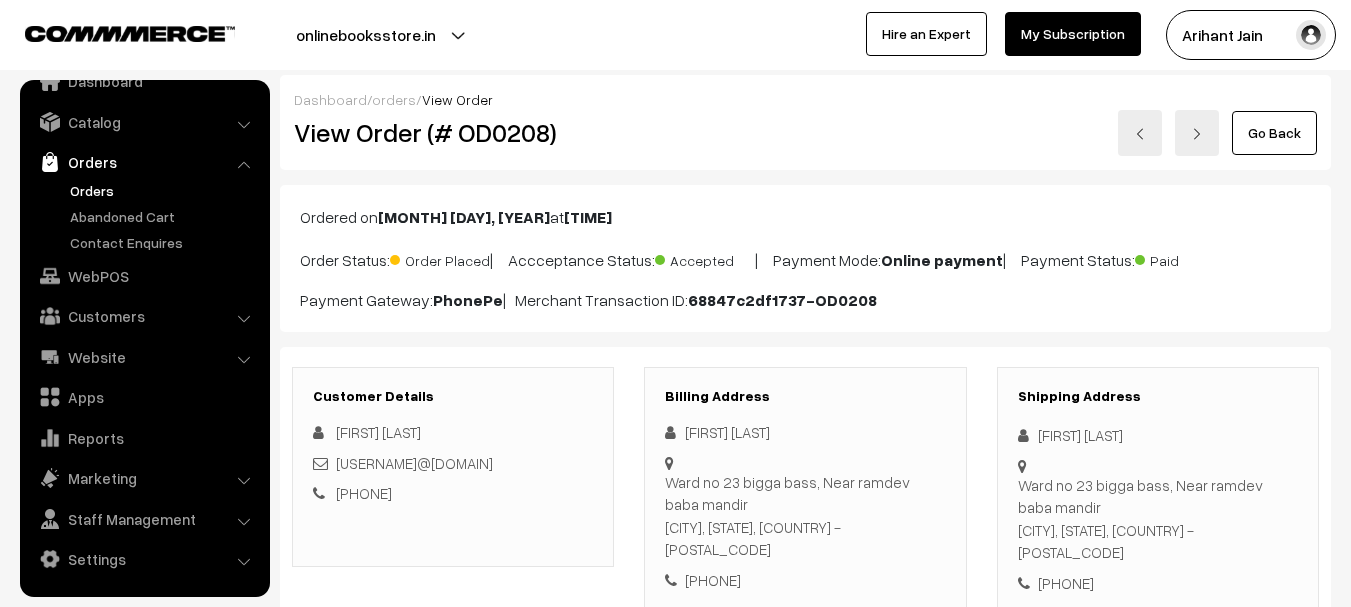 click on "View Order (# OD0208)" at bounding box center (454, 133) 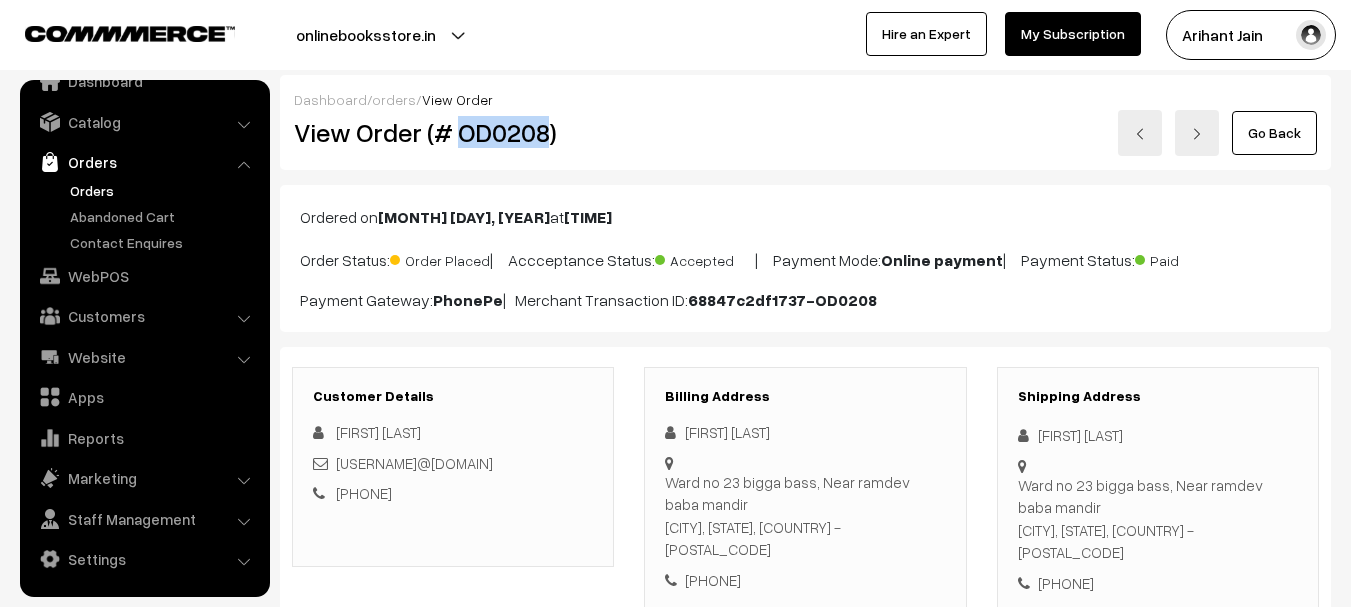 click on "View Order (# OD0208)" at bounding box center [454, 133] 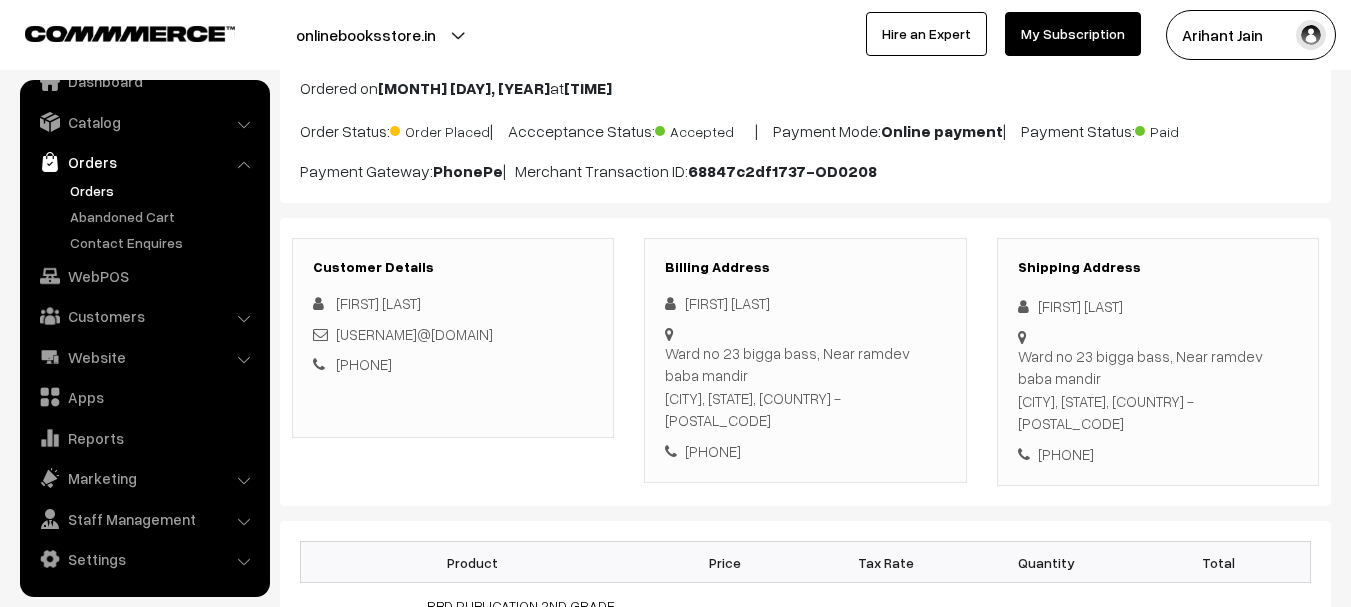 scroll, scrollTop: 400, scrollLeft: 0, axis: vertical 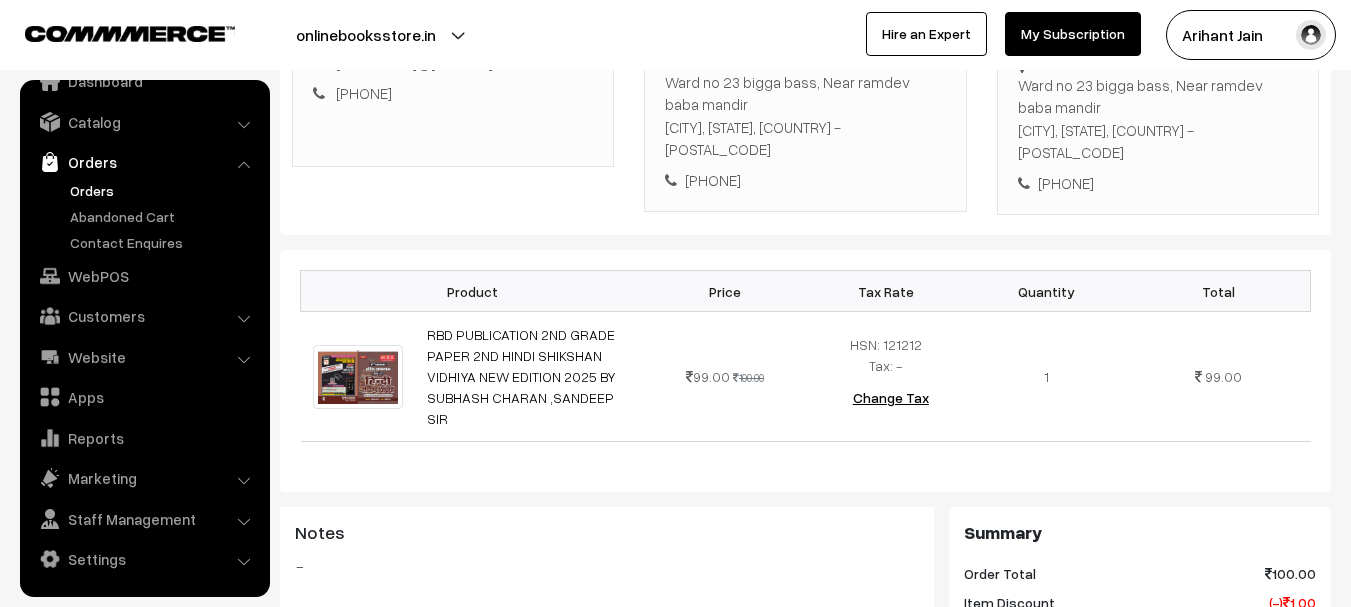 copy on "OD0208" 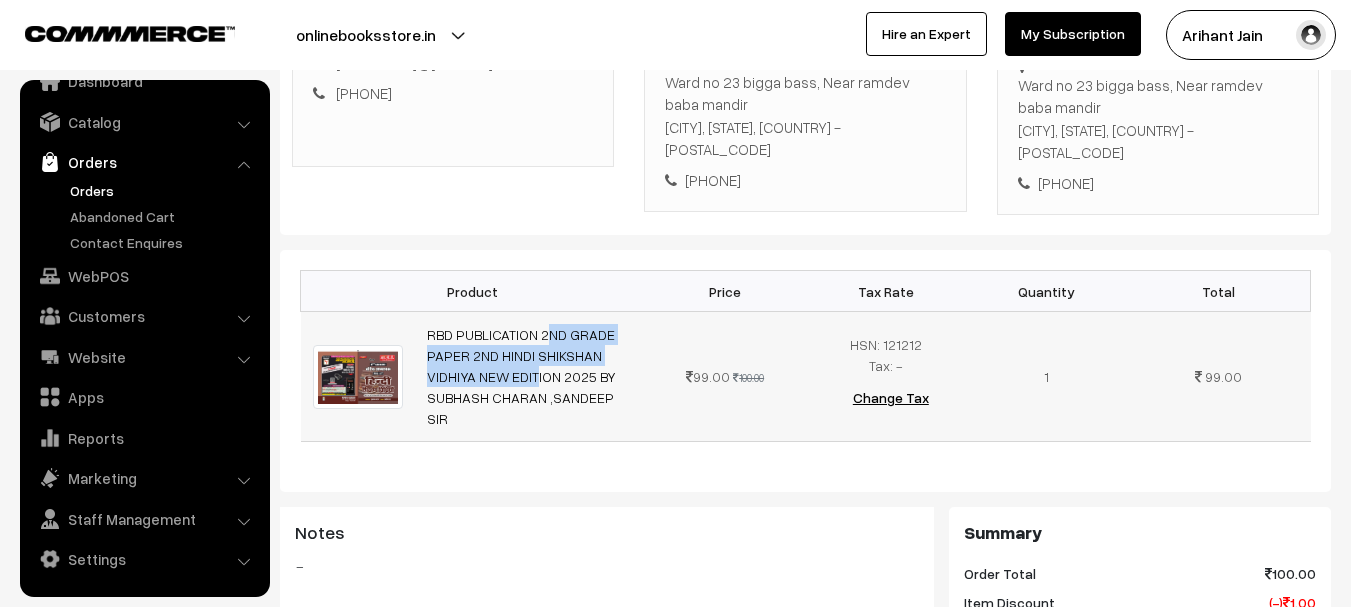 drag, startPoint x: 420, startPoint y: 324, endPoint x: 600, endPoint y: 353, distance: 182.32115 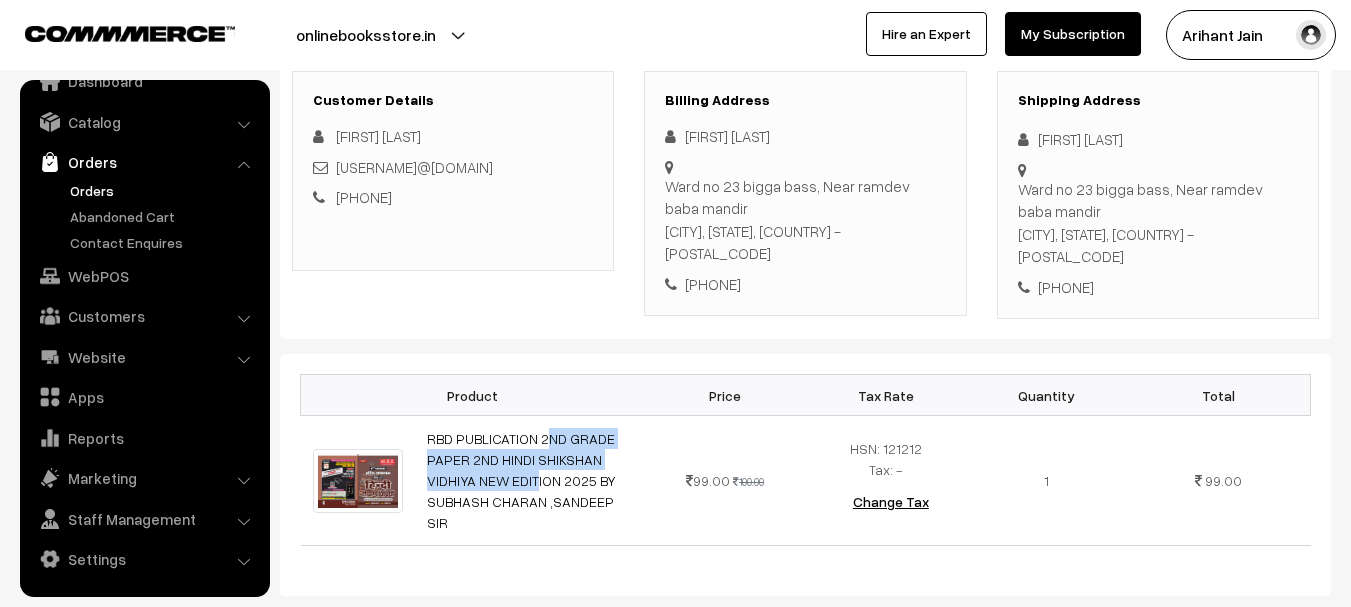 scroll, scrollTop: 200, scrollLeft: 0, axis: vertical 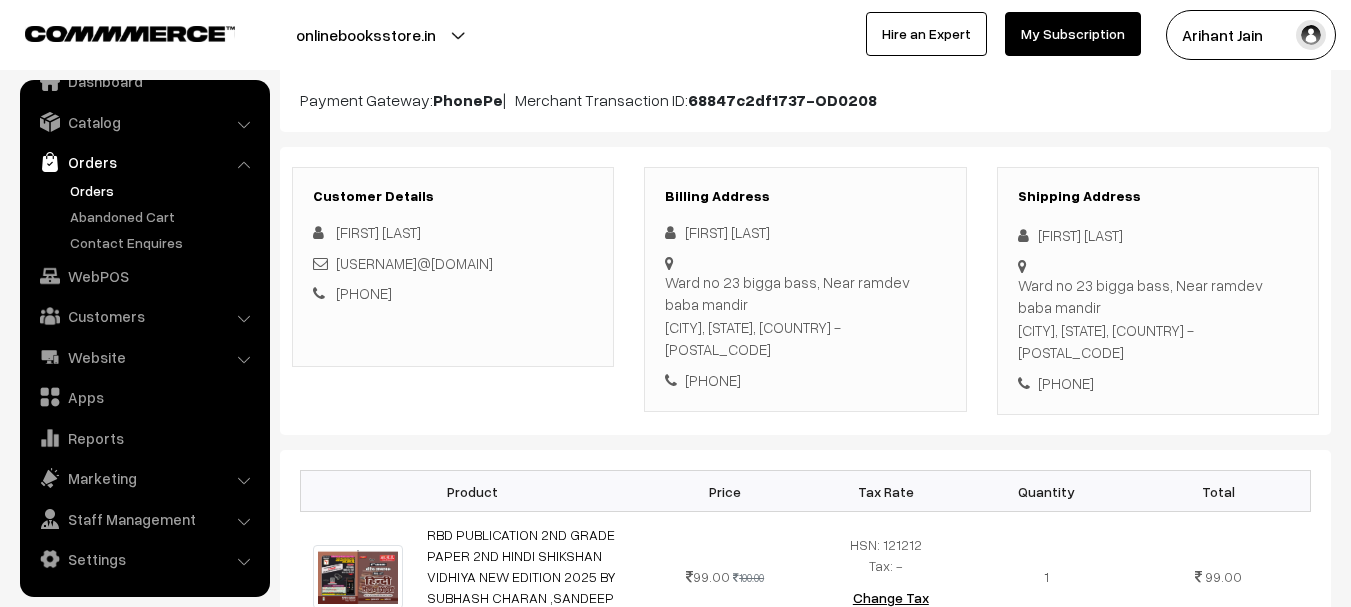 click on "BHARAT SARASWA" at bounding box center (1158, 235) 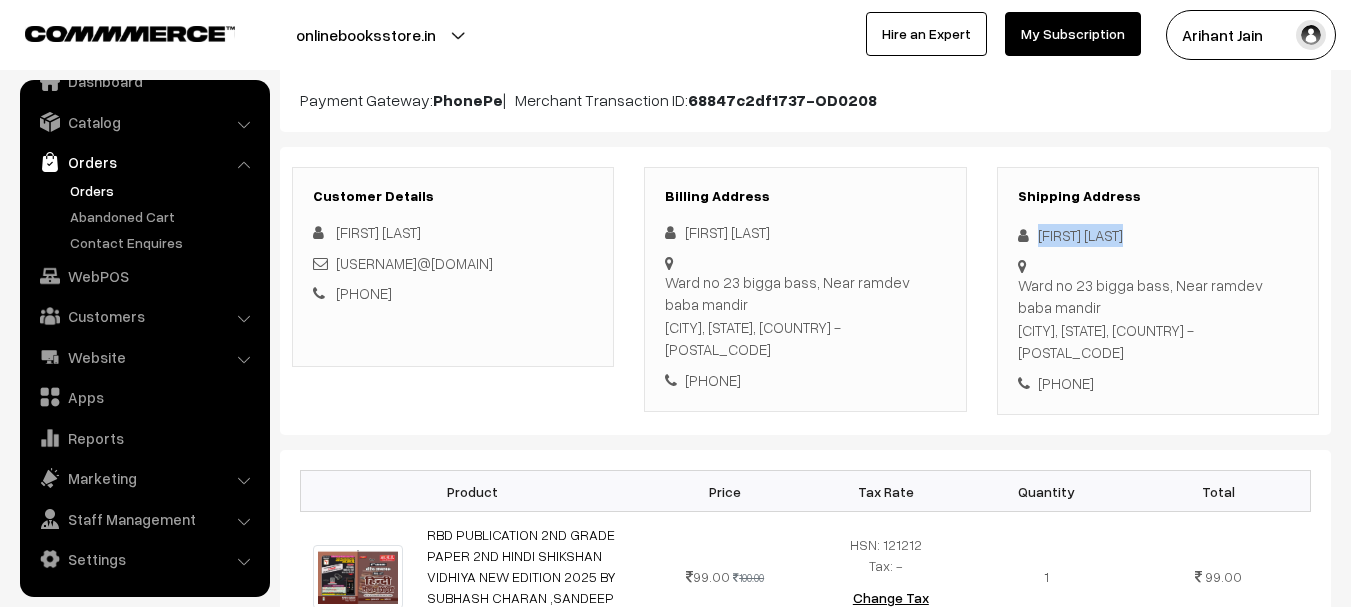 copy on "BHARAT SARASWA" 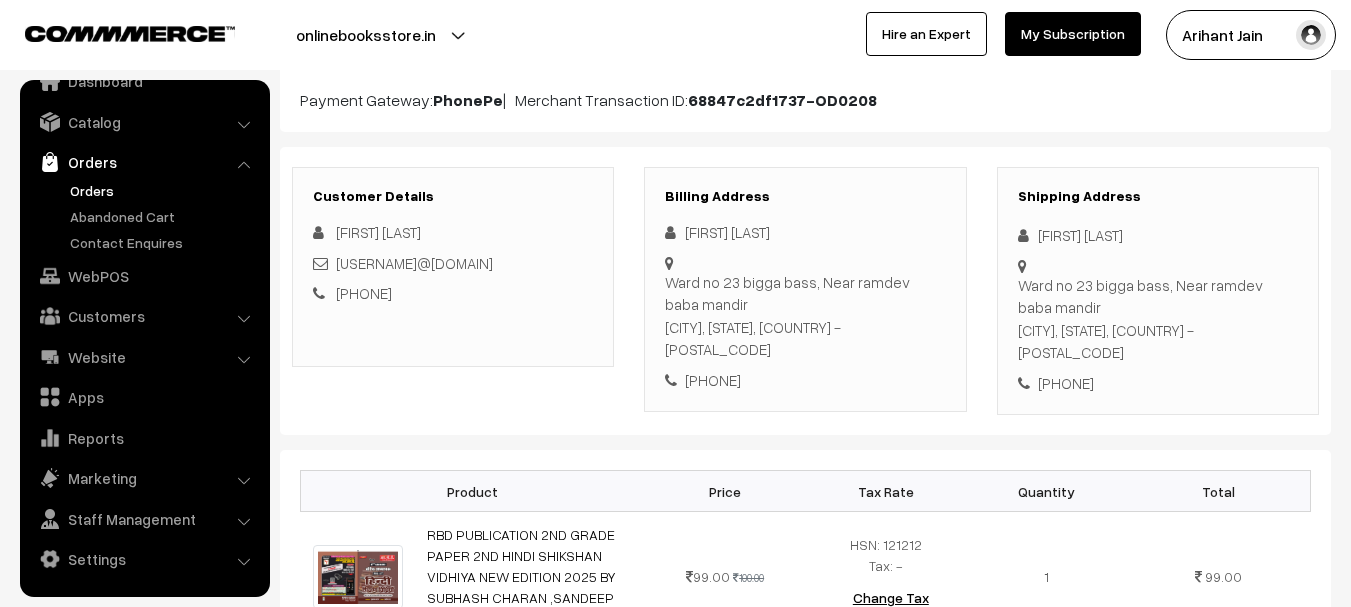 click on "Ward no 23 bigga bass, Near ramdev baba mandir
Sri dungargarh Bikaner,                                 Rajasthan,  India                                 - 331803" at bounding box center (1158, 319) 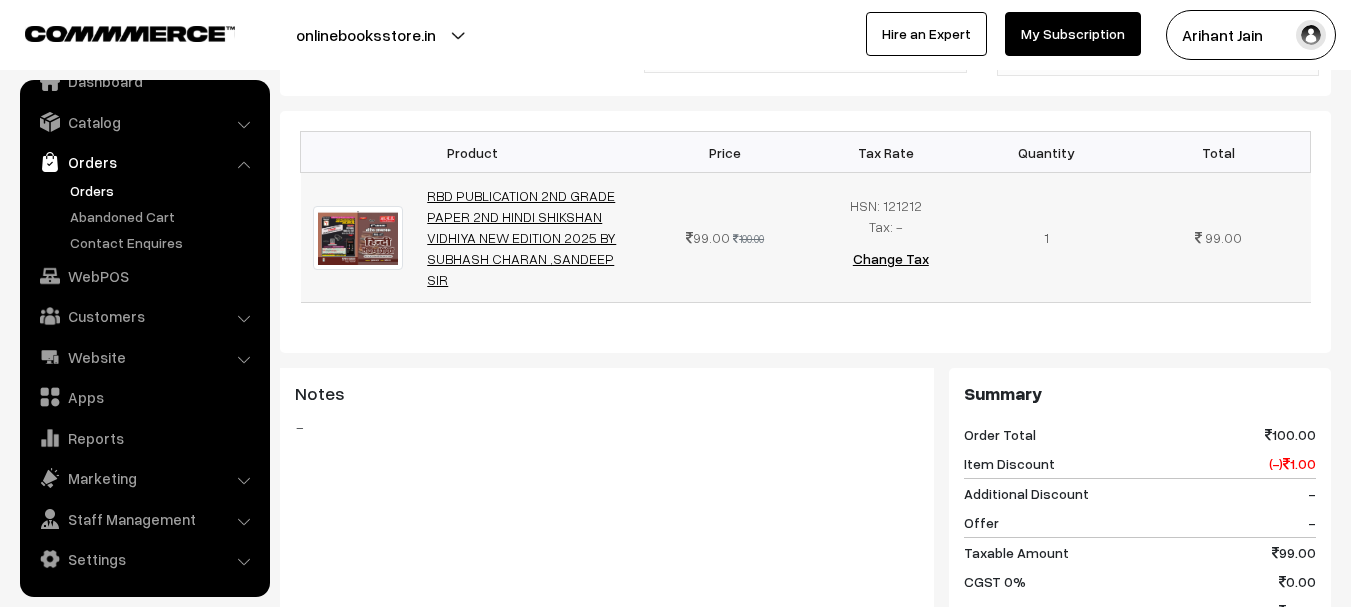 scroll, scrollTop: 500, scrollLeft: 0, axis: vertical 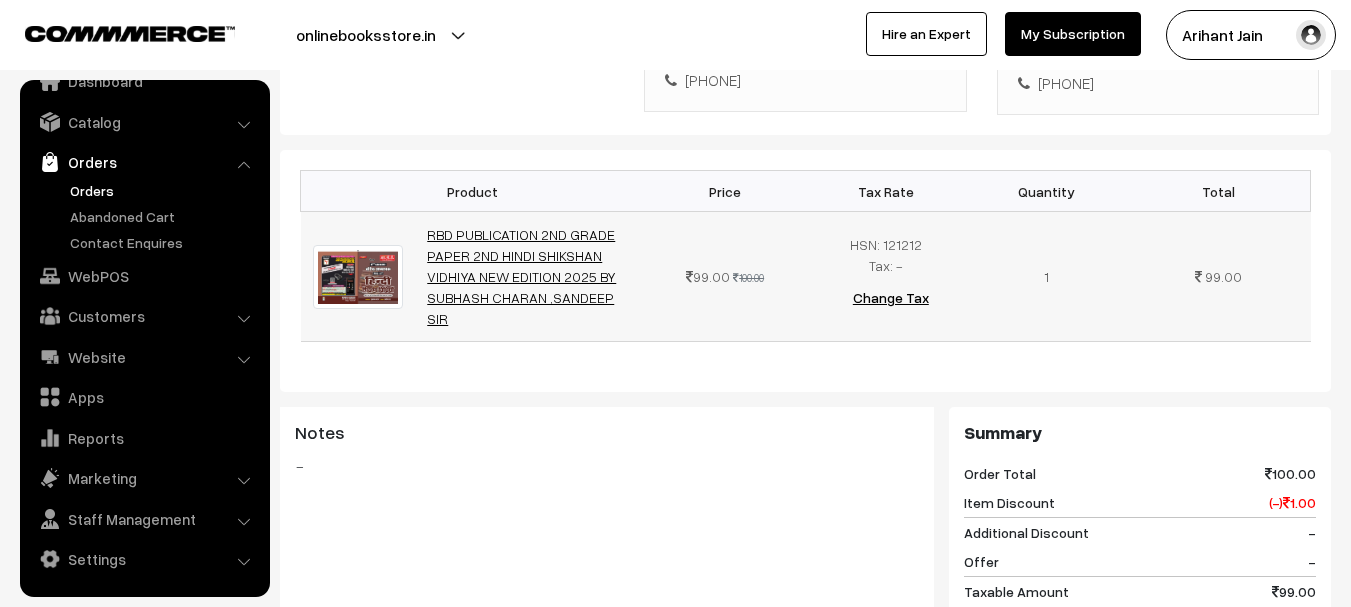 click on "RBD PUBLICATION 2ND GRADE PAPER 2ND HINDI SHIKSHAN VIDHIYA NEW EDITION 2025 BY SUBHASH CHARAN ,SANDEEP SIR" at bounding box center [521, 276] 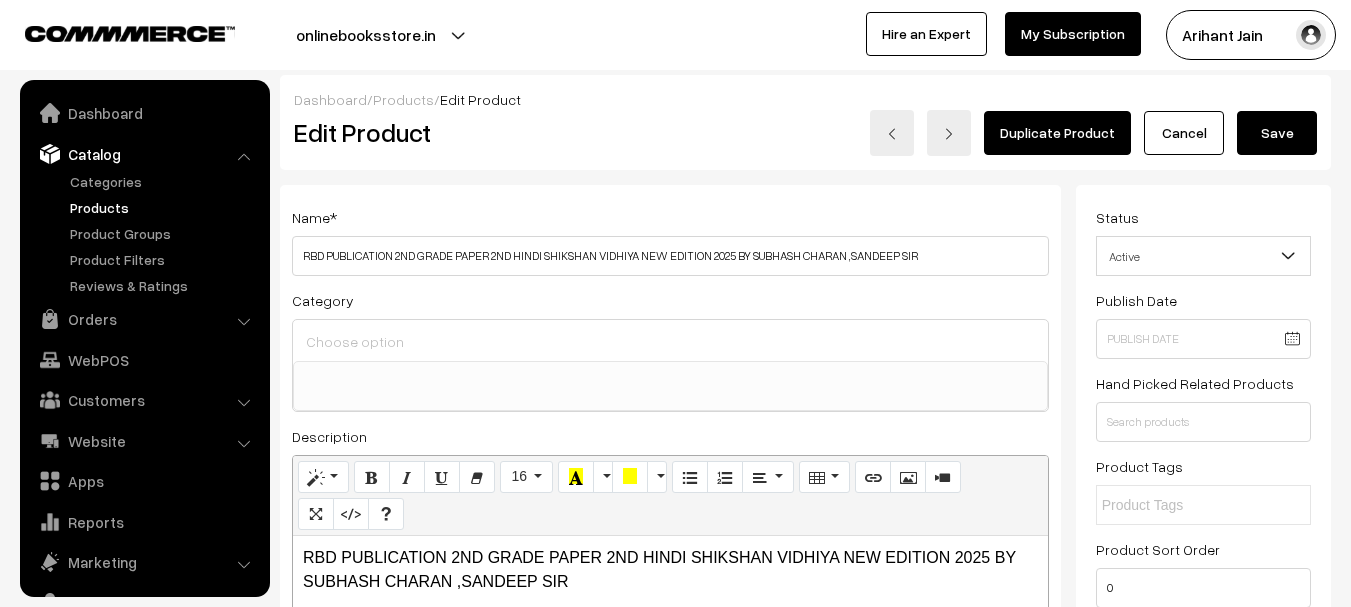 select 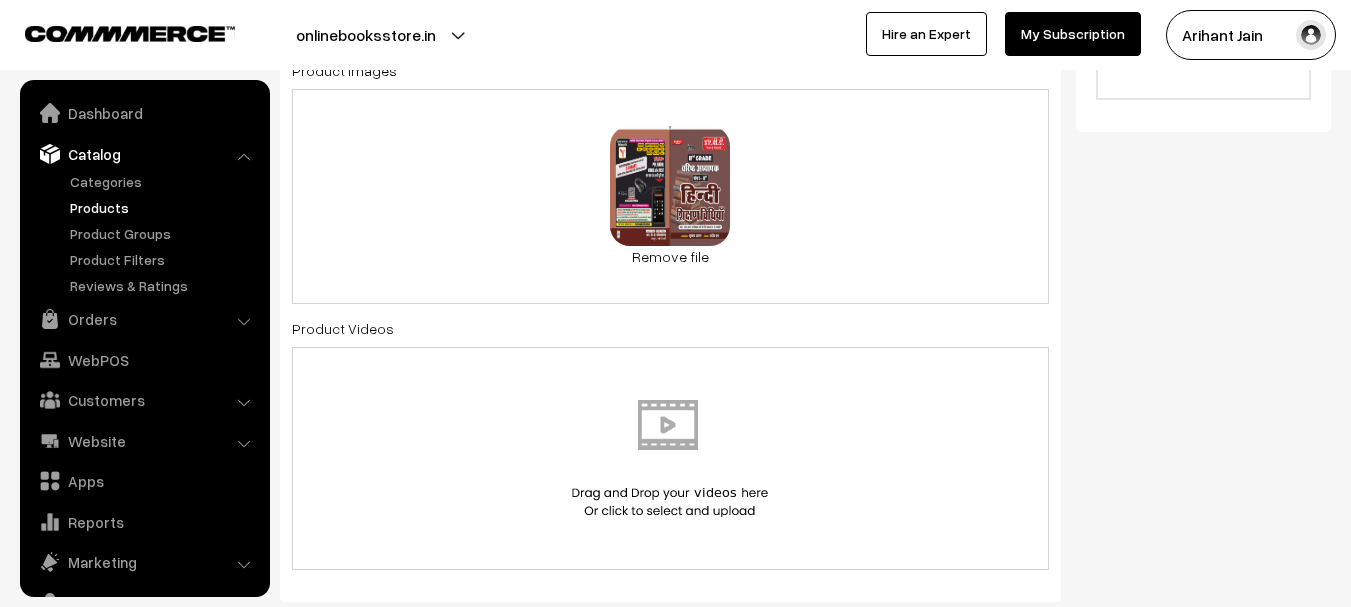 scroll, scrollTop: 900, scrollLeft: 0, axis: vertical 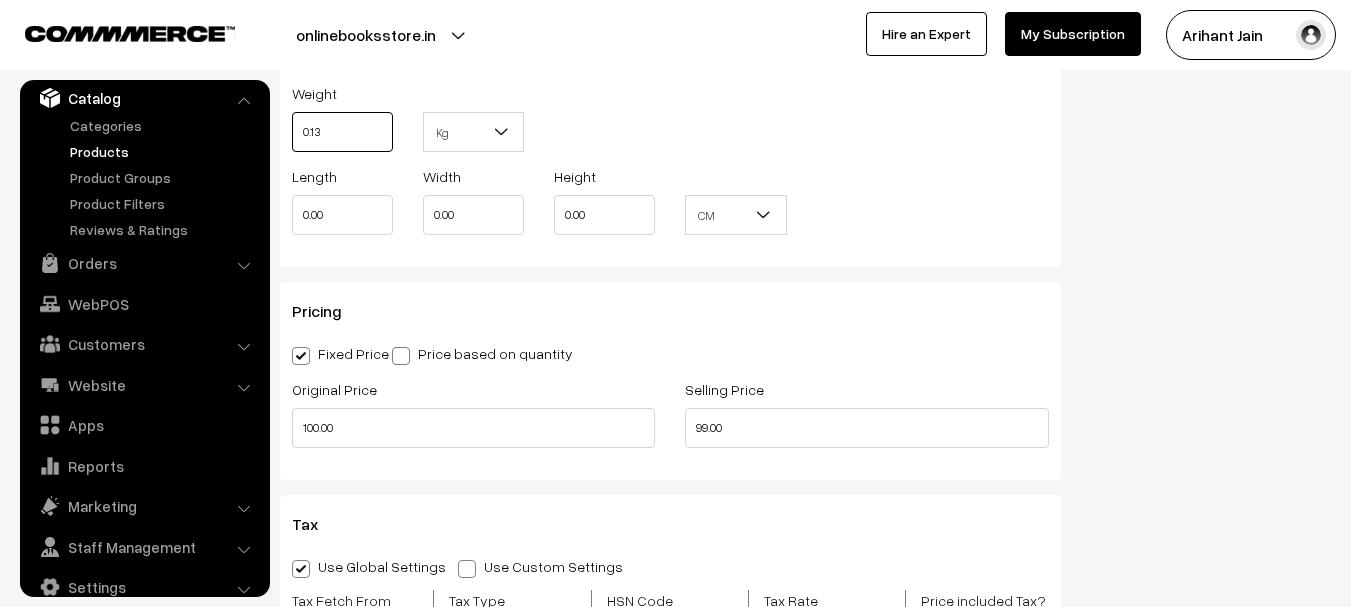 drag, startPoint x: 342, startPoint y: 123, endPoint x: 175, endPoint y: 109, distance: 167.5858 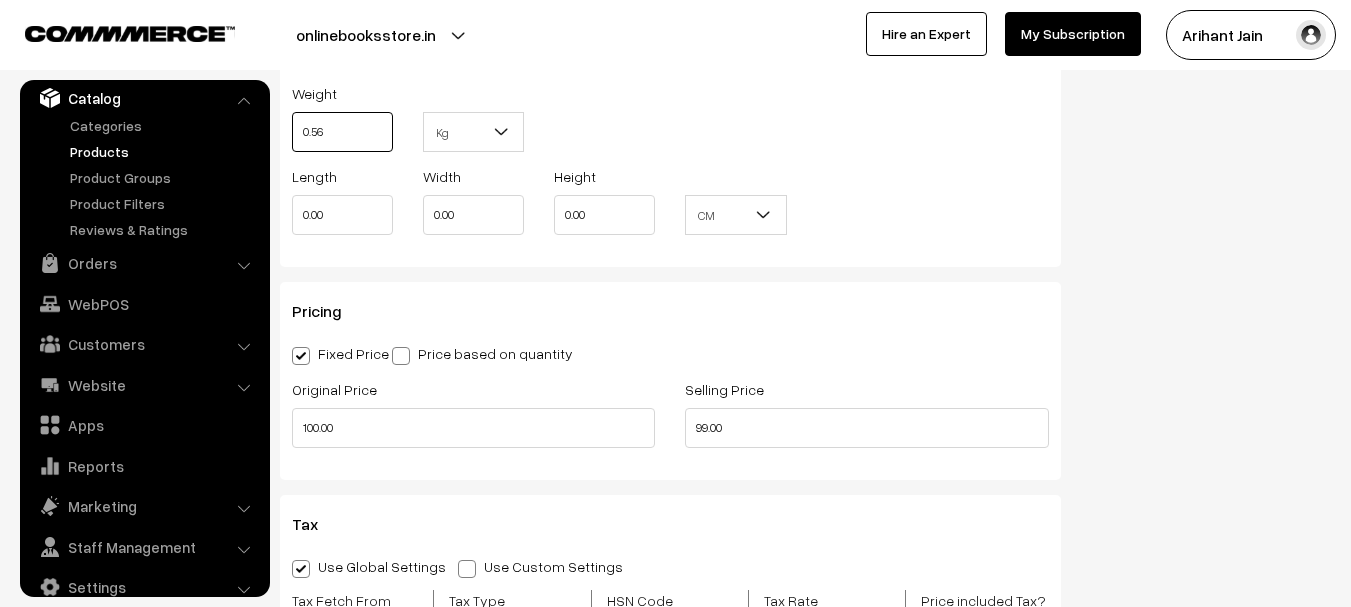 type on "0.56" 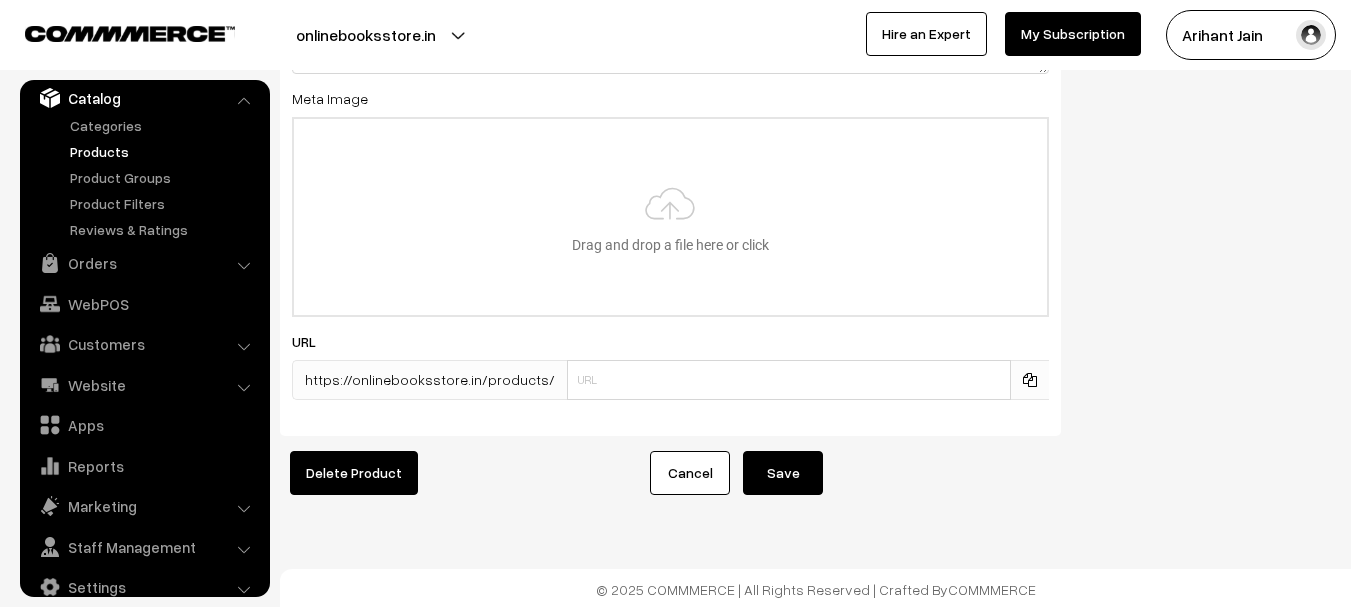 scroll, scrollTop: 3051, scrollLeft: 0, axis: vertical 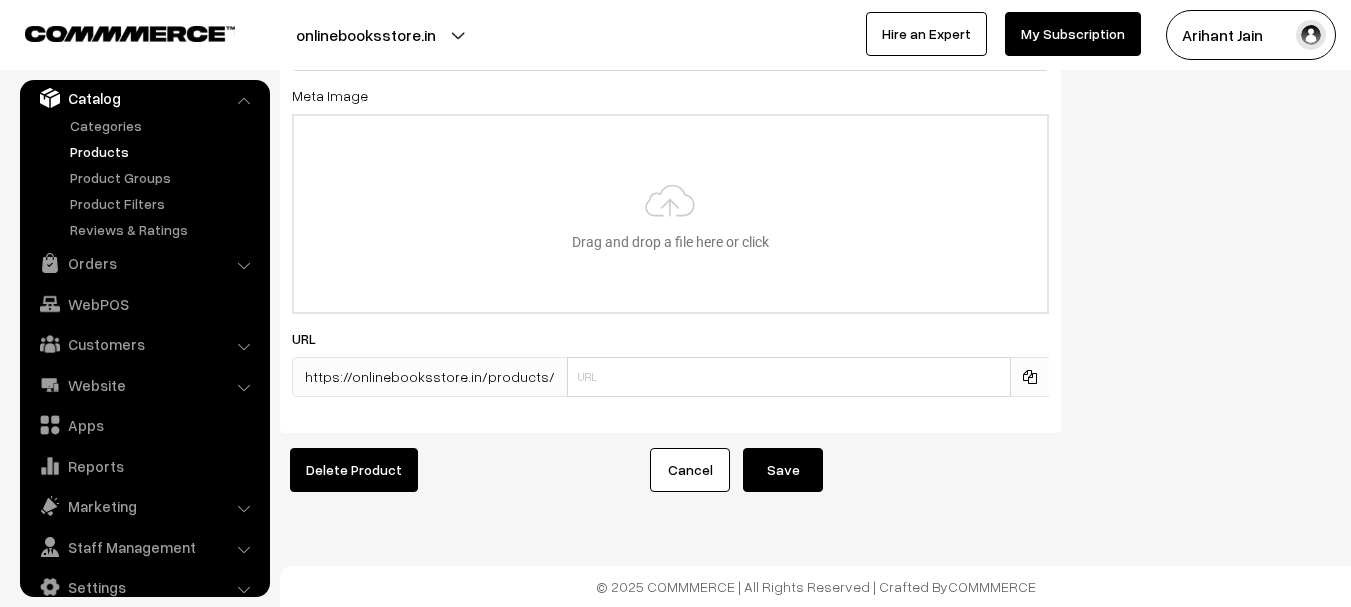 click on "Save" at bounding box center [783, 470] 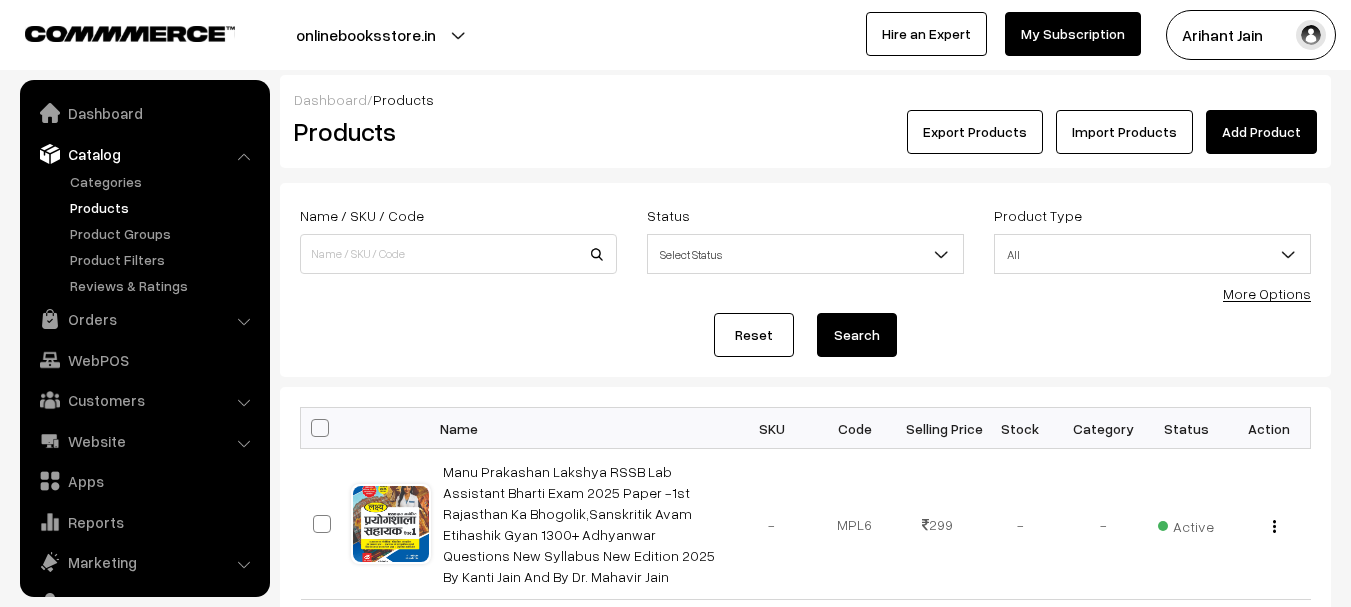 scroll, scrollTop: 0, scrollLeft: 0, axis: both 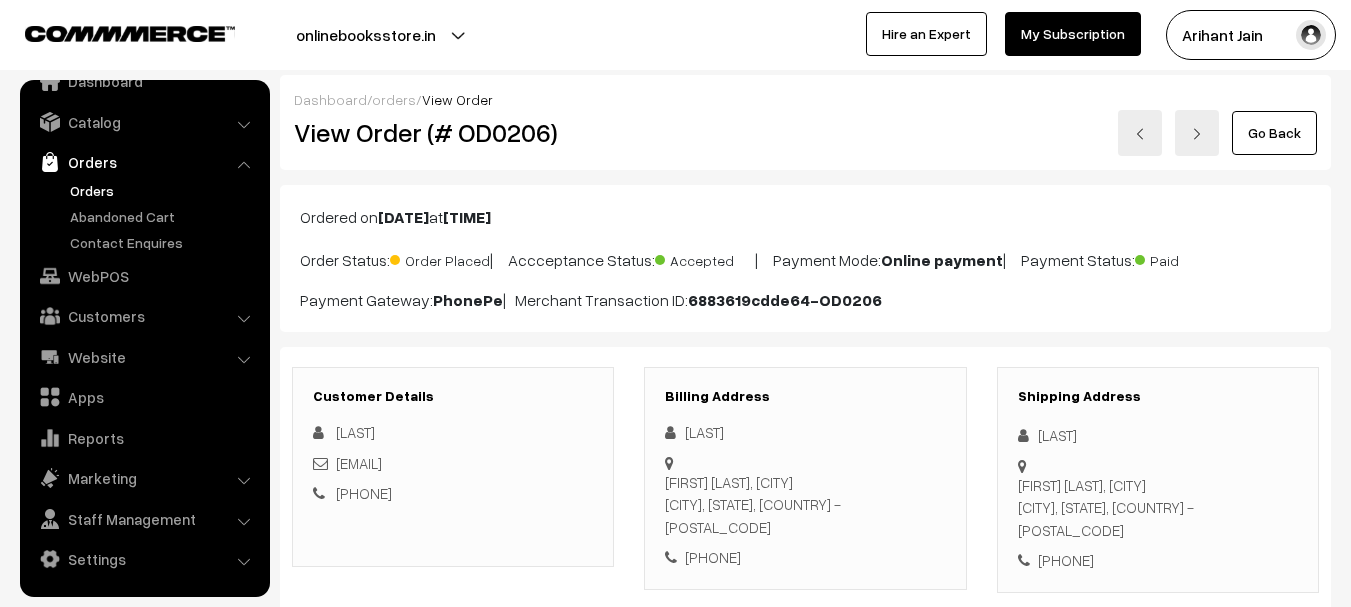click on "View Order (# OD0206)" at bounding box center (454, 132) 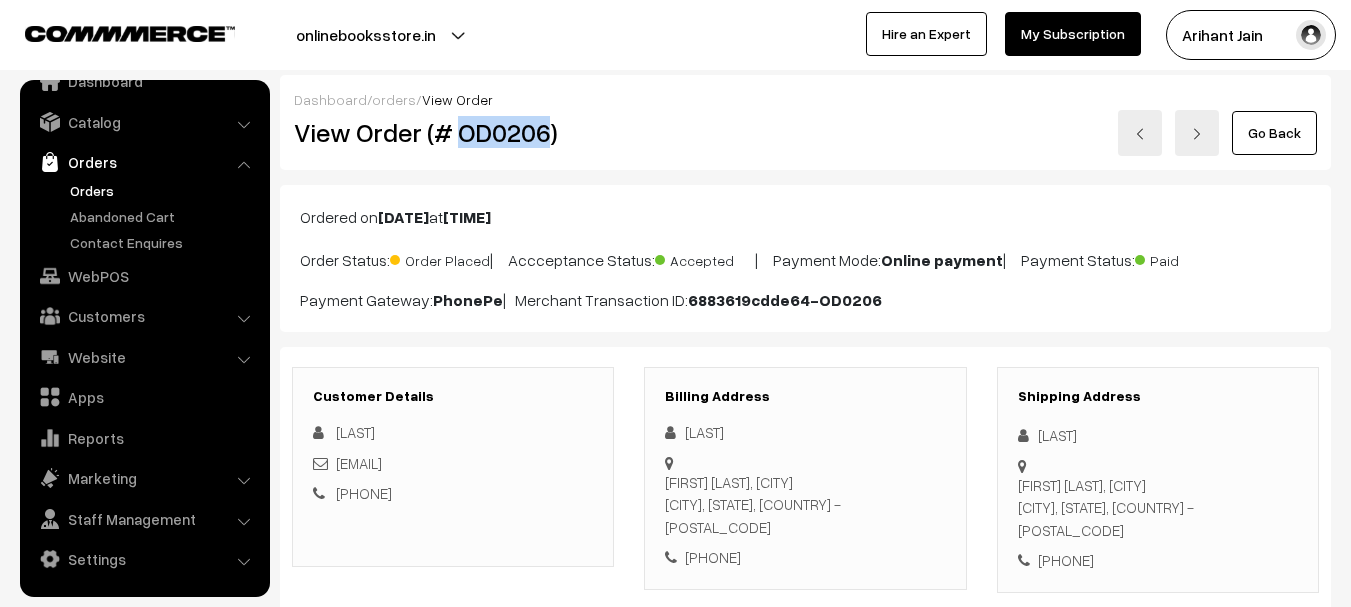 click on "View Order (# OD0206)" at bounding box center [454, 132] 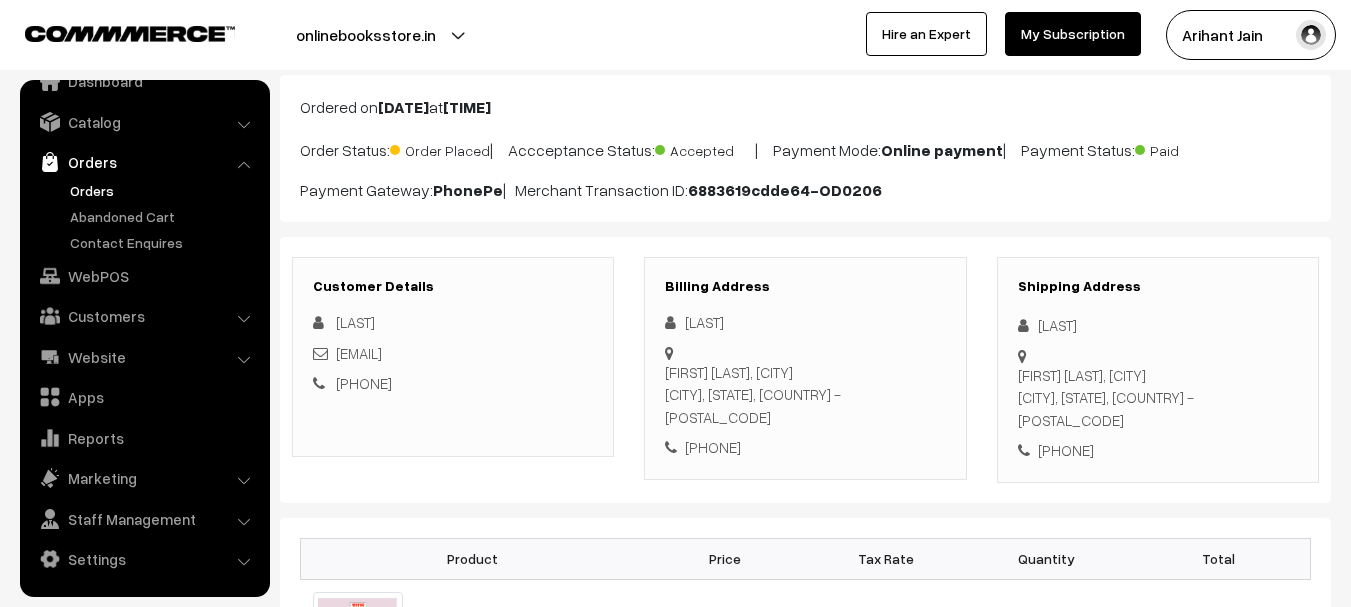 scroll, scrollTop: 500, scrollLeft: 0, axis: vertical 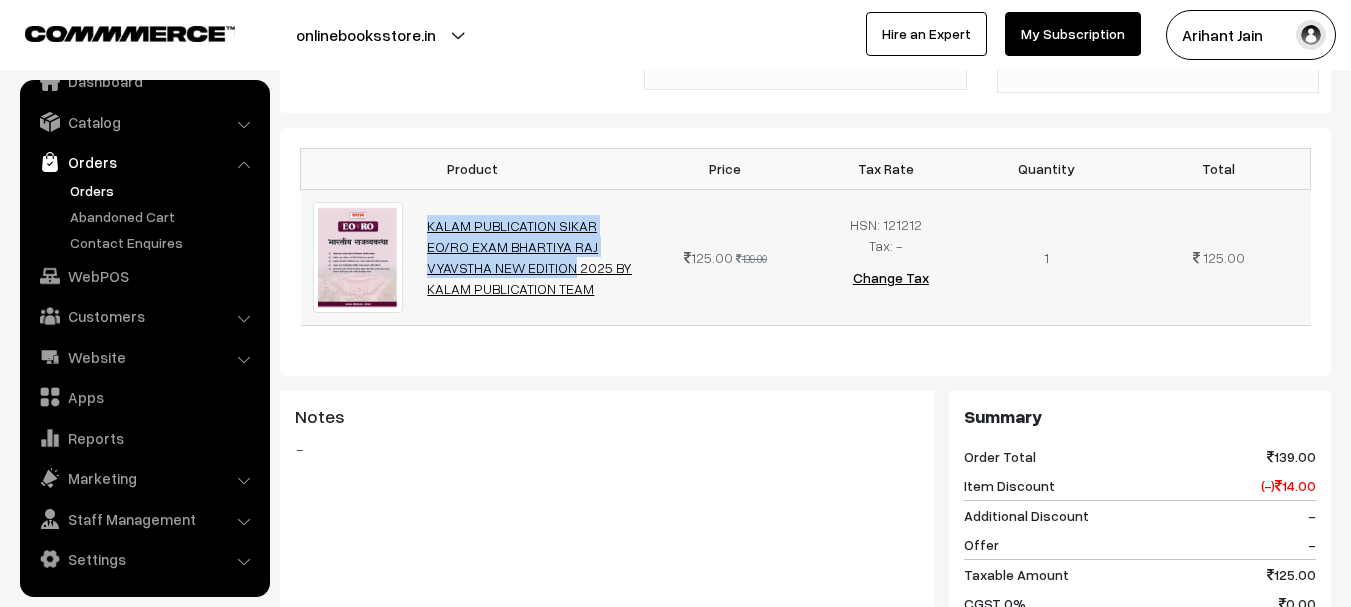drag, startPoint x: 476, startPoint y: 207, endPoint x: 568, endPoint y: 219, distance: 92.779305 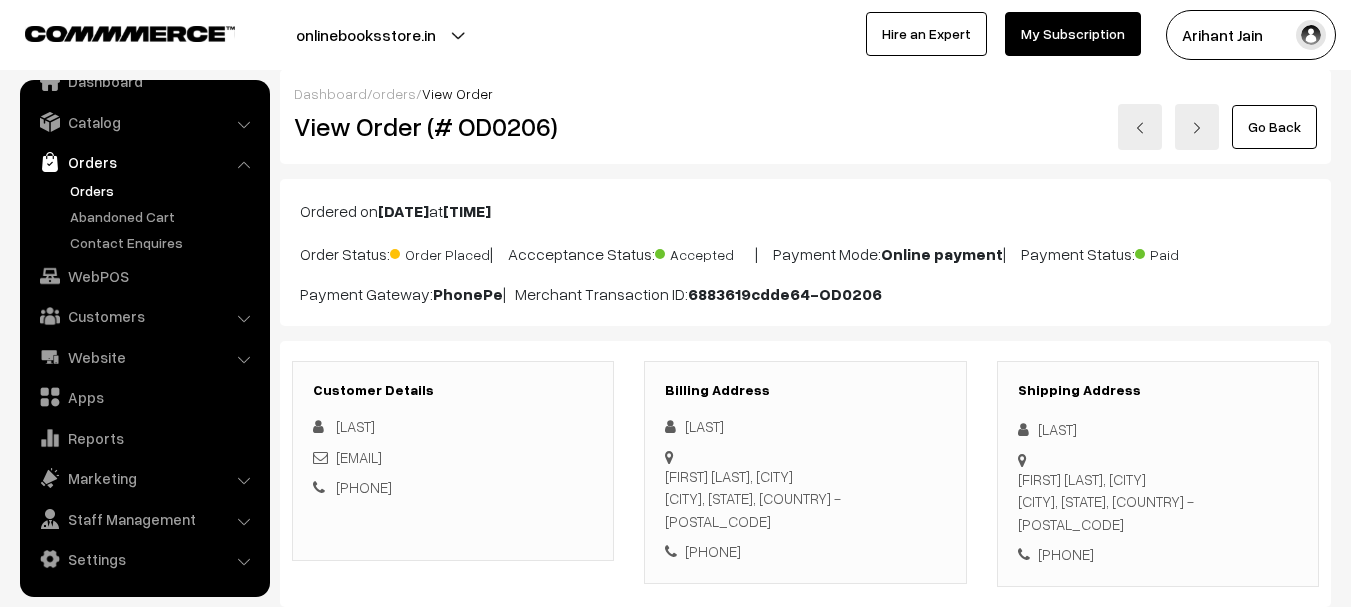 scroll, scrollTop: 0, scrollLeft: 0, axis: both 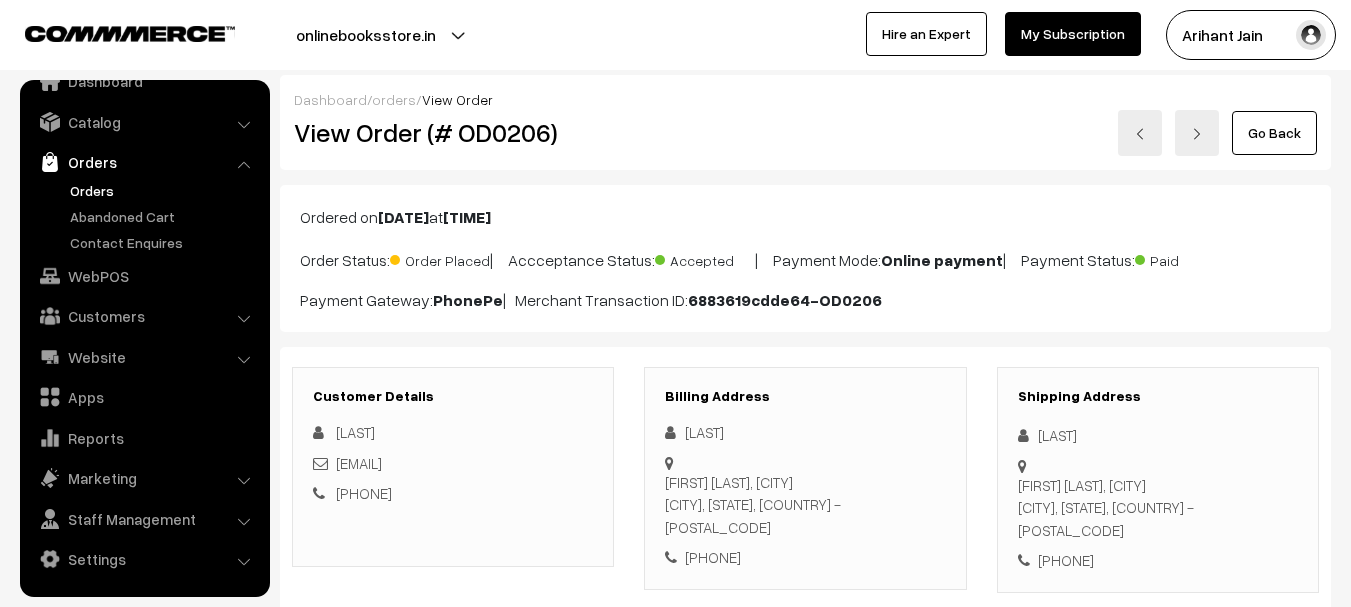 click on "[LAST]" at bounding box center (1158, 435) 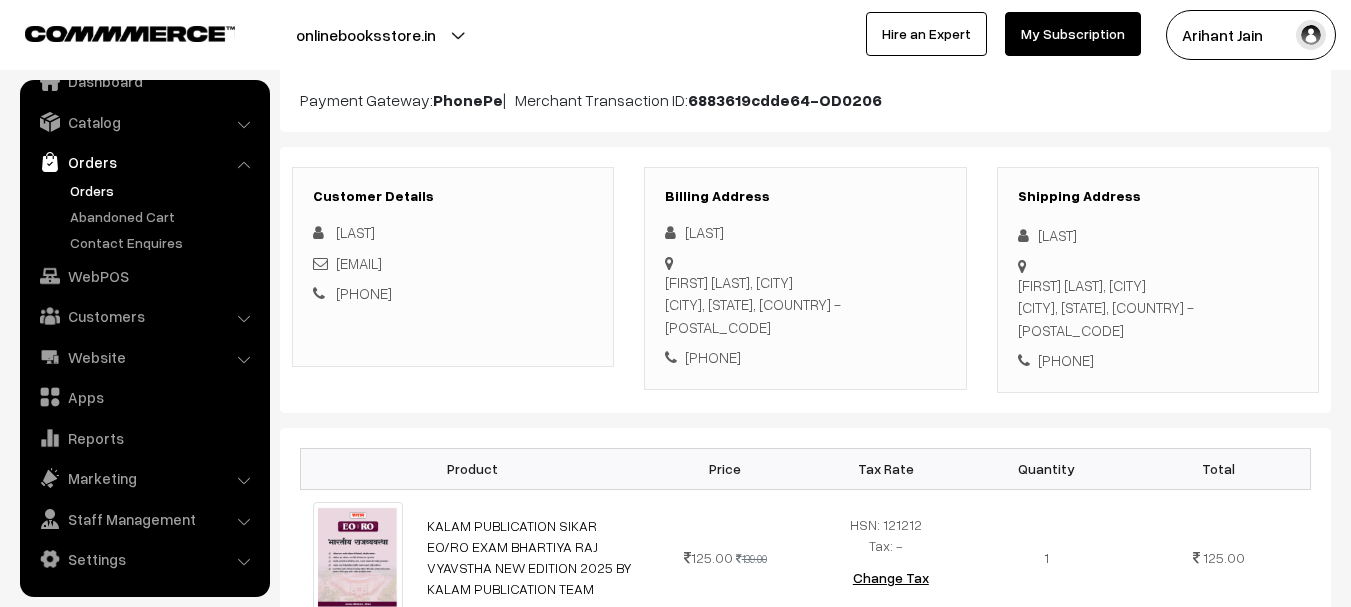 click on "[PHONE]" at bounding box center [1158, 360] 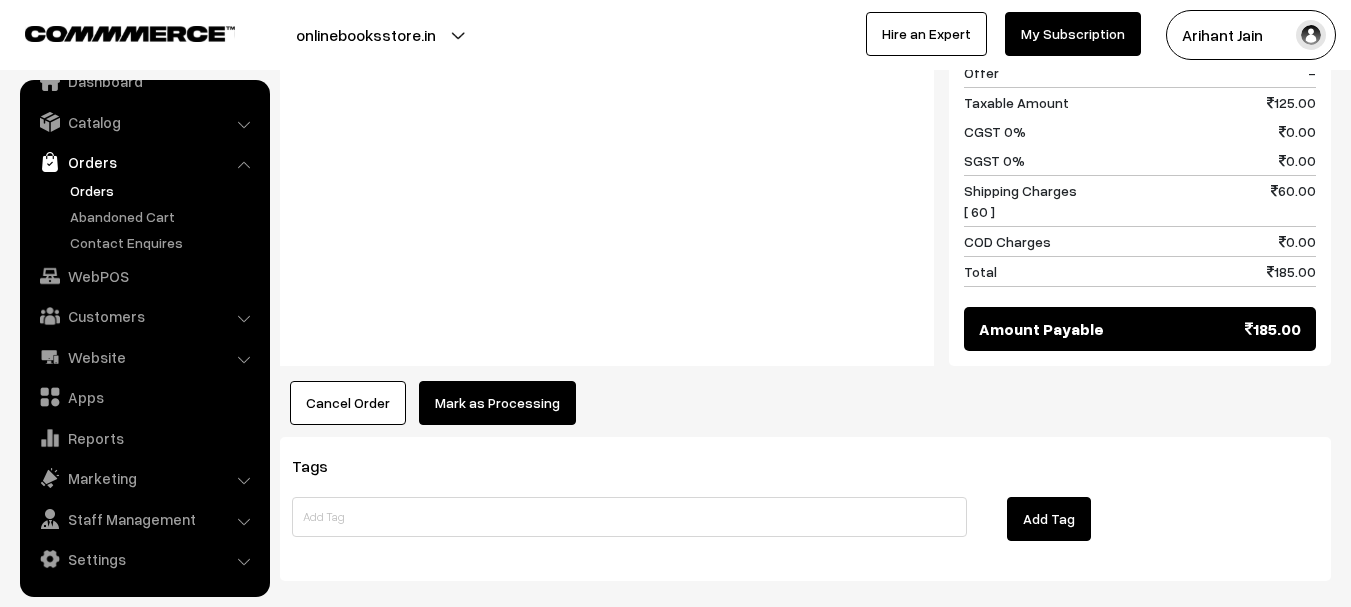scroll, scrollTop: 1000, scrollLeft: 0, axis: vertical 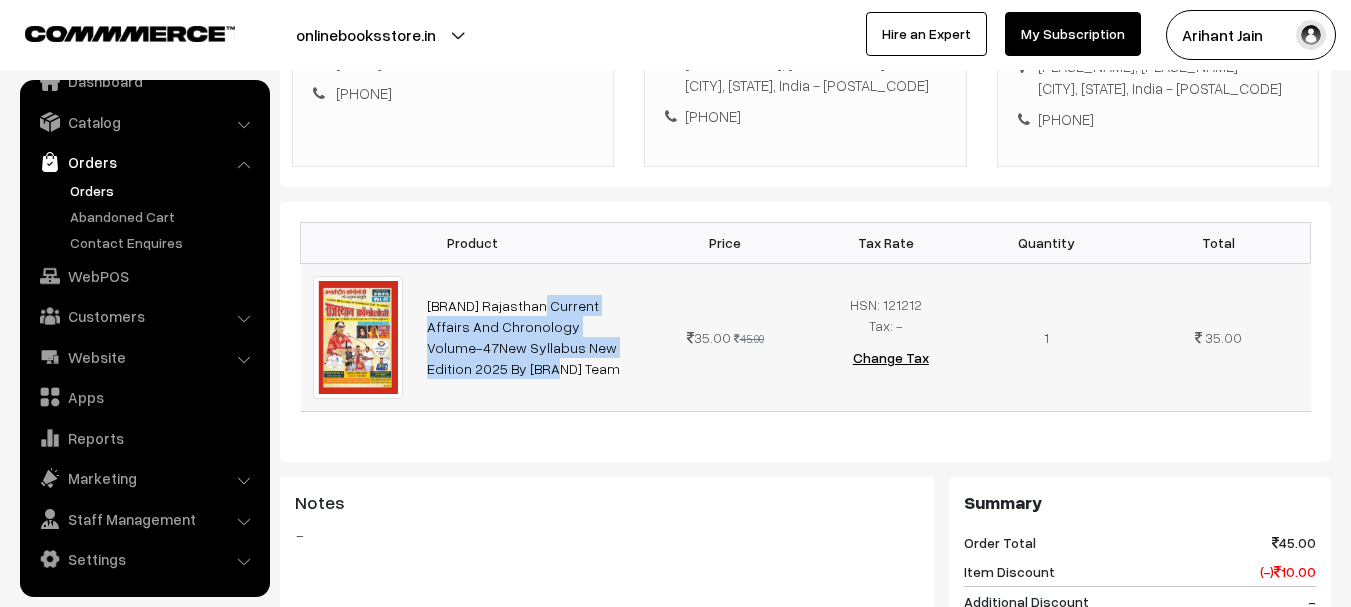 drag, startPoint x: 438, startPoint y: 284, endPoint x: 601, endPoint y: 333, distance: 170.20576 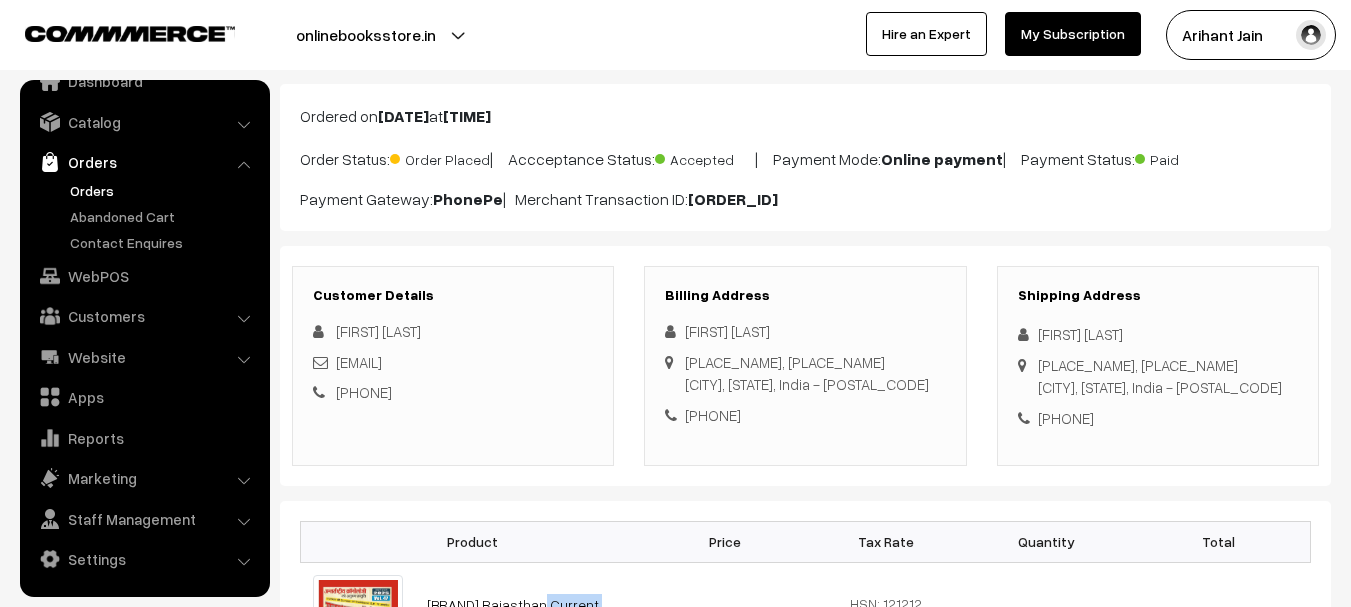 scroll, scrollTop: 100, scrollLeft: 0, axis: vertical 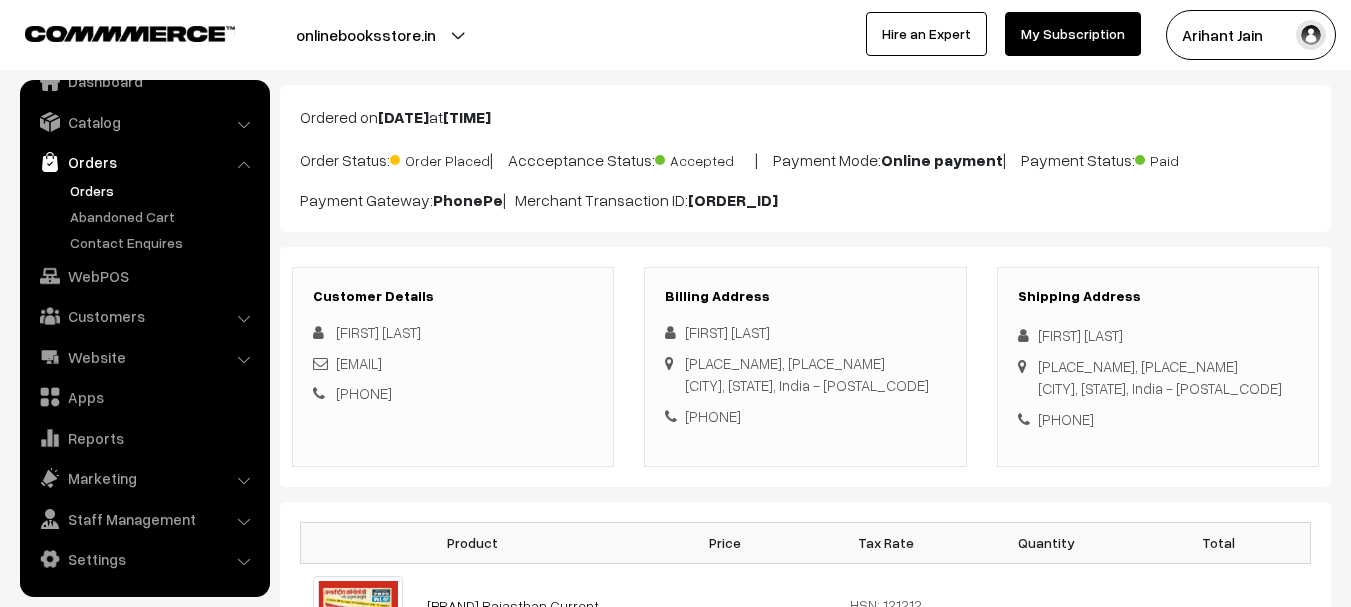 click on "Anil Puniya" at bounding box center [1158, 335] 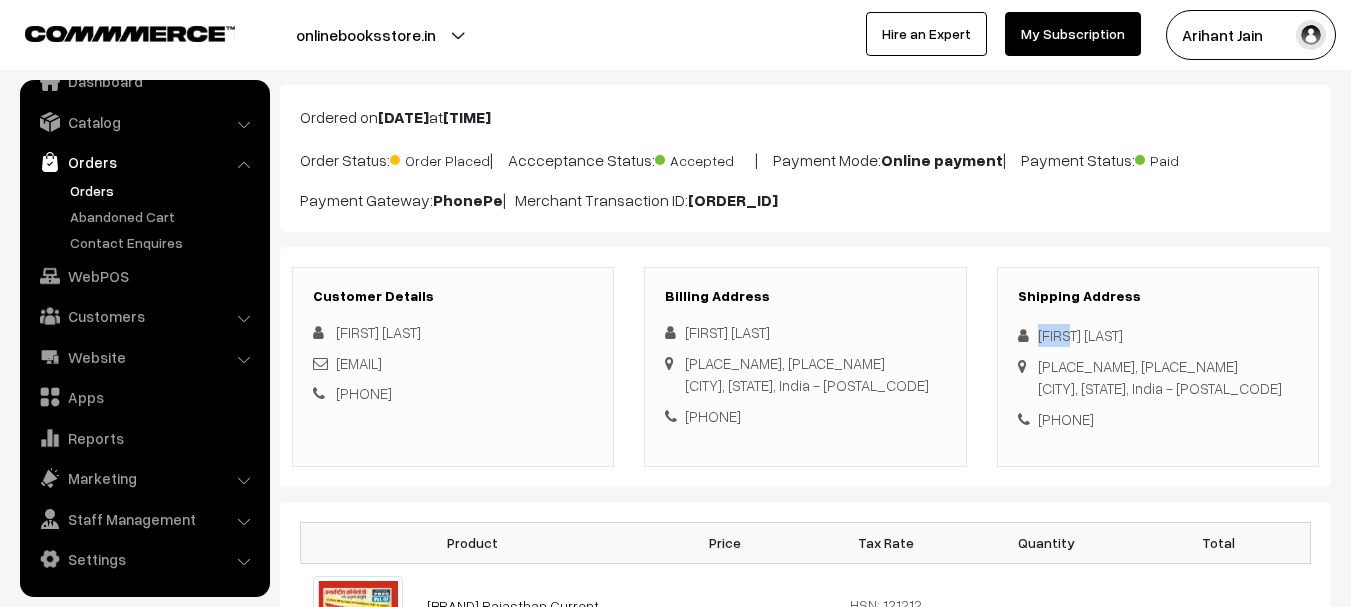 click on "Anil Puniya" at bounding box center (1158, 335) 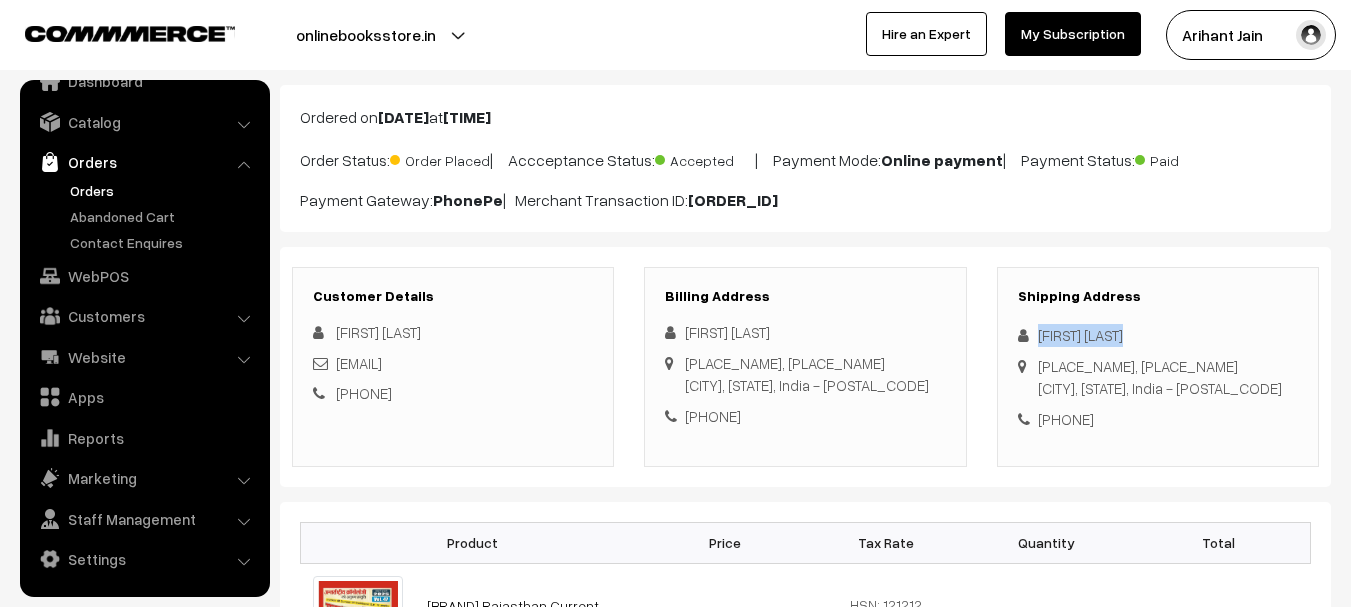 click on "Anil Puniya" at bounding box center (1158, 335) 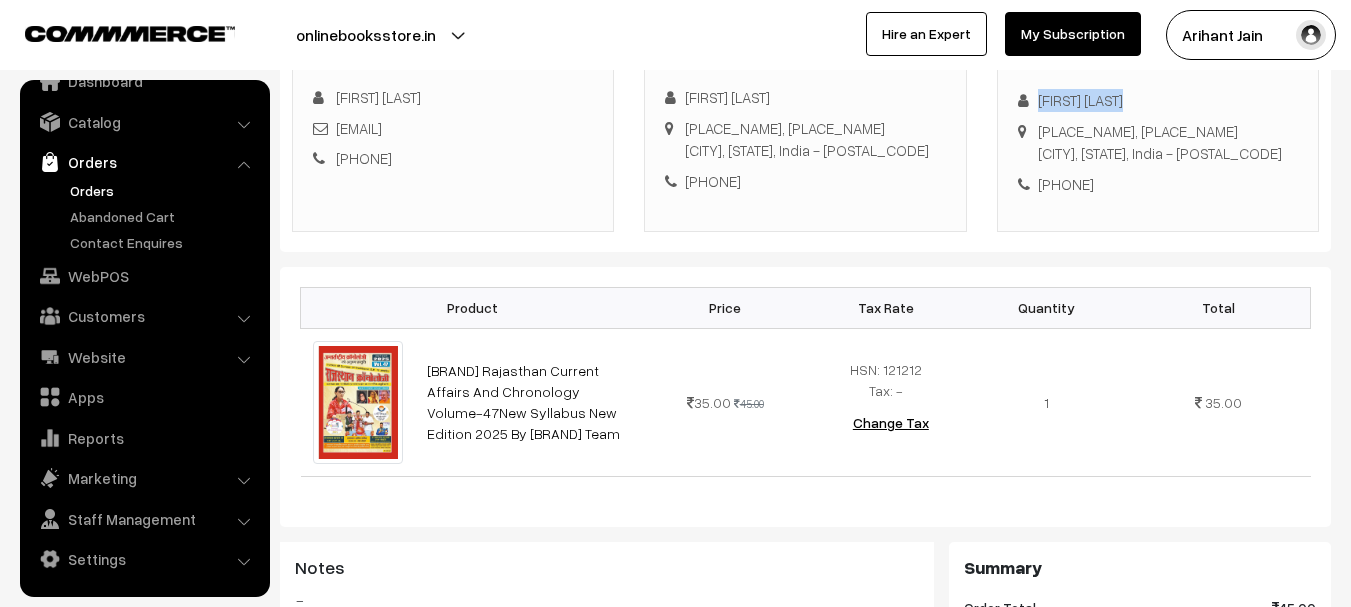 scroll, scrollTop: 300, scrollLeft: 0, axis: vertical 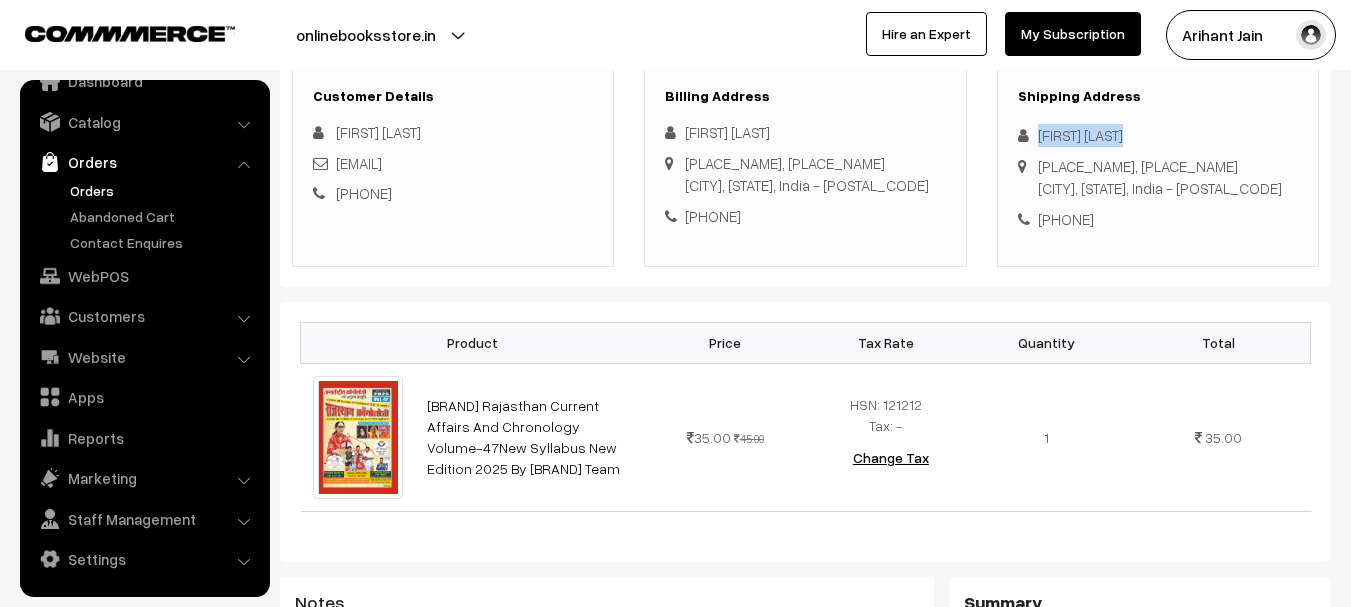 copy on "9928302865" 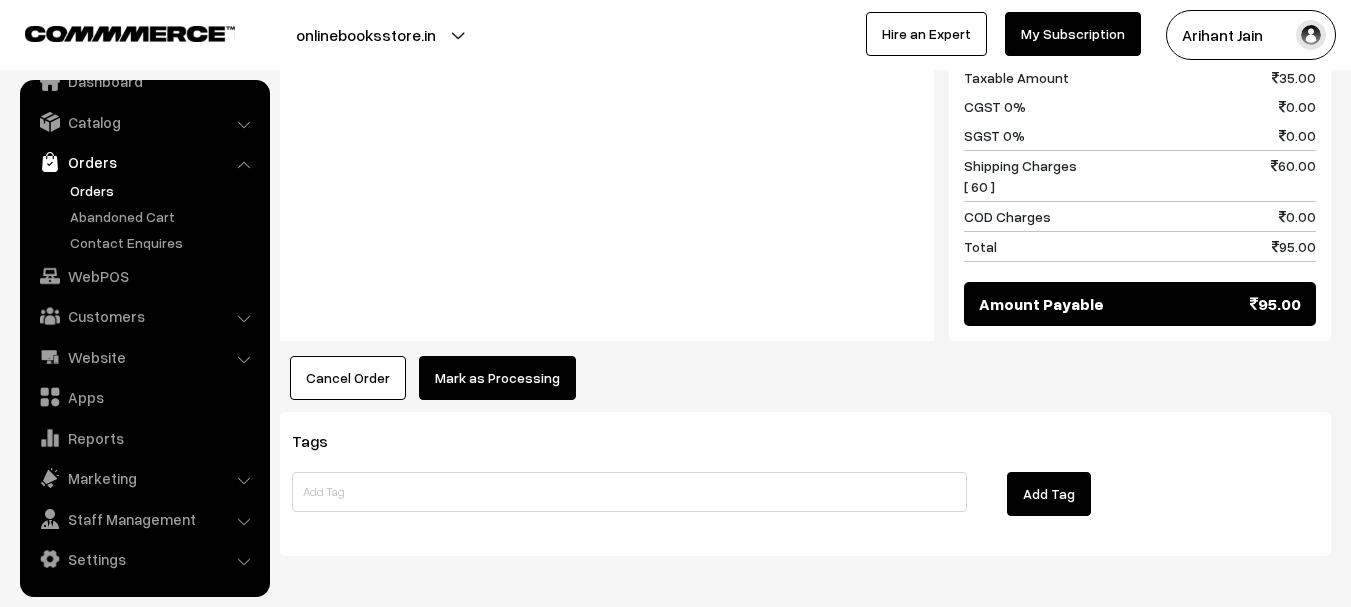scroll, scrollTop: 1000, scrollLeft: 0, axis: vertical 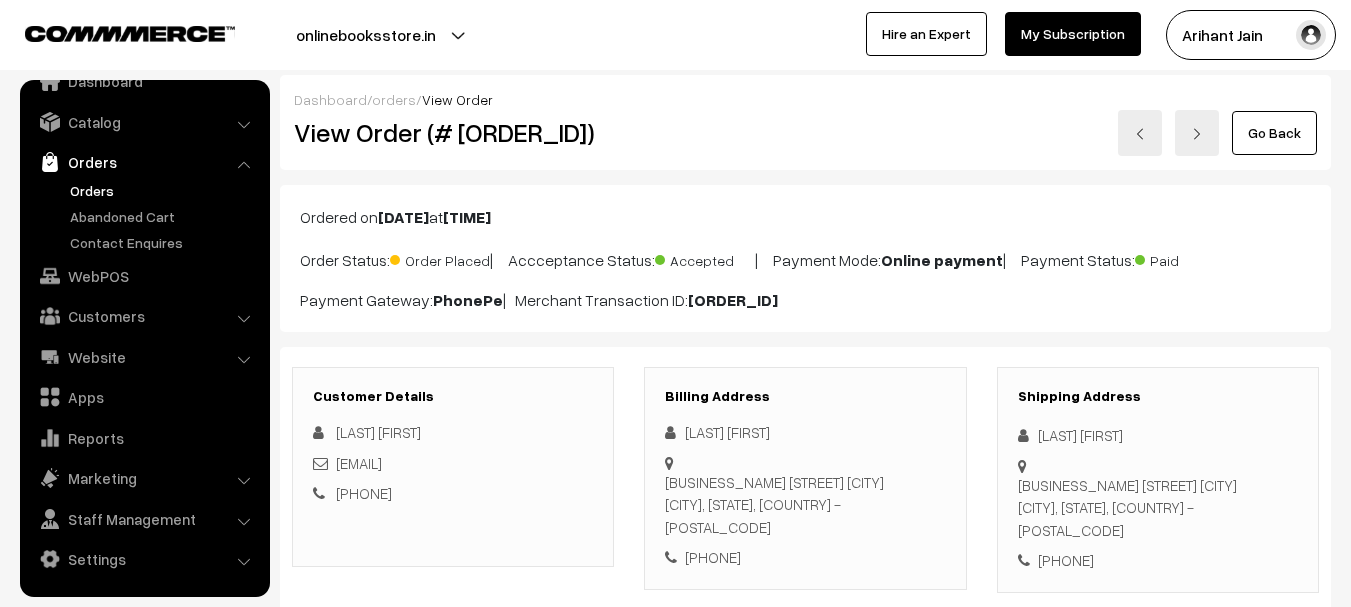 click on "Dashboard  /
orders  /
View Order" at bounding box center (805, 99) 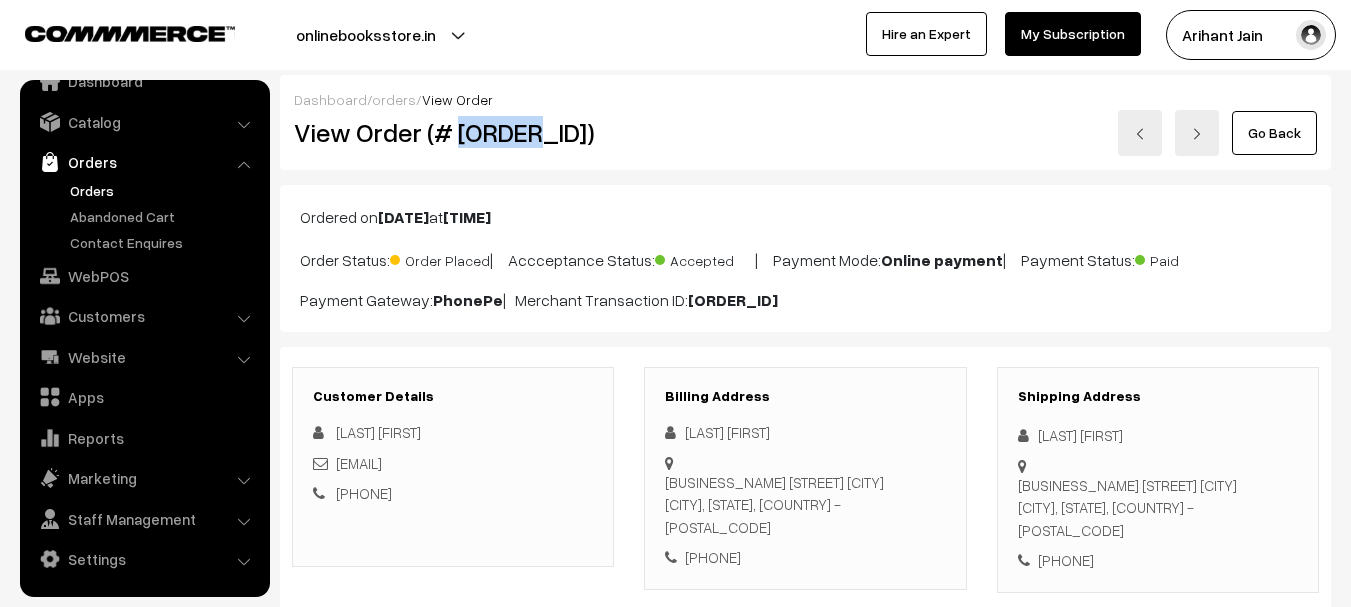 click on "View Order (# [ORDER_ID])" at bounding box center (454, 132) 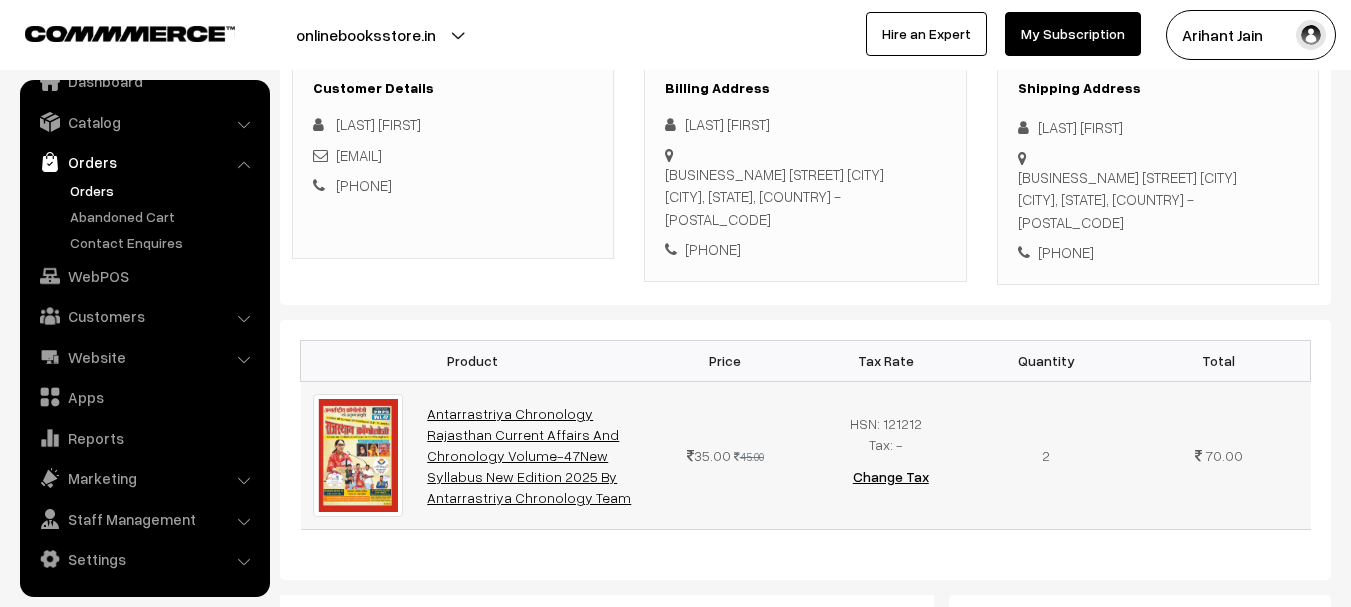 scroll, scrollTop: 500, scrollLeft: 0, axis: vertical 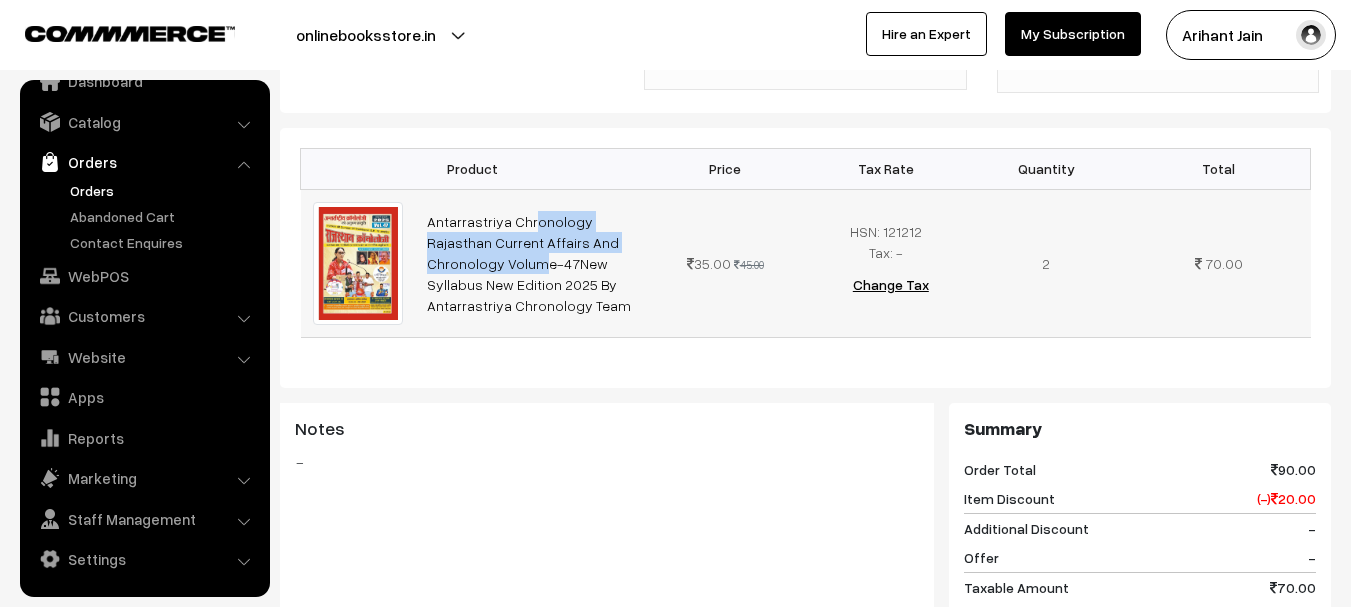 drag, startPoint x: 422, startPoint y: 211, endPoint x: 612, endPoint y: 238, distance: 191.90883 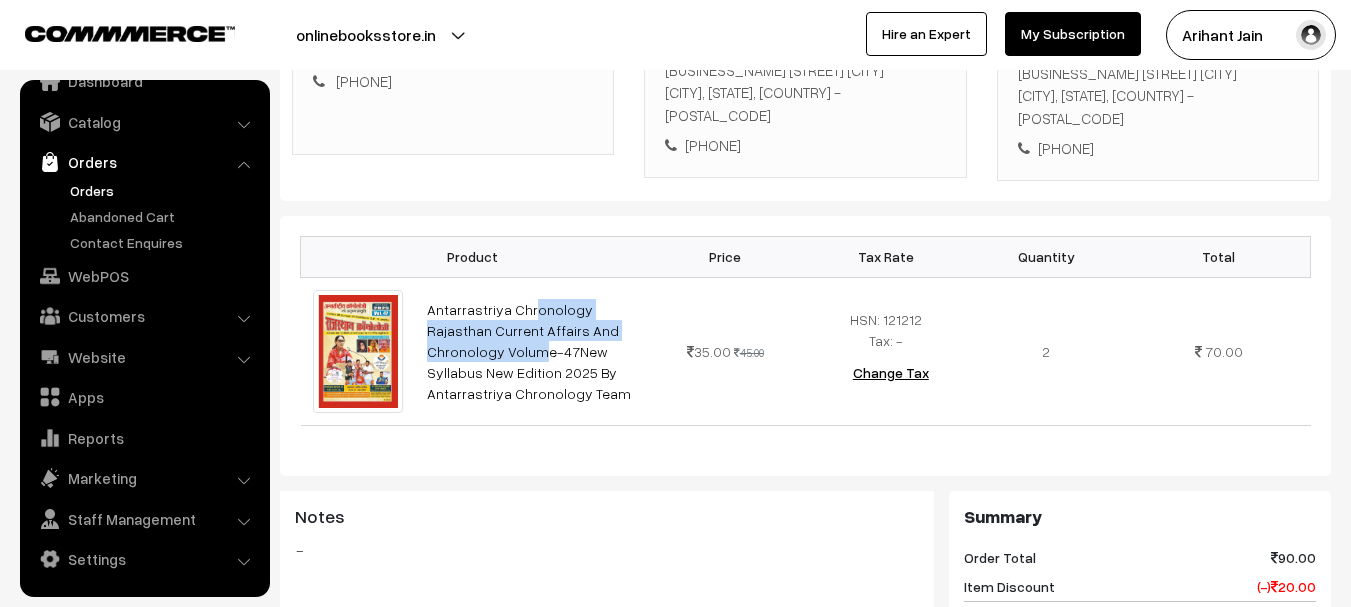 scroll, scrollTop: 0, scrollLeft: 0, axis: both 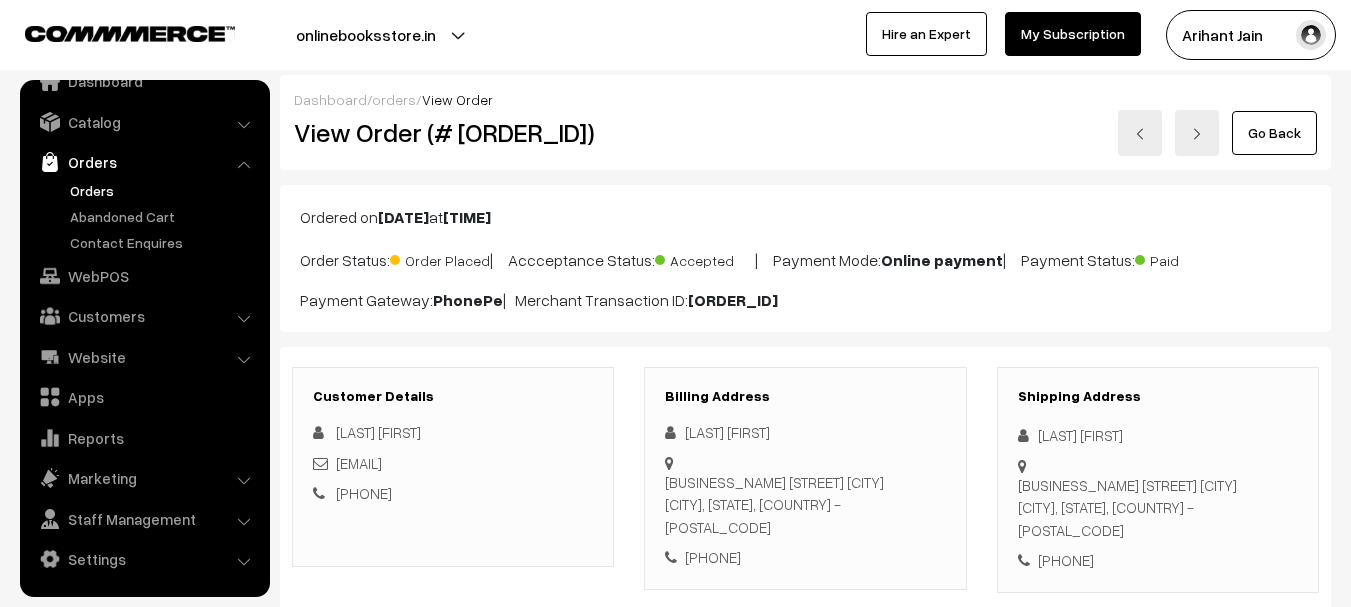 click on "[LAST] [FIRST]" at bounding box center (1158, 435) 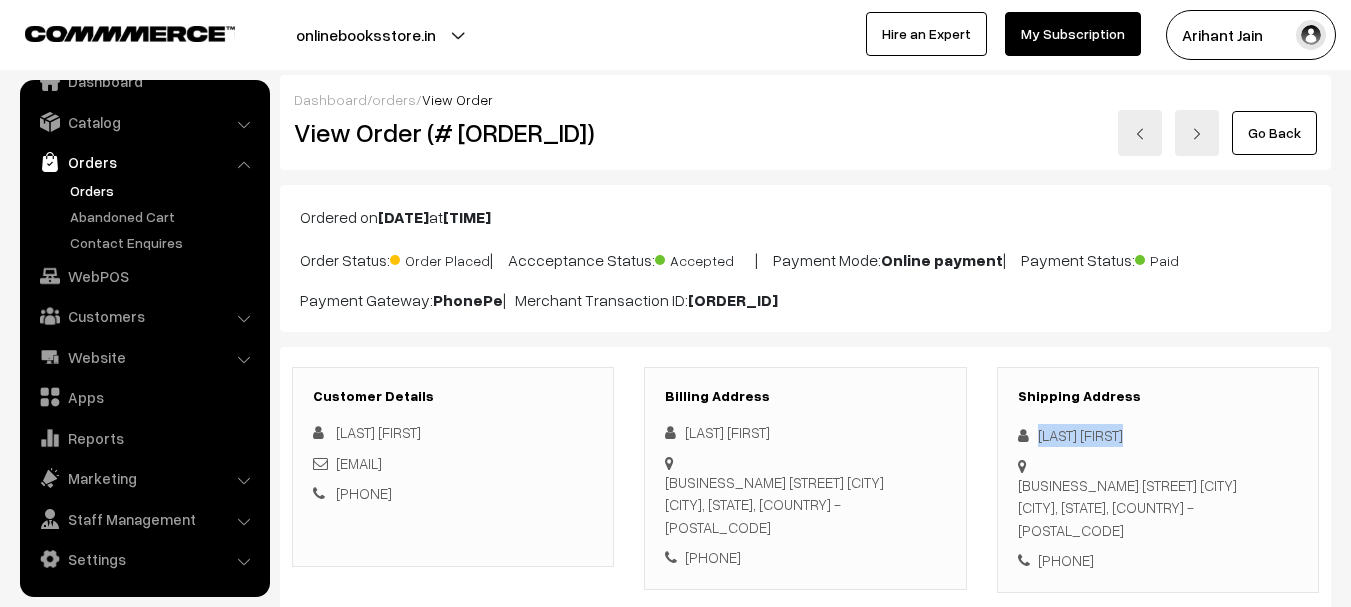 drag, startPoint x: 1044, startPoint y: 427, endPoint x: 1098, endPoint y: 434, distance: 54.451813 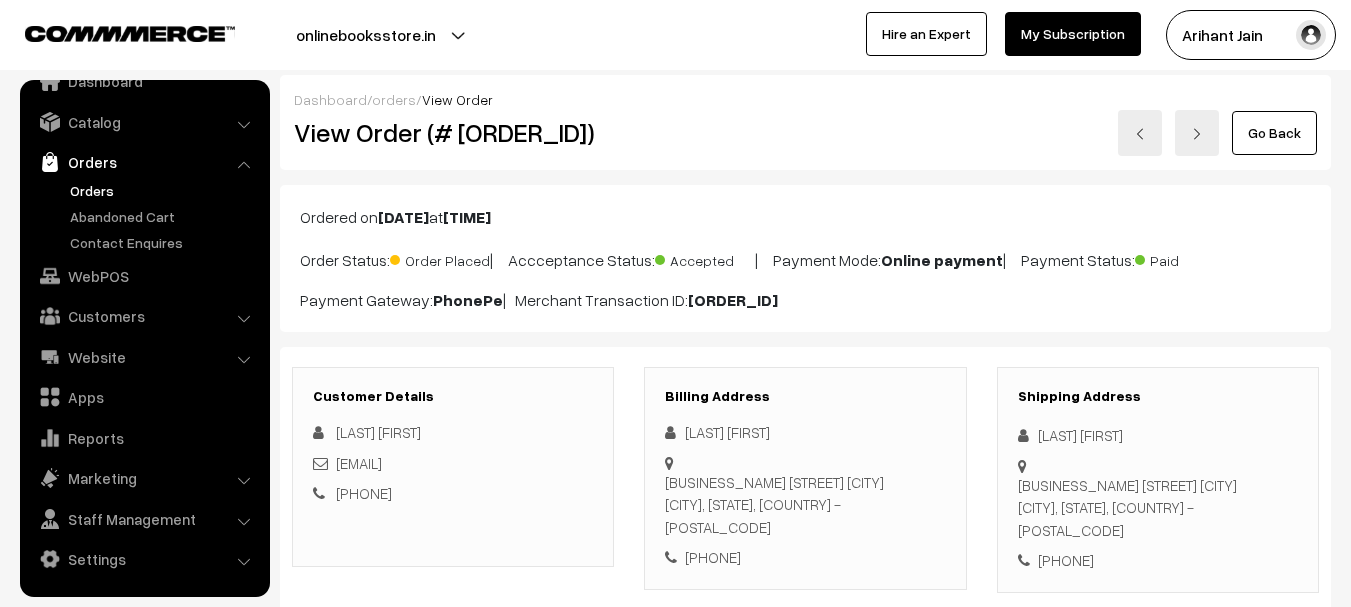 click on "[PHONE]" at bounding box center (1158, 560) 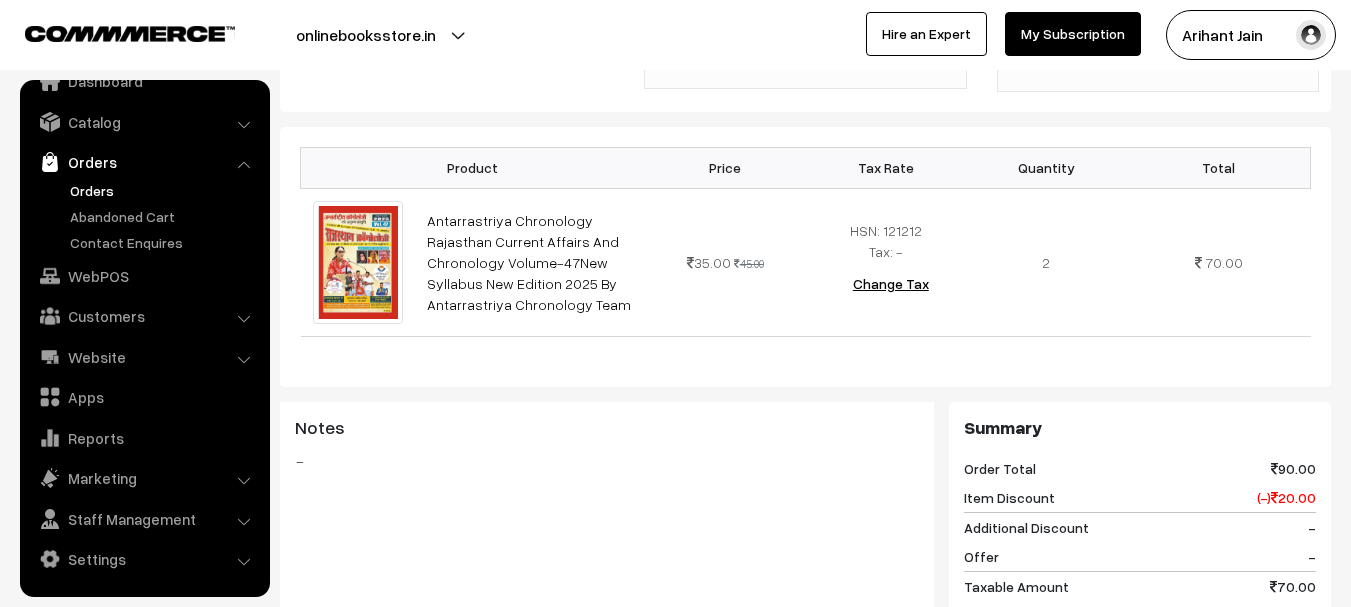 scroll, scrollTop: 388, scrollLeft: 0, axis: vertical 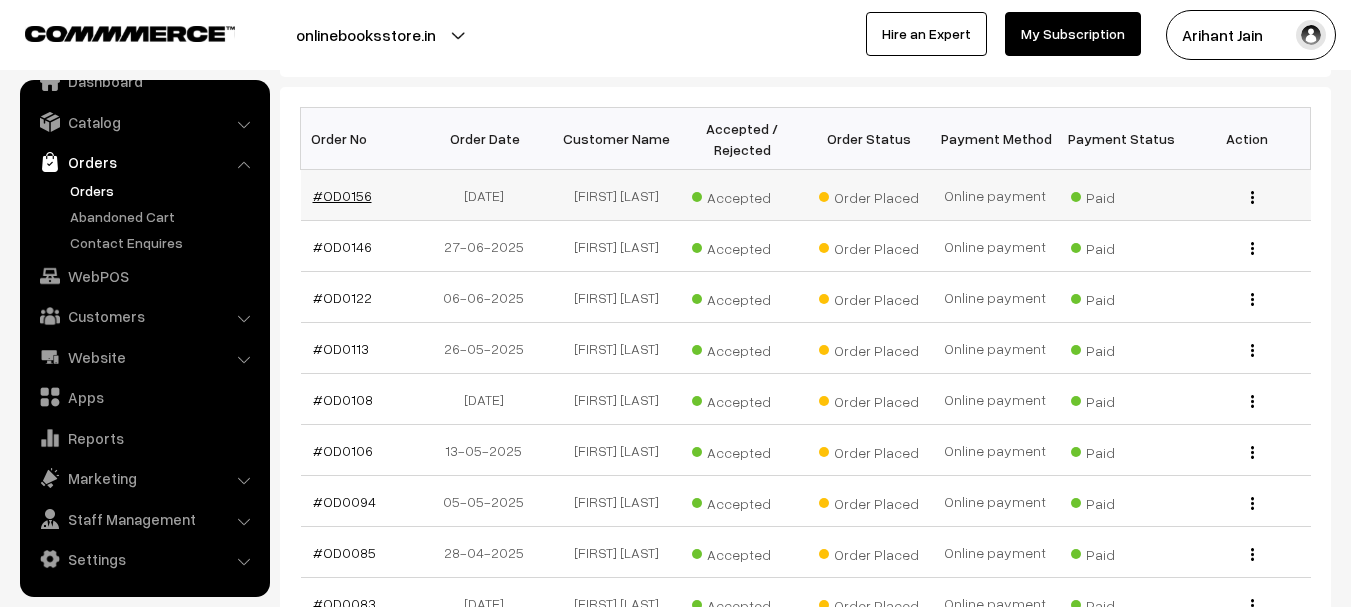click on "#OD0156" at bounding box center (342, 195) 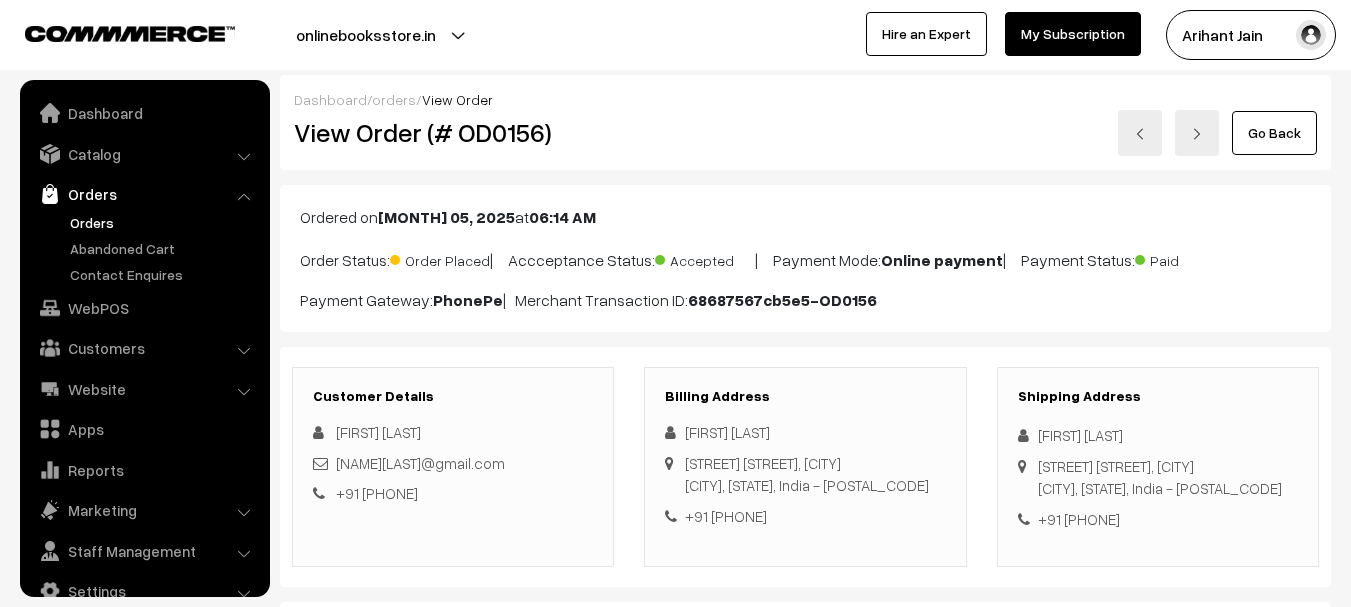 click on "View Order (# OD0156)" at bounding box center (454, 132) 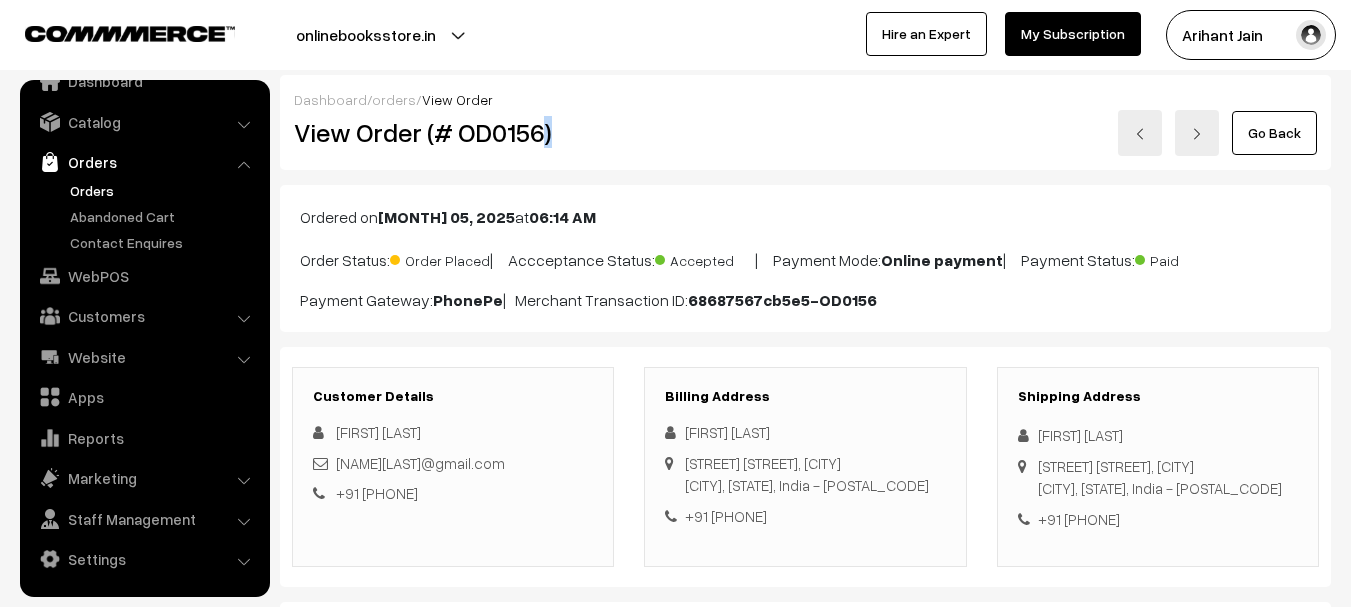 click on "View Order (# OD0156)" at bounding box center (454, 132) 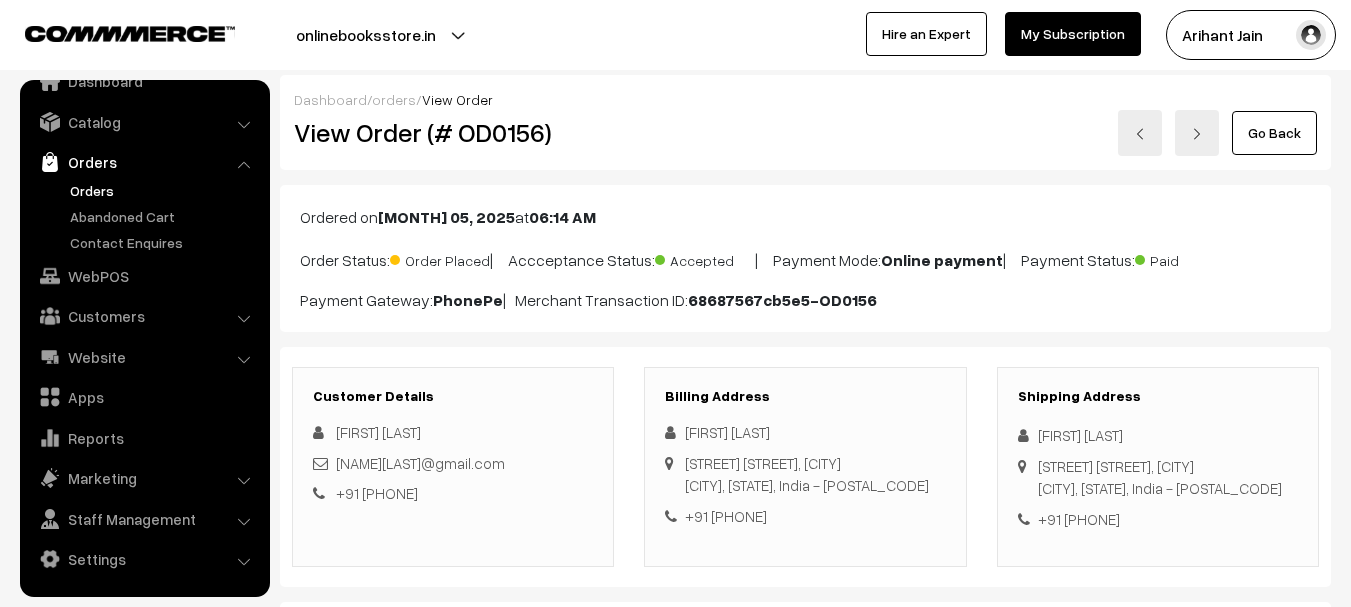 click on "View Order (# OD0156)" at bounding box center [454, 132] 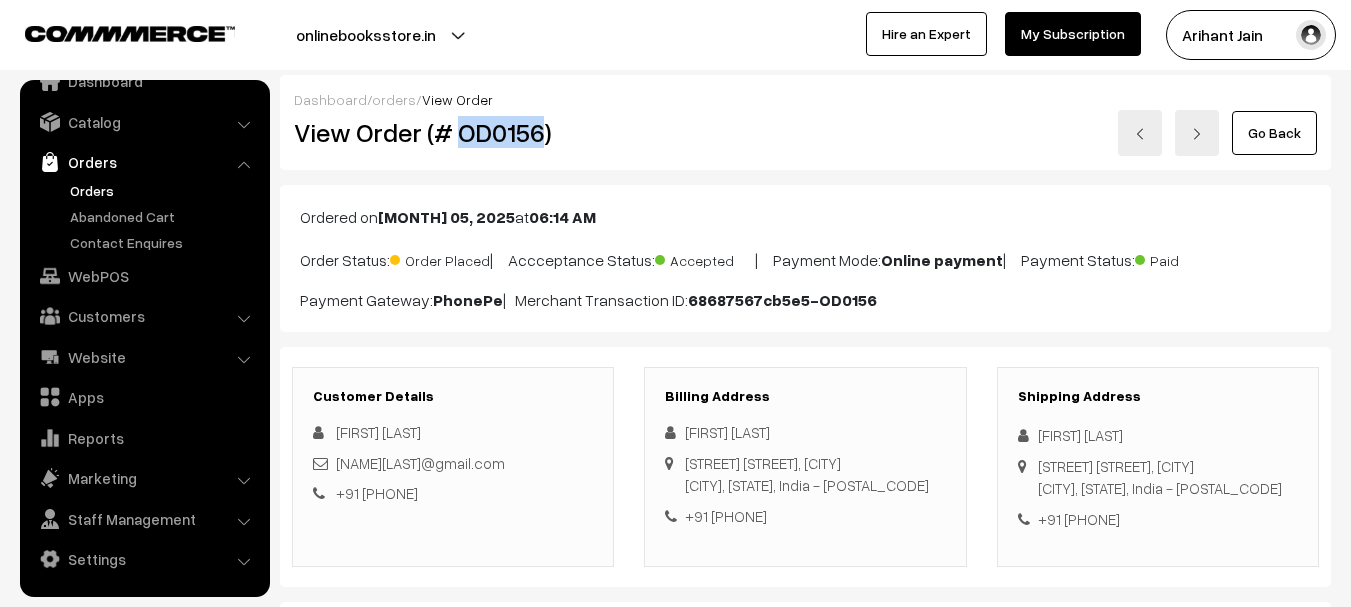 click on "View Order (# OD0156)" at bounding box center [454, 132] 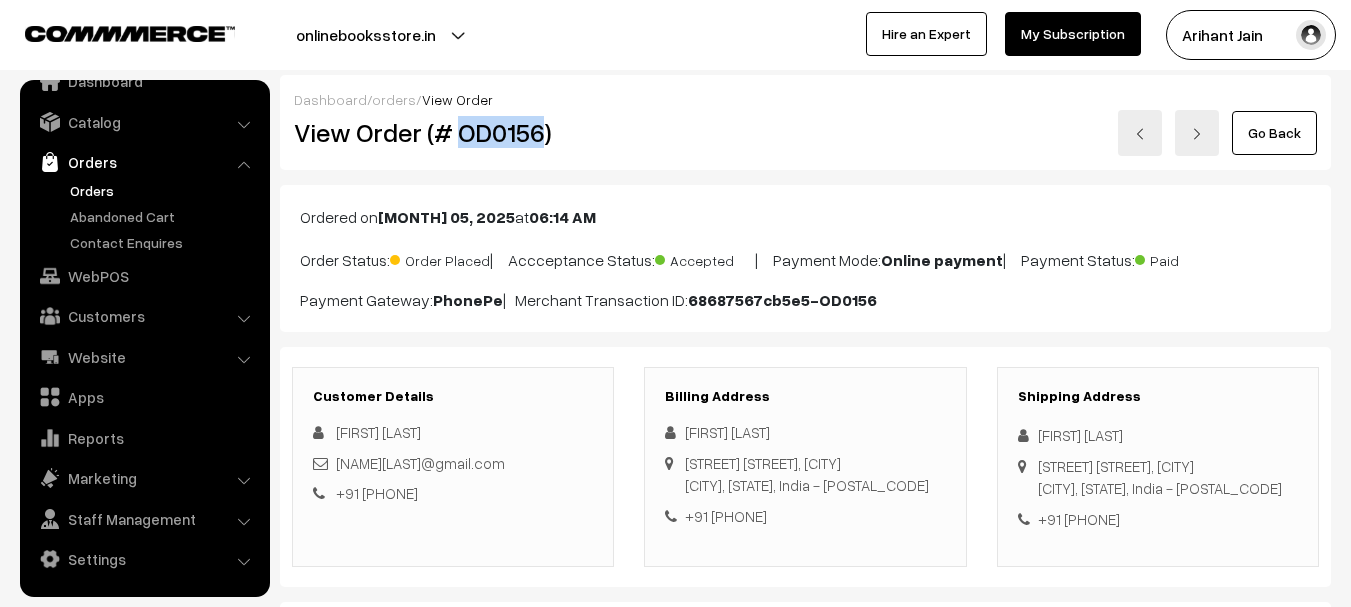 scroll, scrollTop: 400, scrollLeft: 0, axis: vertical 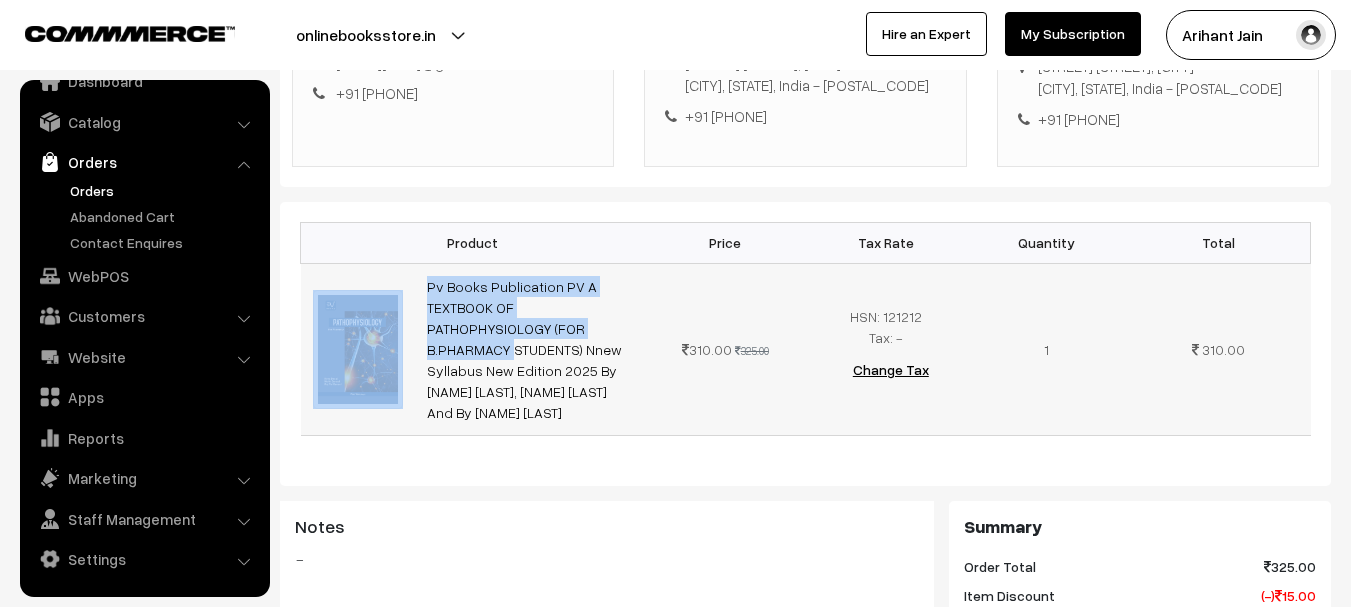 drag, startPoint x: 551, startPoint y: 286, endPoint x: 641, endPoint y: 300, distance: 91.08238 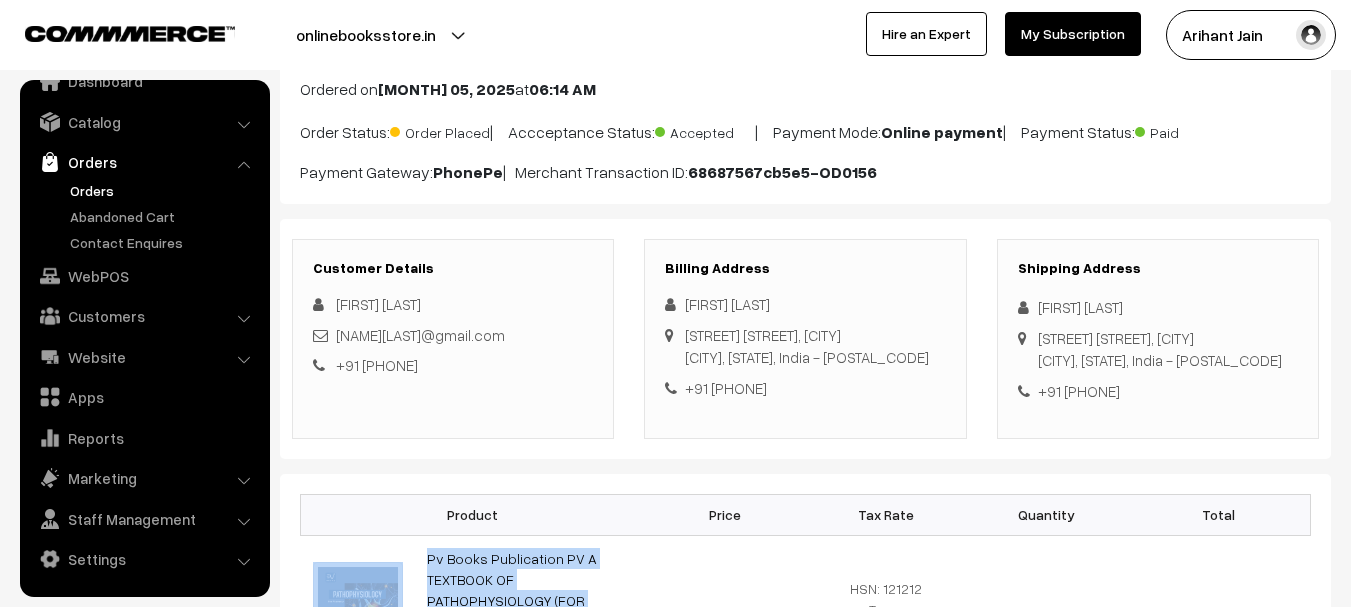 scroll, scrollTop: 100, scrollLeft: 0, axis: vertical 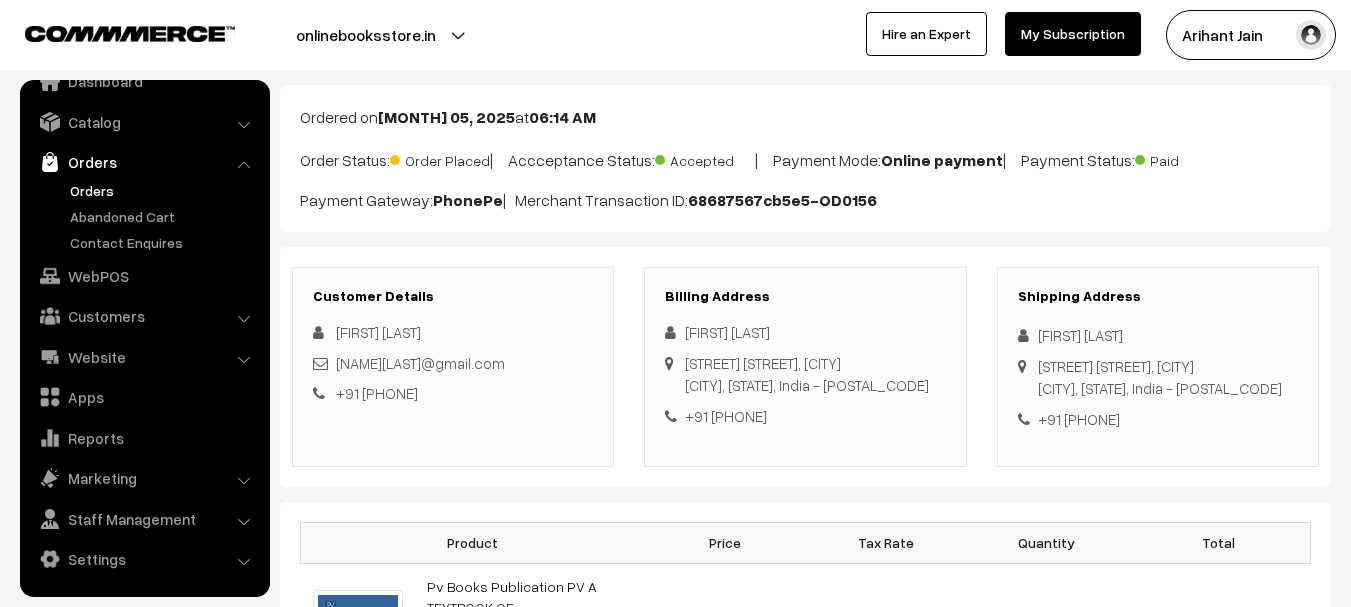click on "Pratyush Pradhan" at bounding box center (1158, 335) 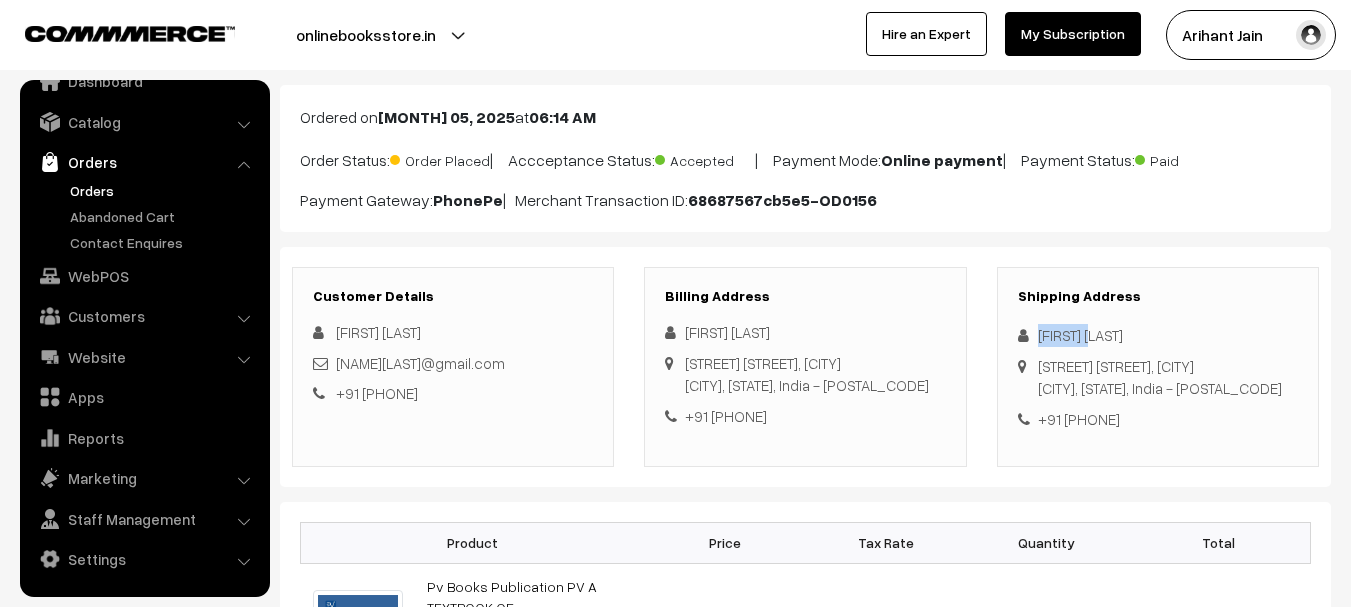 copy on "Pratyush" 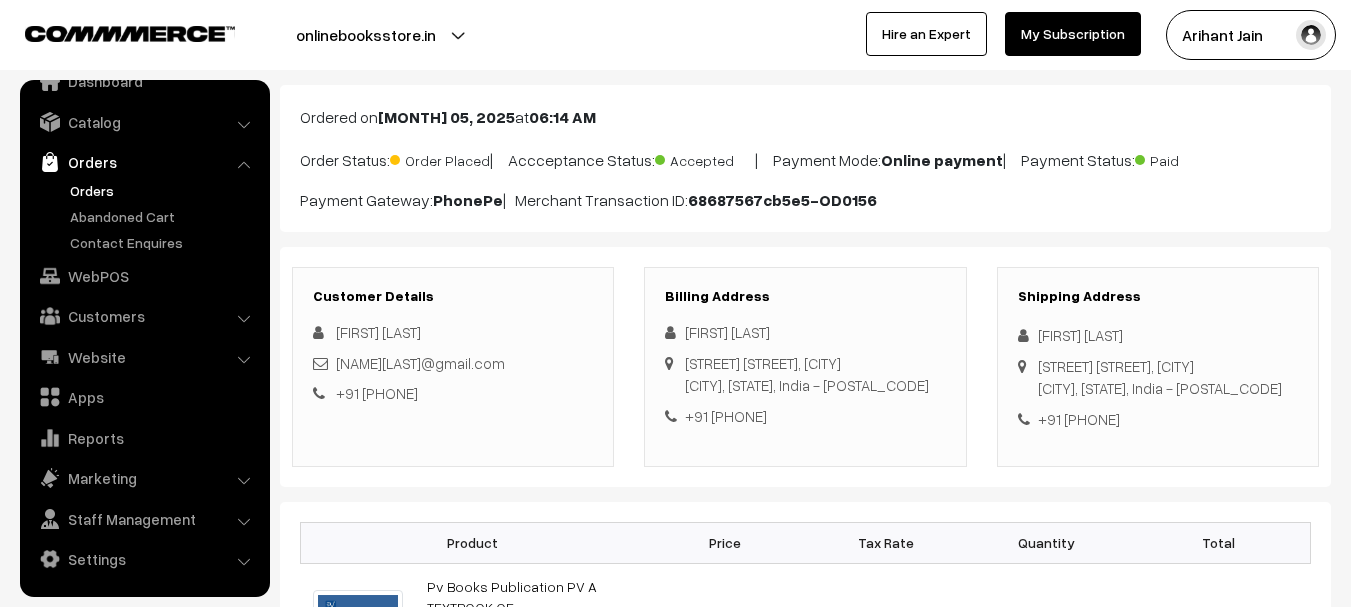 click on "+91 8658904730" at bounding box center [1158, 419] 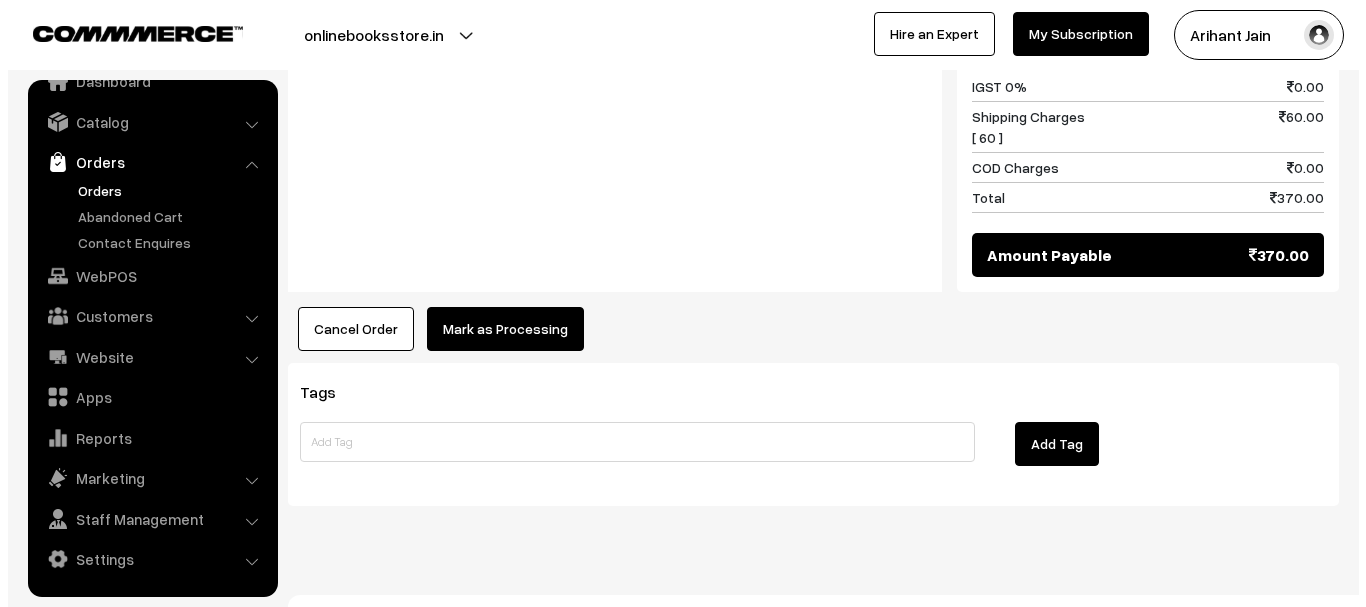 scroll, scrollTop: 1035, scrollLeft: 0, axis: vertical 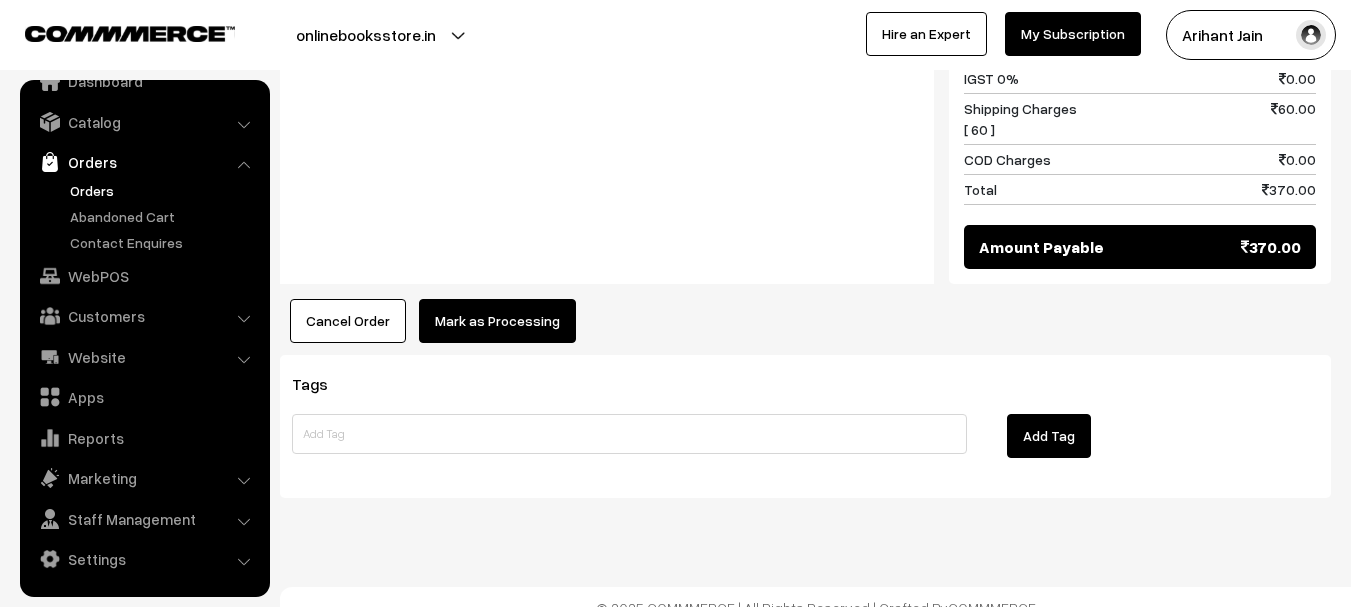 click on "Cancel Order" at bounding box center (348, 321) 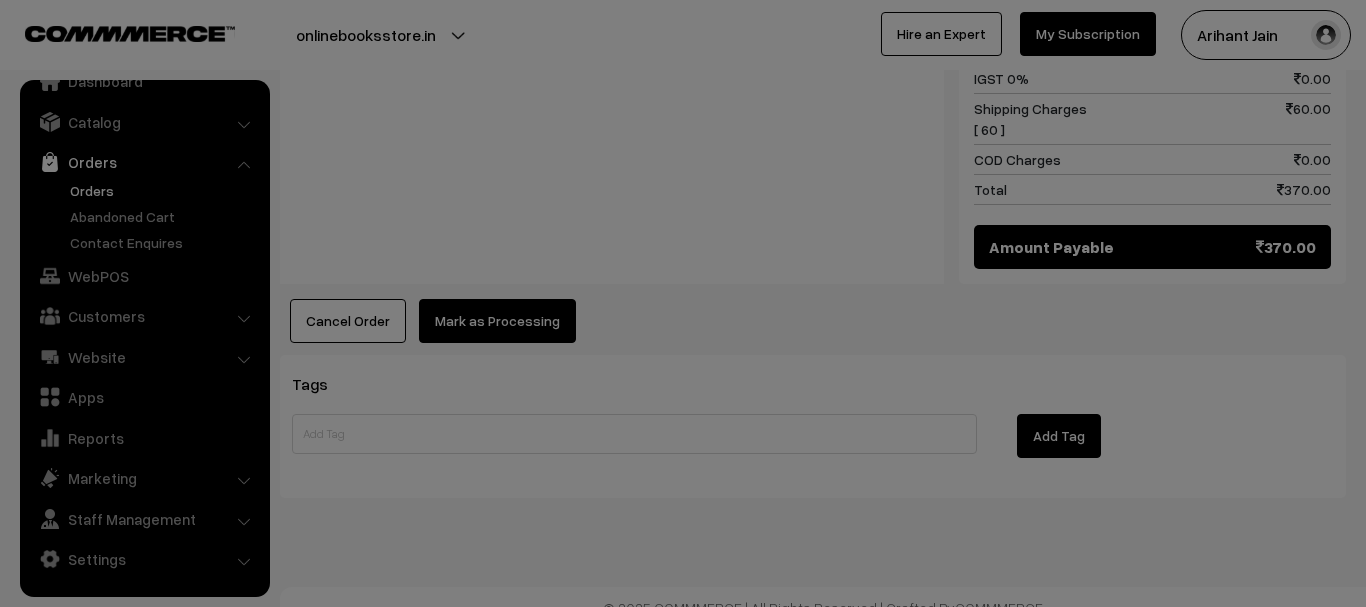 type 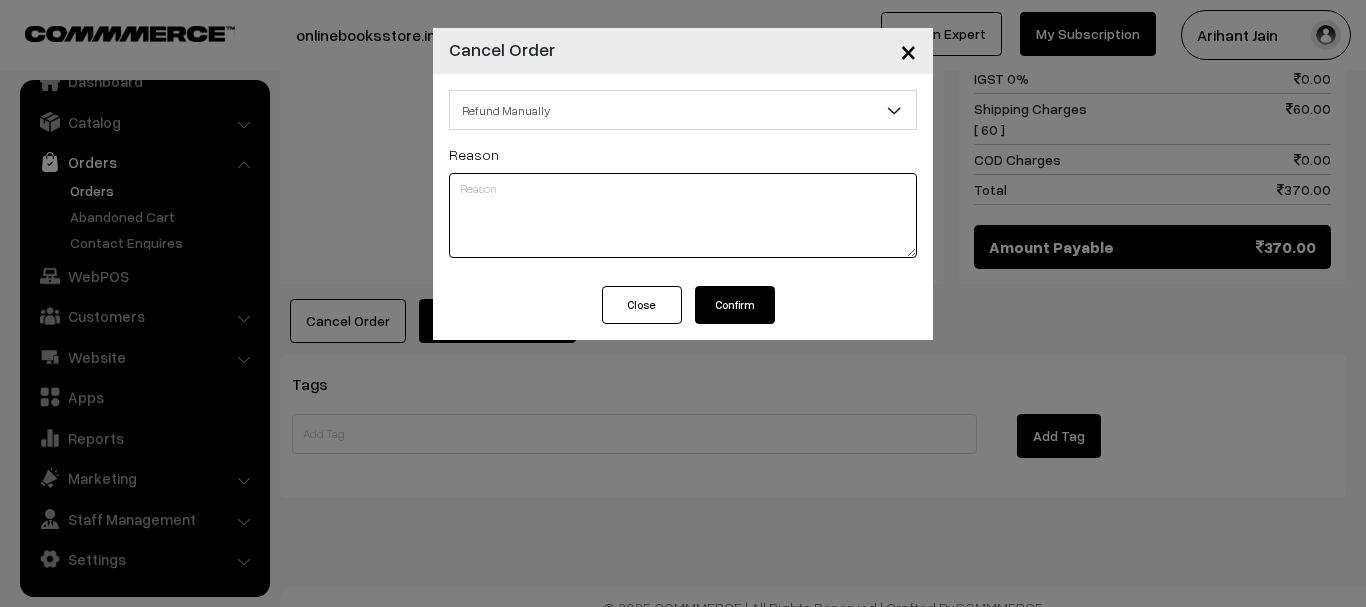 click at bounding box center [683, 215] 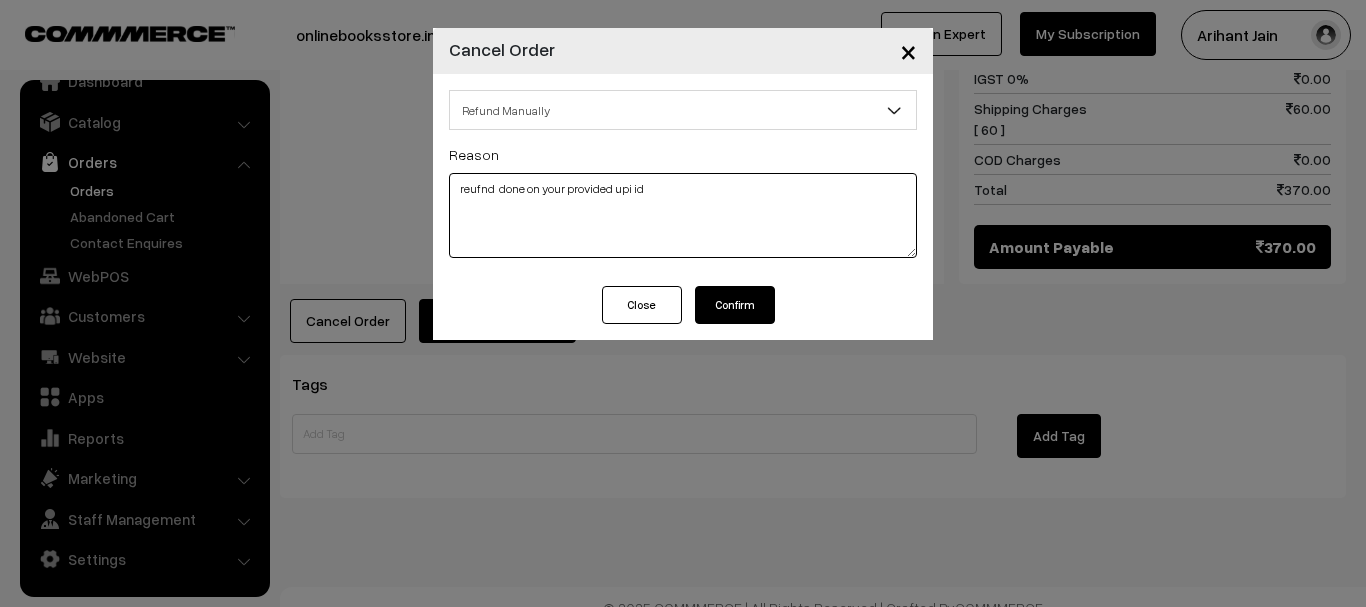 paste on "8637210938@ybl" 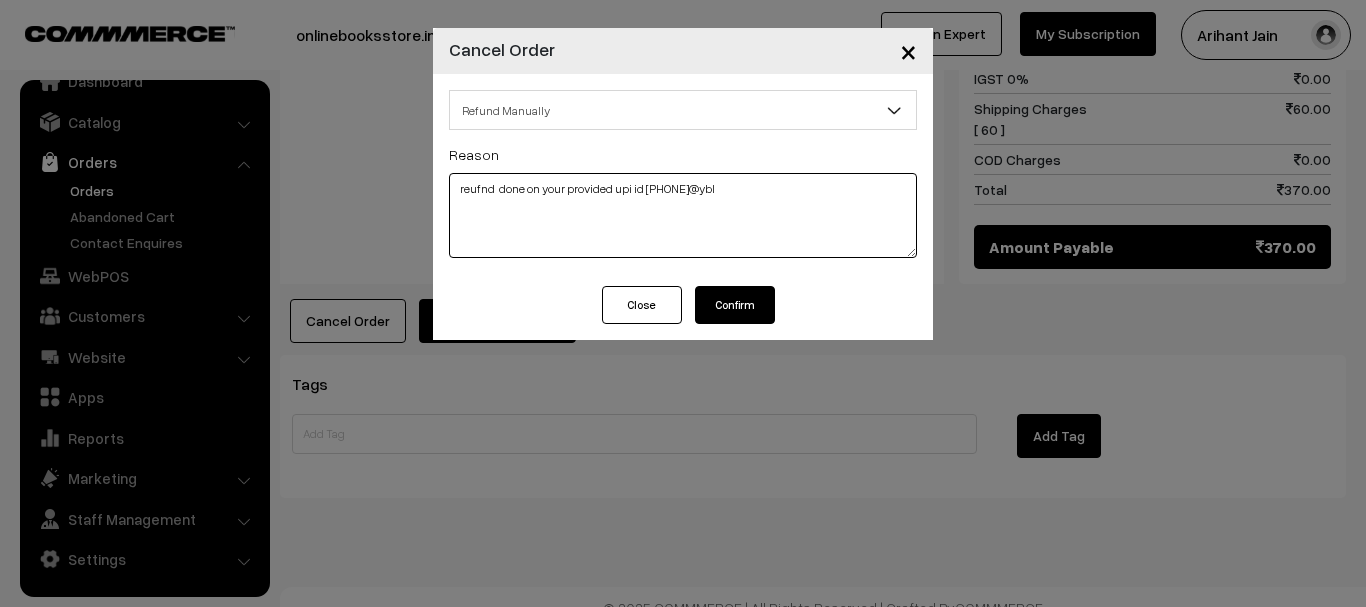 type on "reufnd  done on your provided upi id 8637210938@ybl" 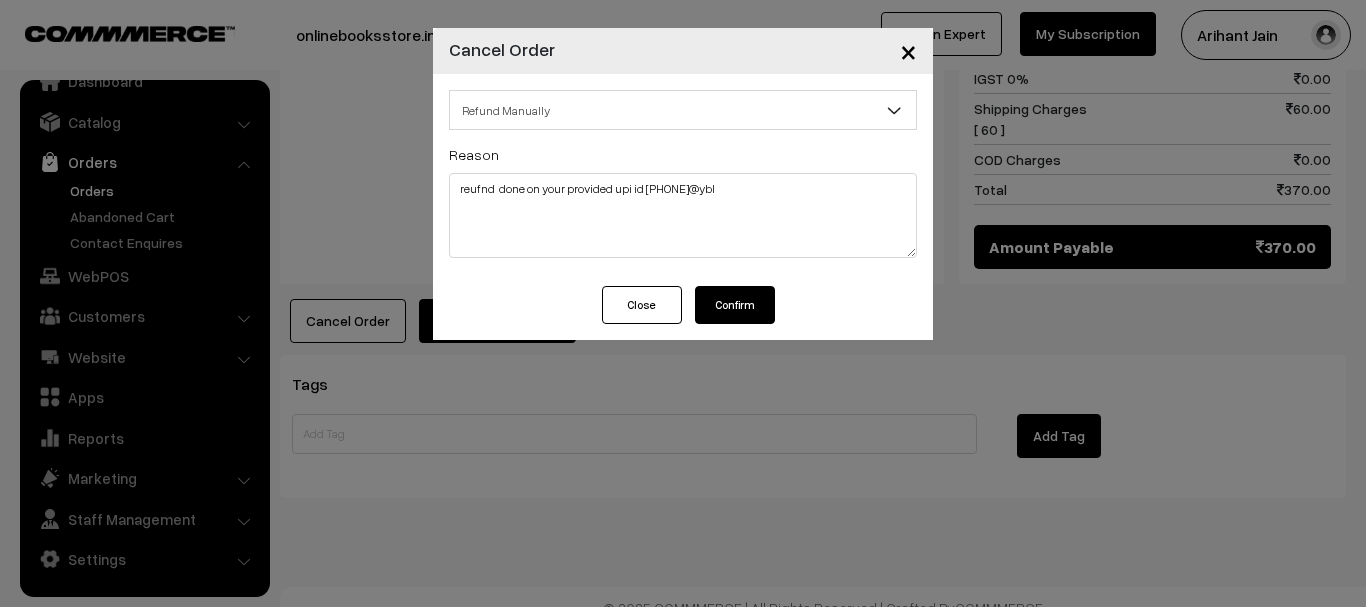 drag, startPoint x: 755, startPoint y: 321, endPoint x: 719, endPoint y: 286, distance: 50.20956 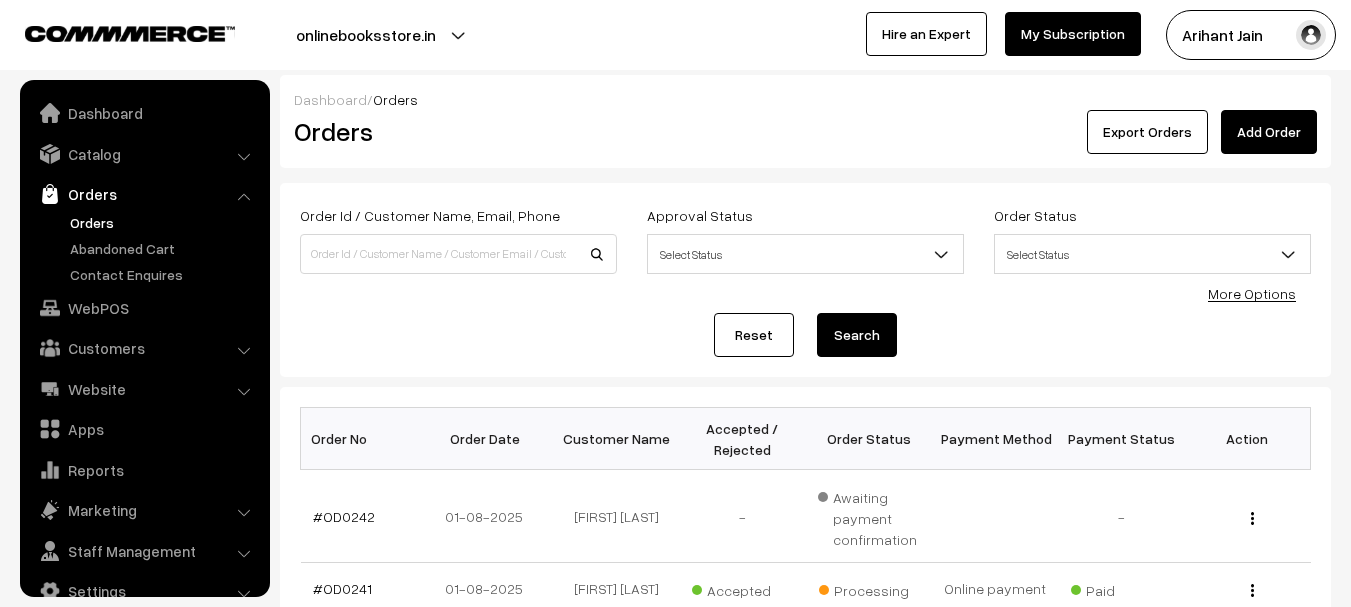 scroll, scrollTop: 0, scrollLeft: 0, axis: both 